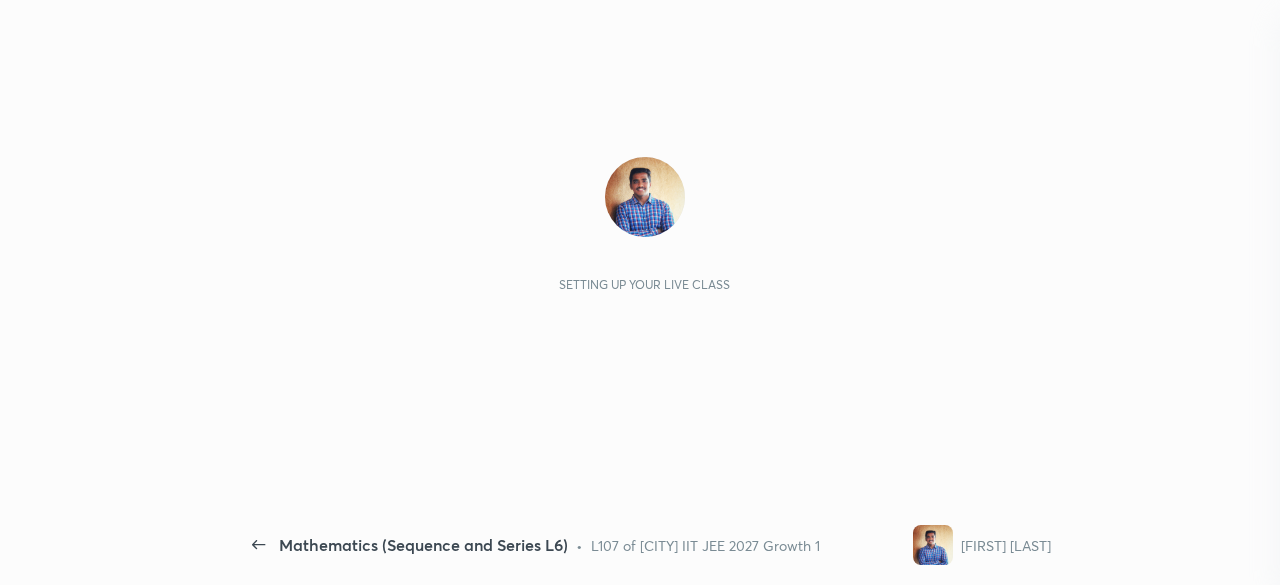 scroll, scrollTop: 0, scrollLeft: 0, axis: both 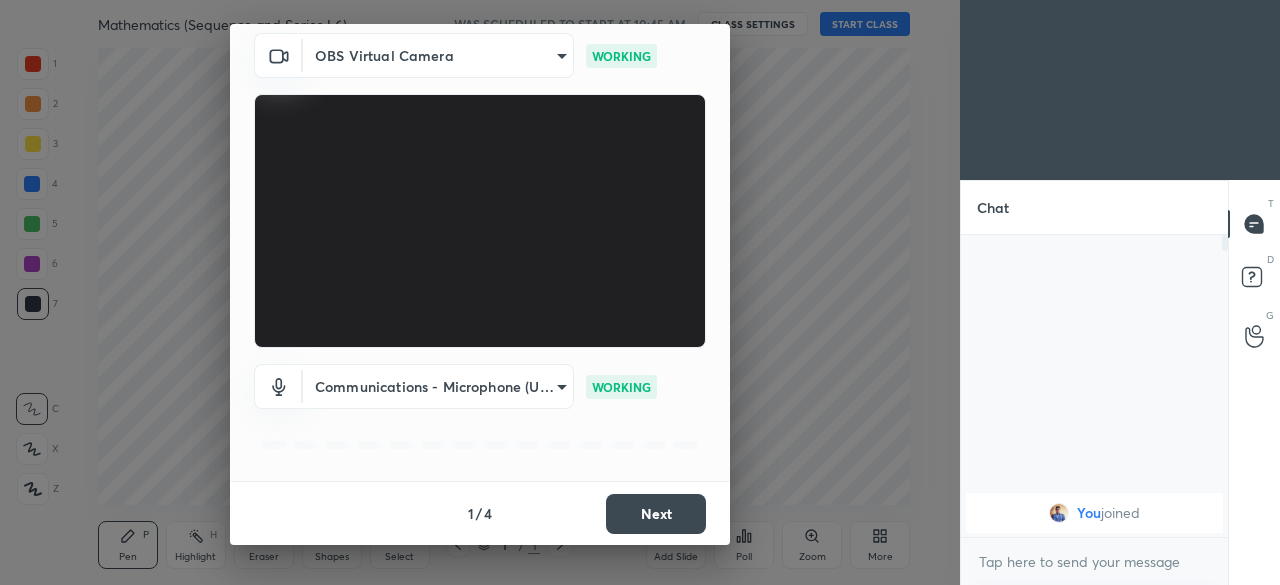 click on "Next" at bounding box center (656, 514) 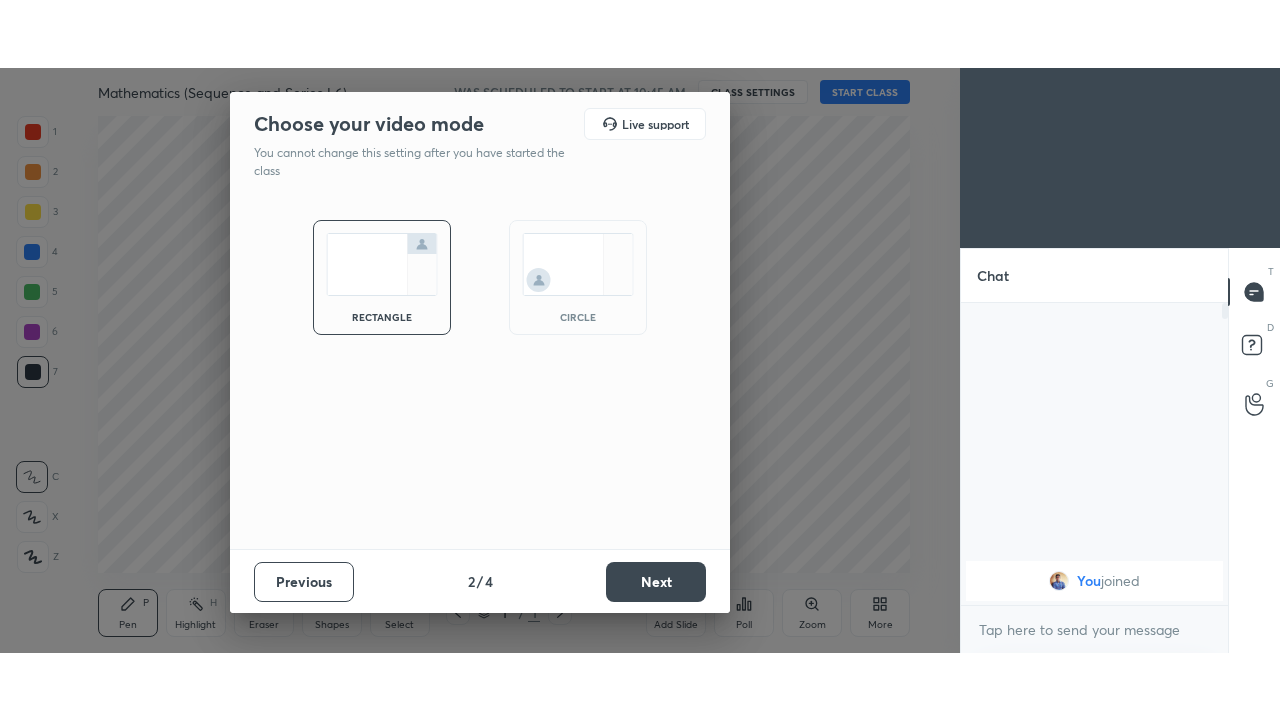 scroll, scrollTop: 0, scrollLeft: 0, axis: both 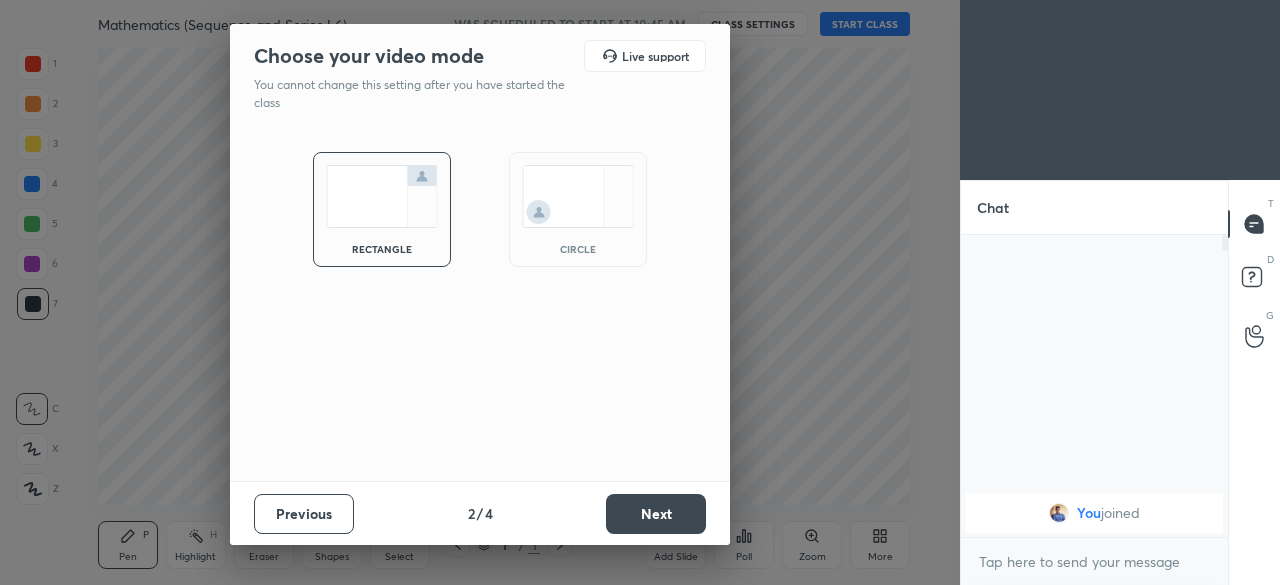 click on "Next" at bounding box center [656, 514] 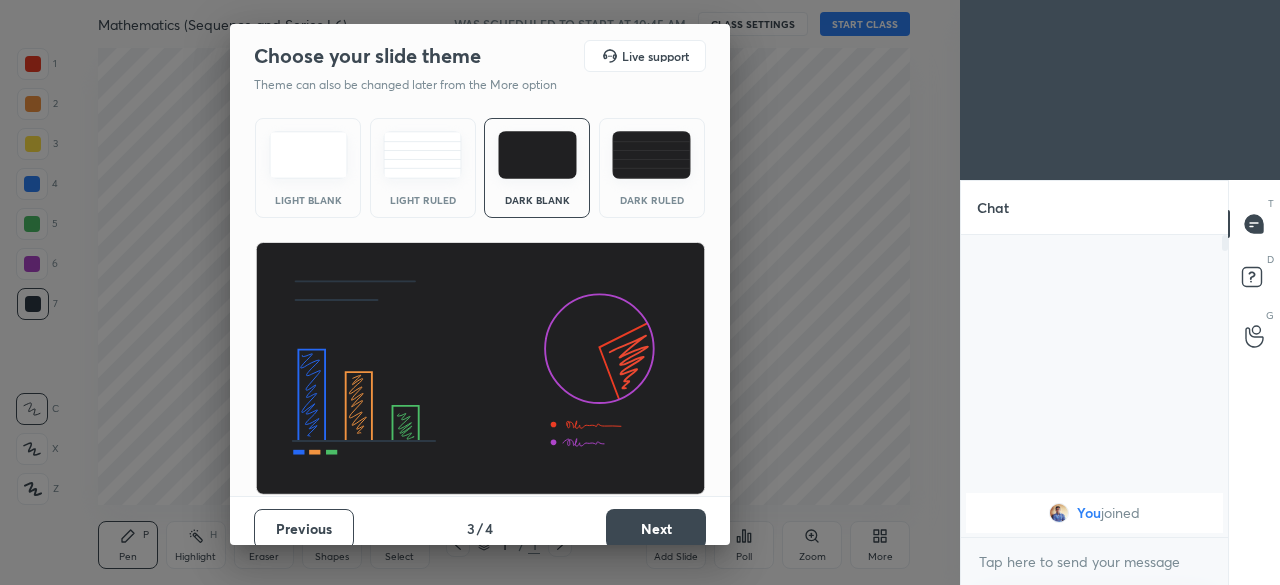 click on "Next" at bounding box center [656, 529] 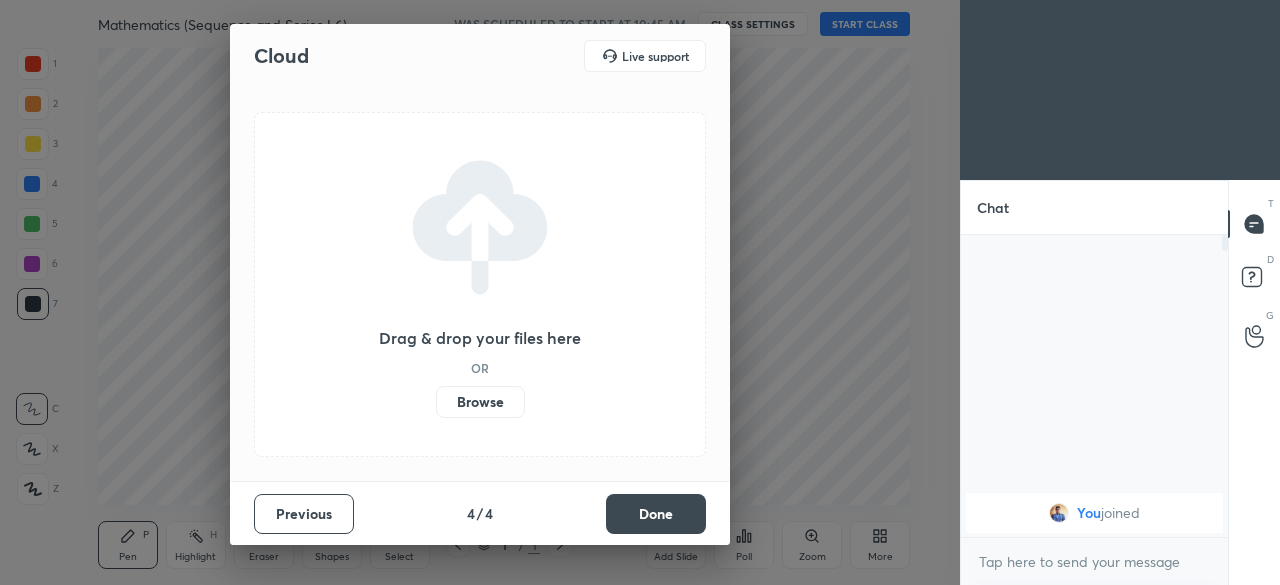 click on "Done" at bounding box center [656, 514] 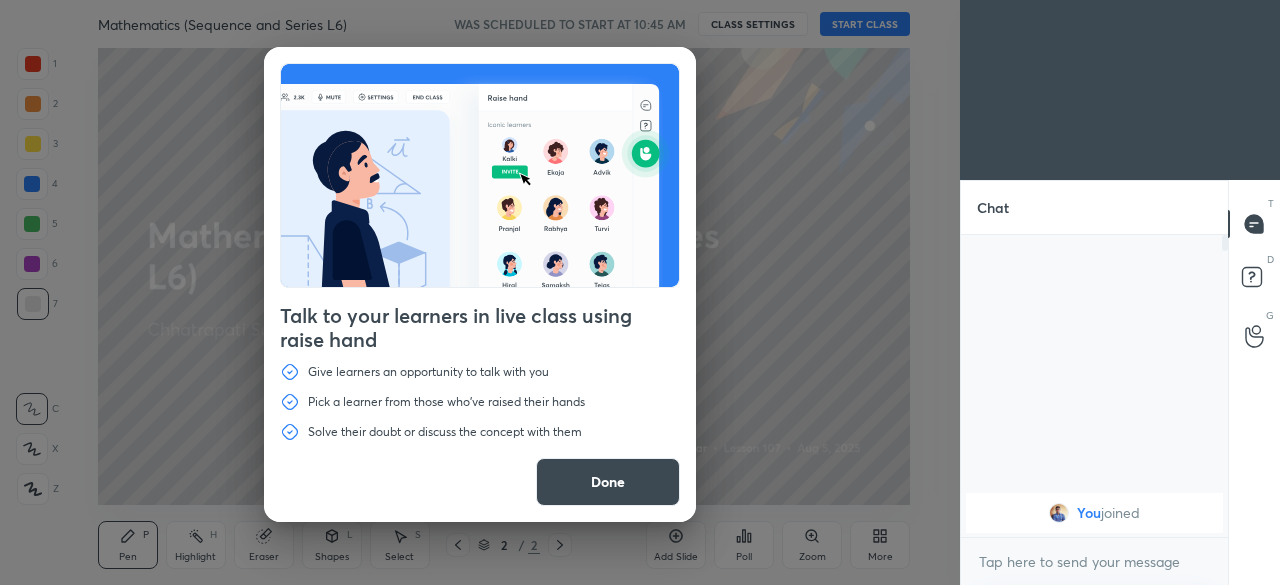 click on "Done" at bounding box center [608, 482] 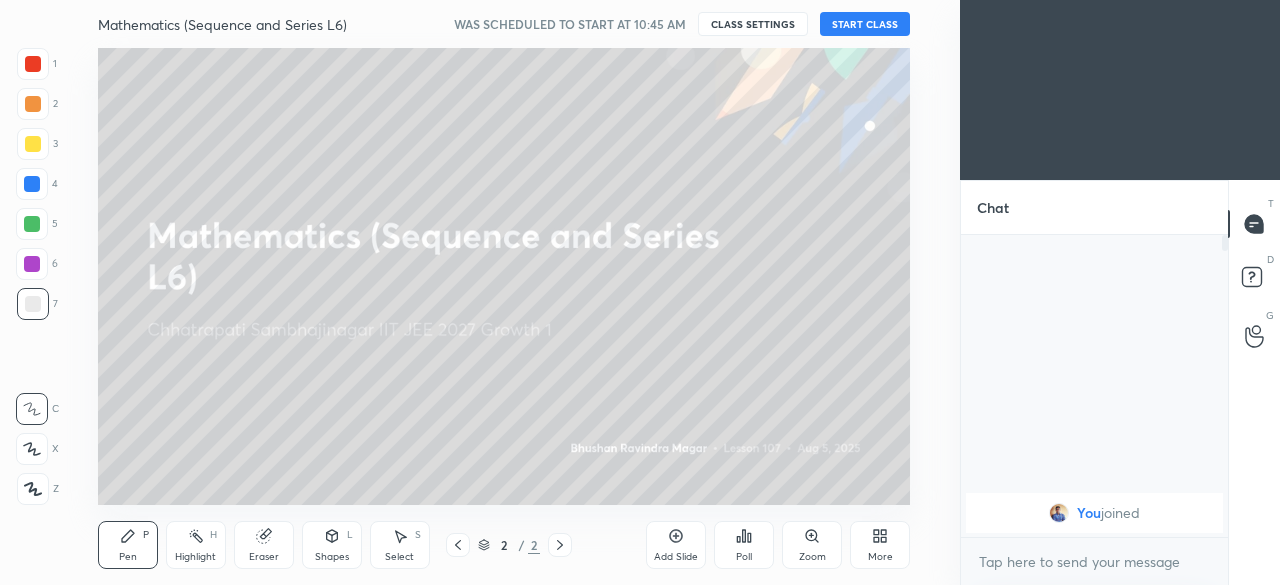 click on "Add Slide" at bounding box center (676, 545) 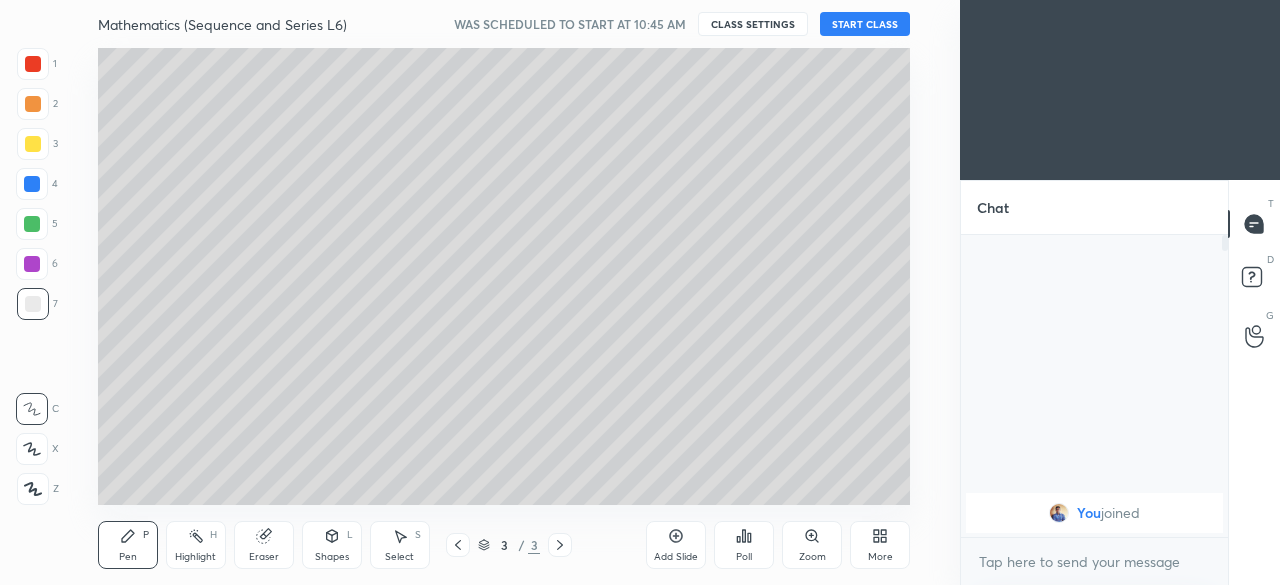 click on "START CLASS" at bounding box center [865, 24] 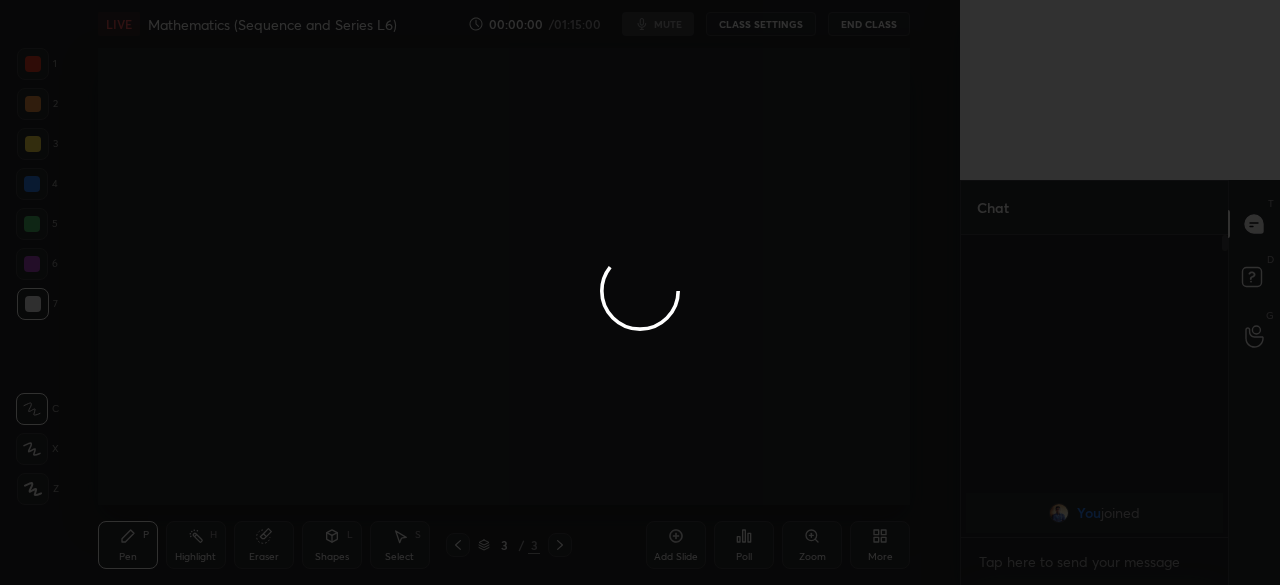click at bounding box center [640, 292] 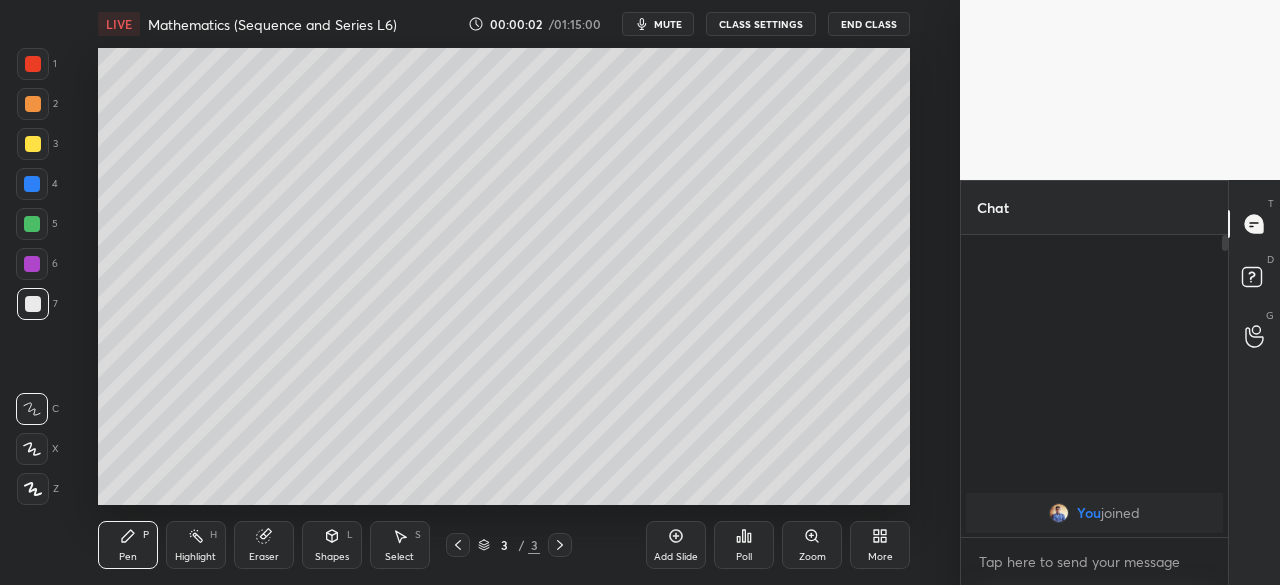 click on "More" at bounding box center [880, 557] 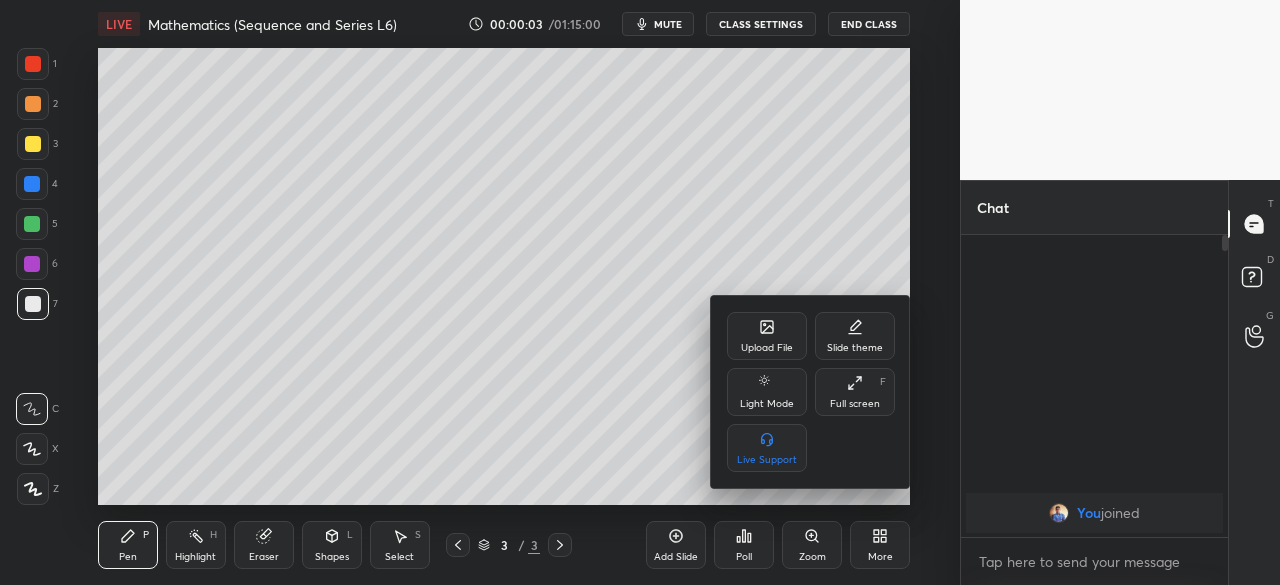 click on "Full screen" at bounding box center [855, 404] 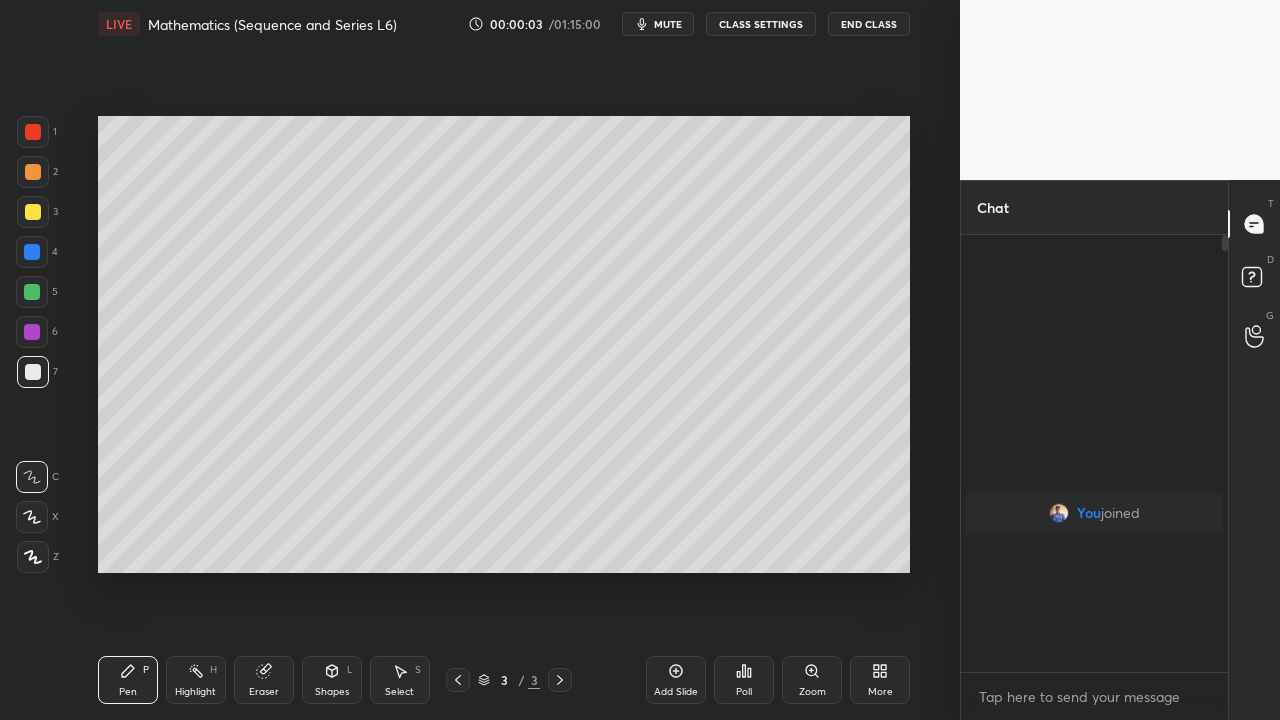 scroll, scrollTop: 99408, scrollLeft: 99120, axis: both 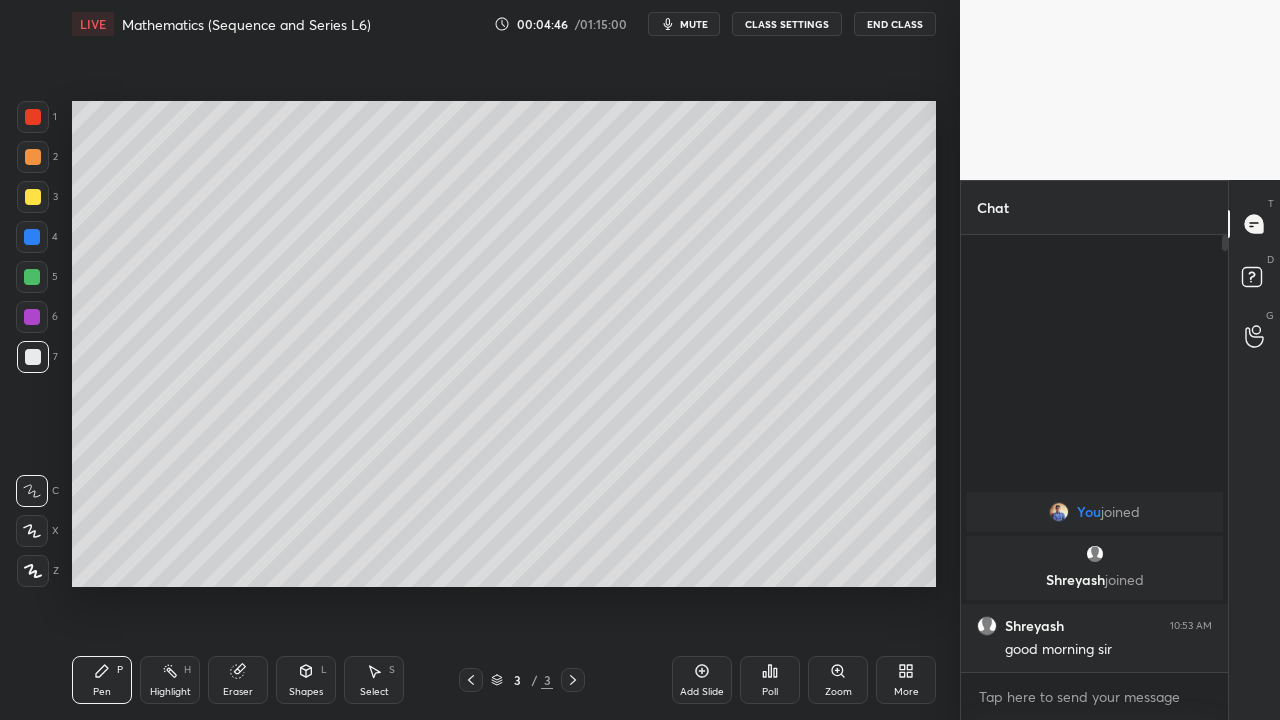 click on "Eraser" at bounding box center (238, 680) 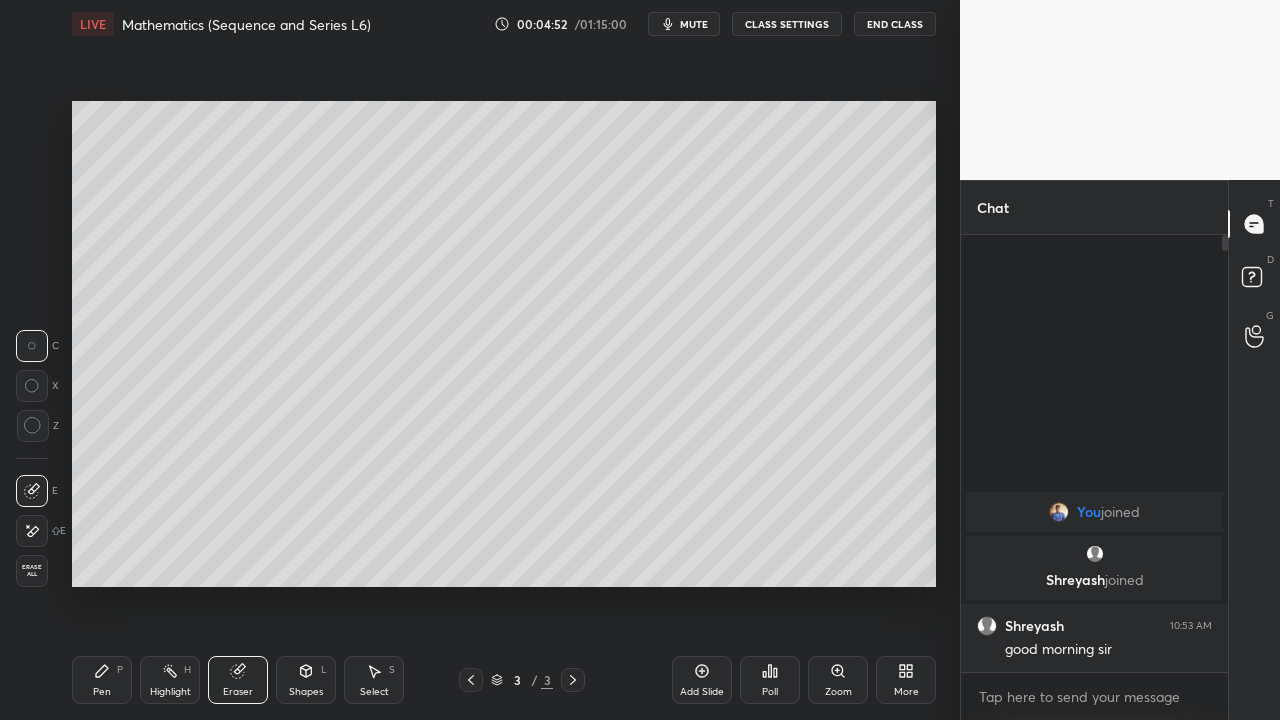 click 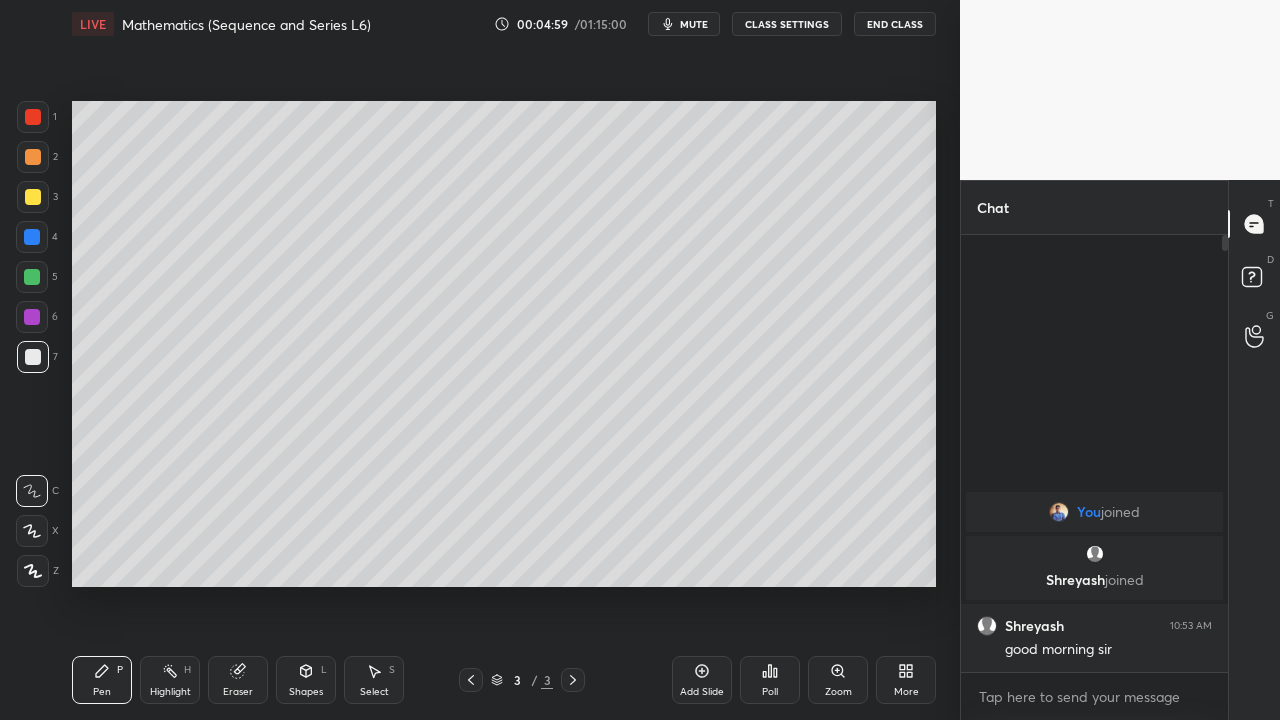 click on "Eraser" at bounding box center [238, 680] 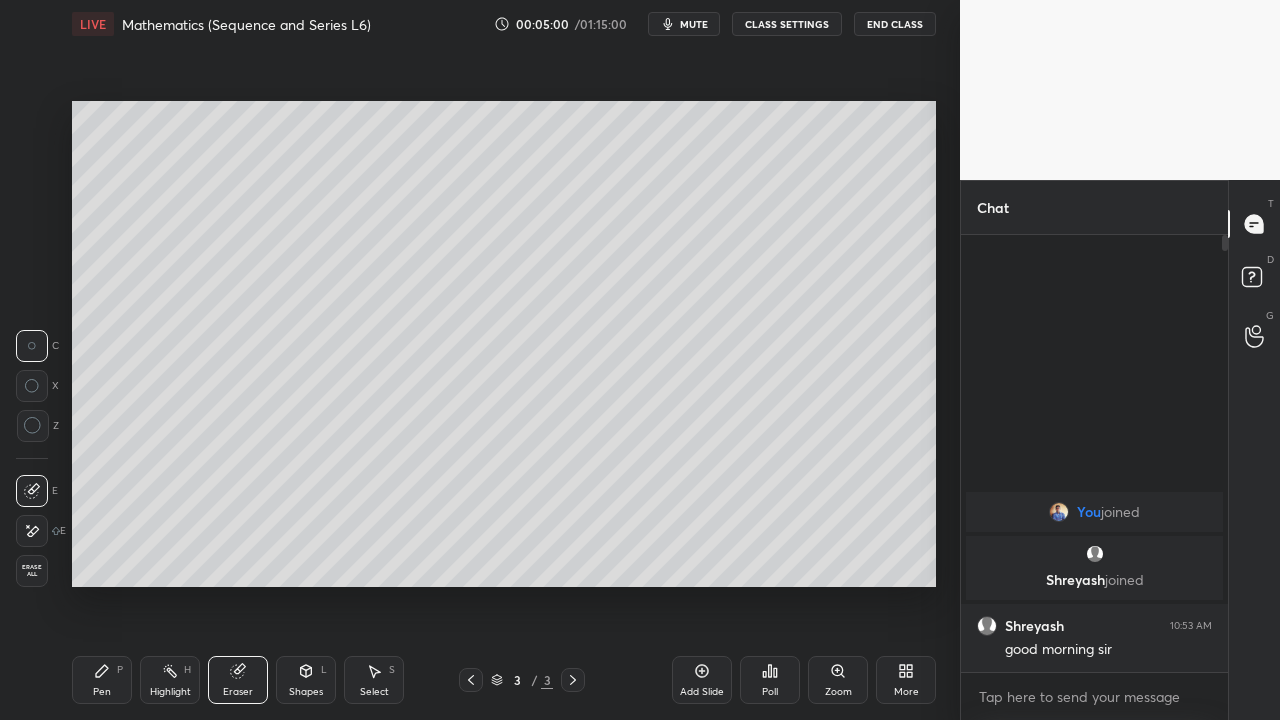 click on "Pen P" at bounding box center (102, 680) 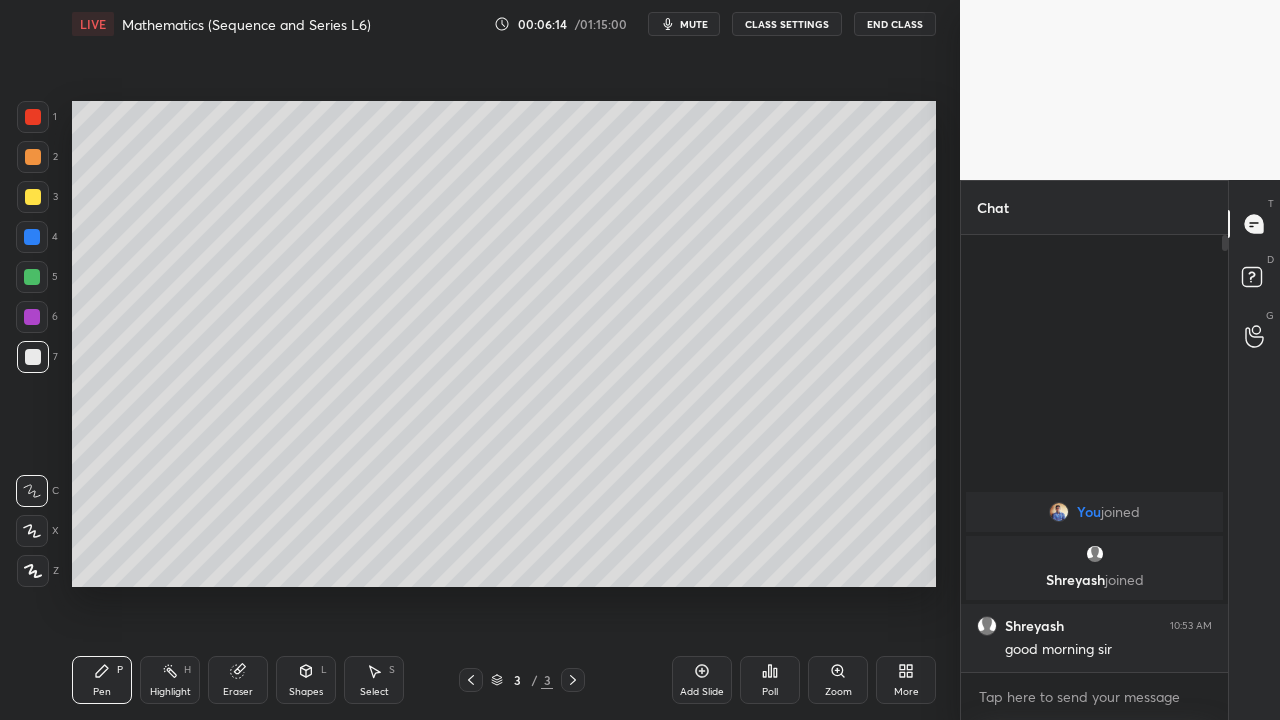 click on "Eraser" at bounding box center [238, 680] 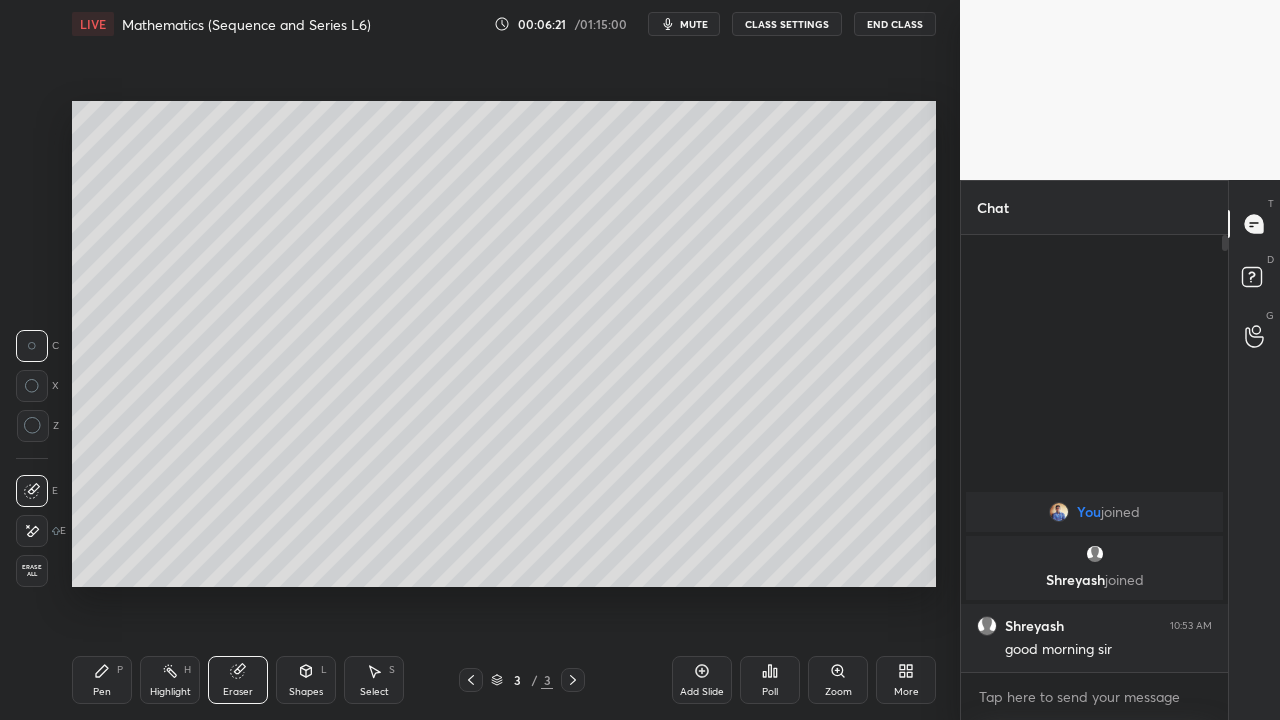 click on "Pen P" at bounding box center (102, 680) 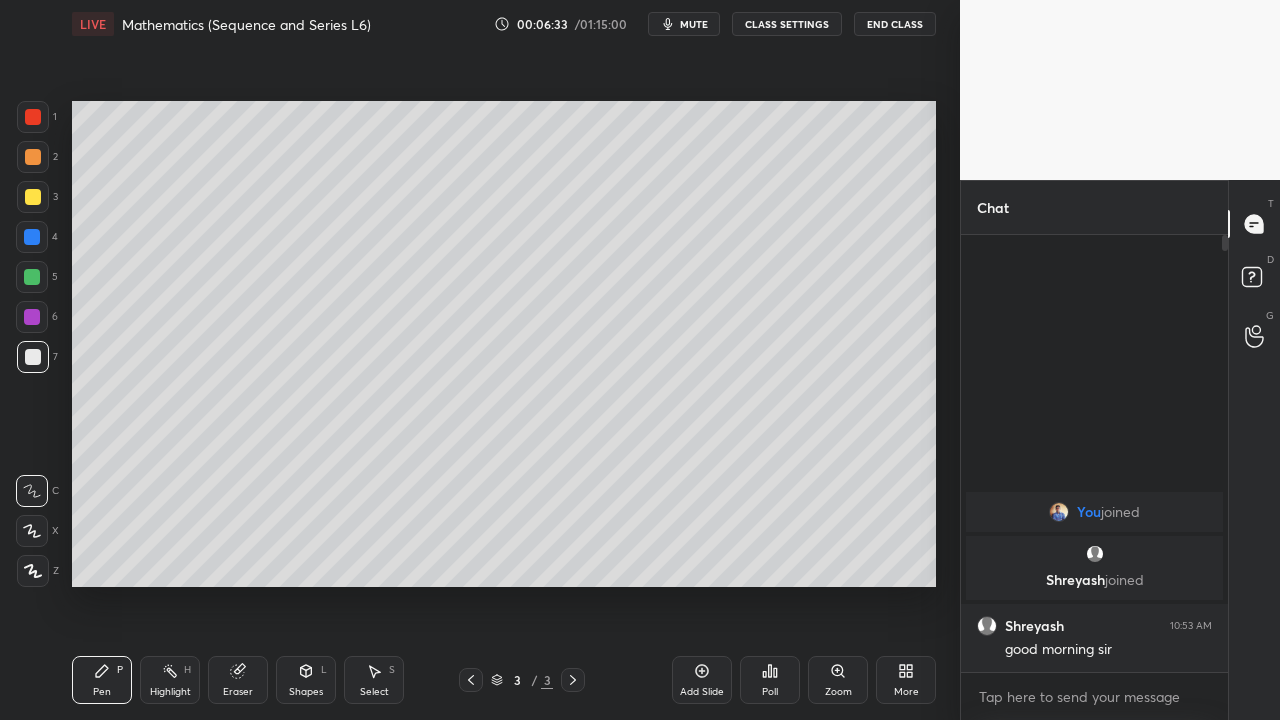 click on "Eraser" at bounding box center [238, 680] 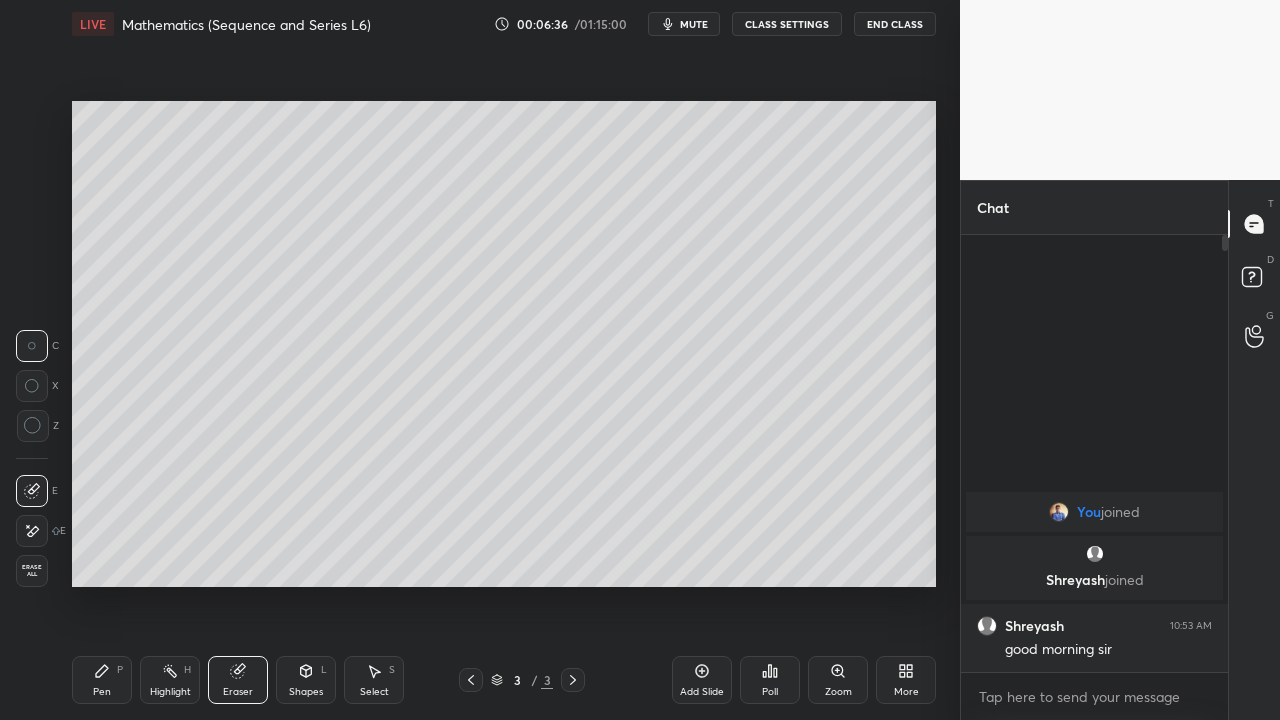 click on "Pen P" at bounding box center [102, 680] 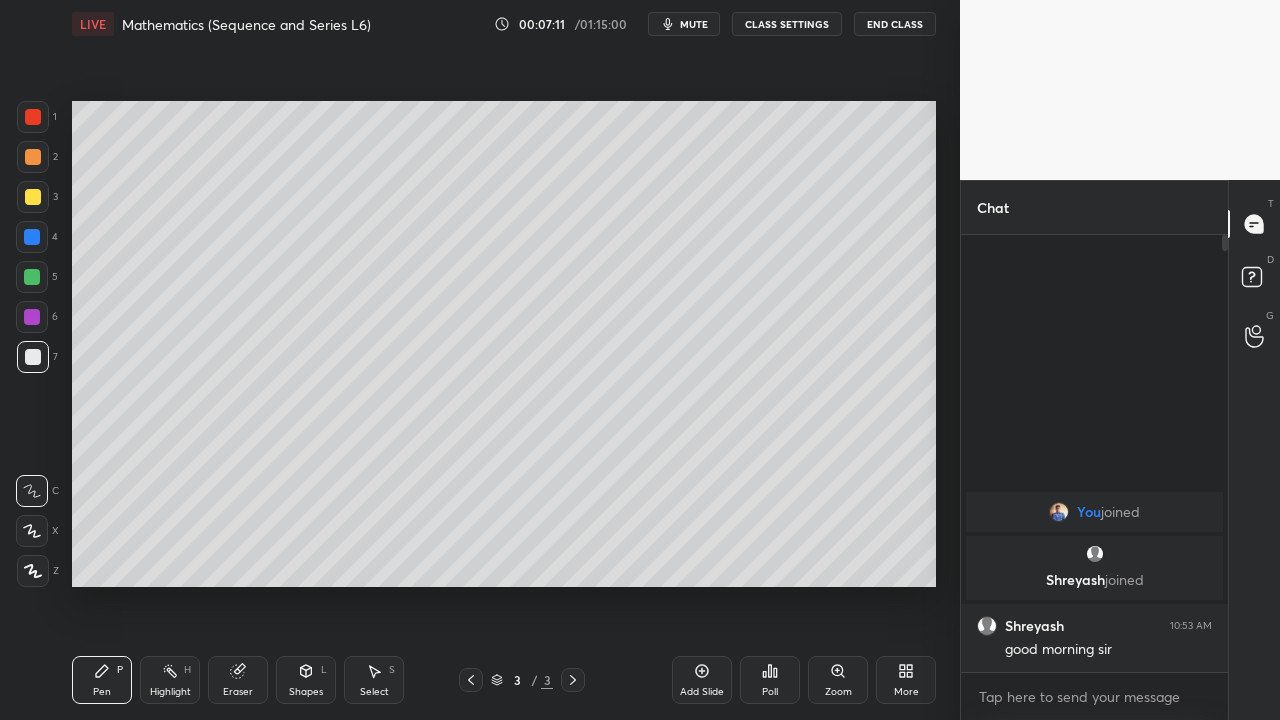 click on "Eraser" at bounding box center (238, 680) 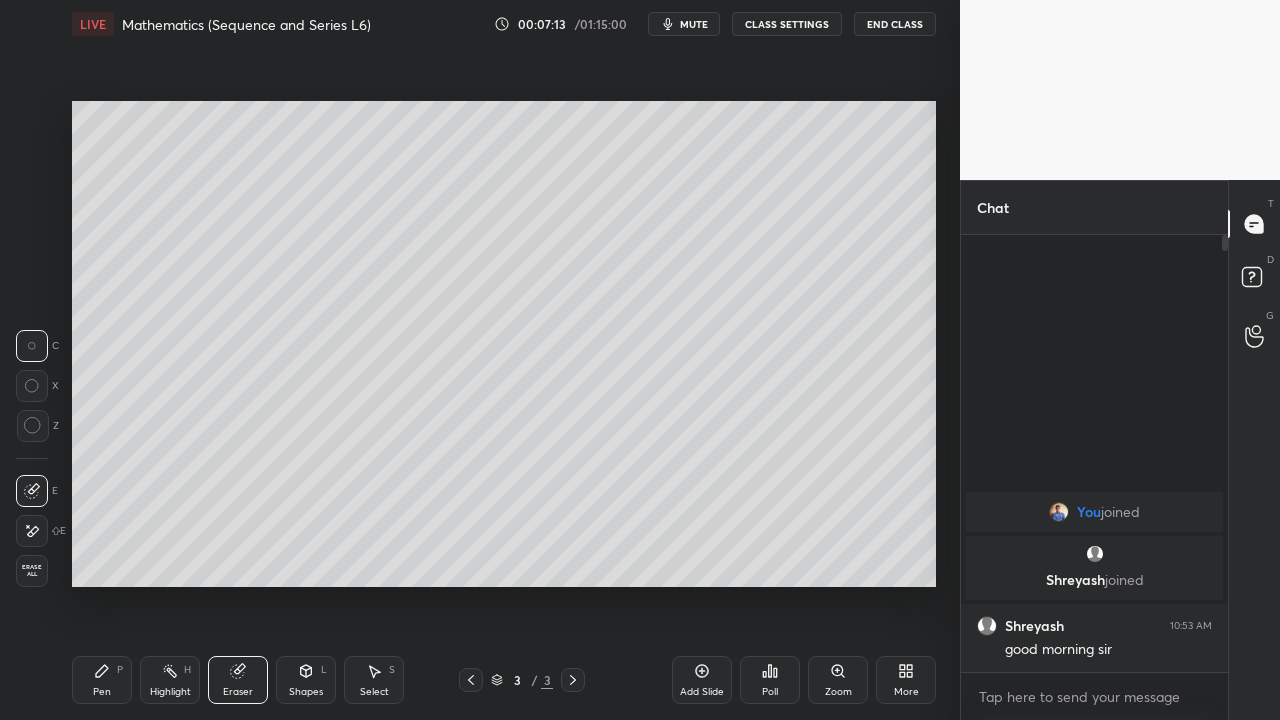 click on "Pen P" at bounding box center [102, 680] 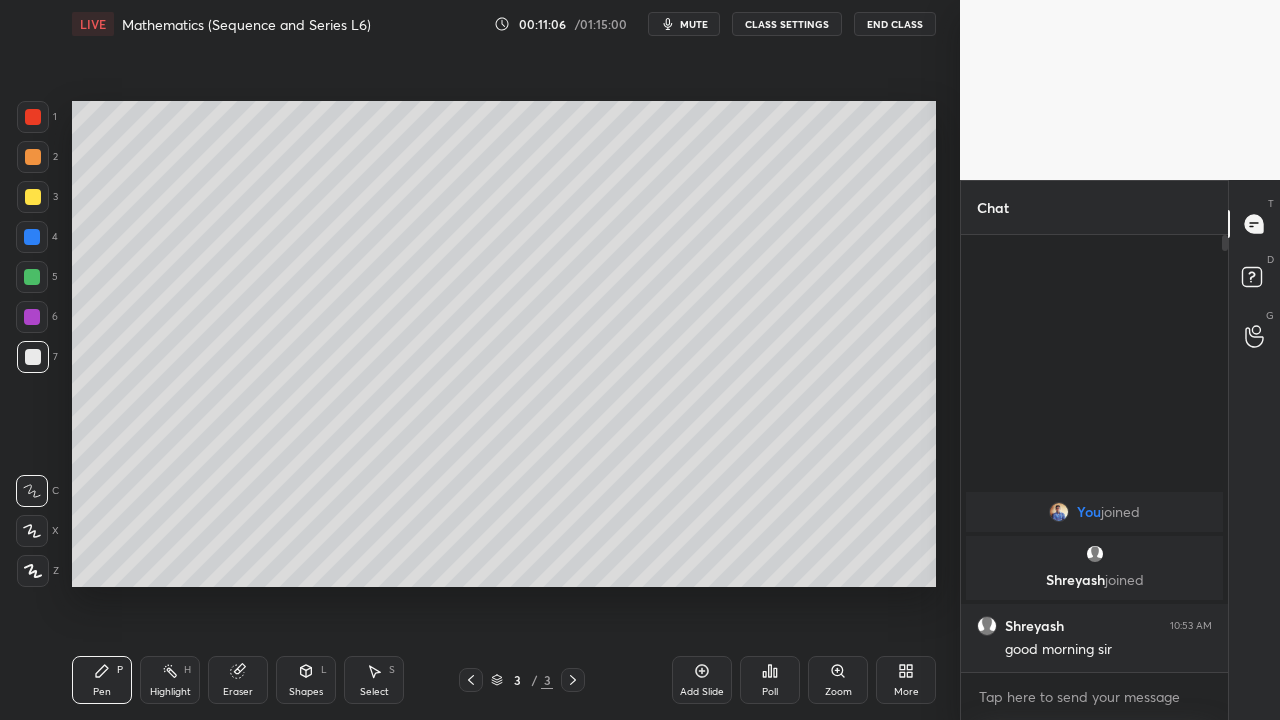 click 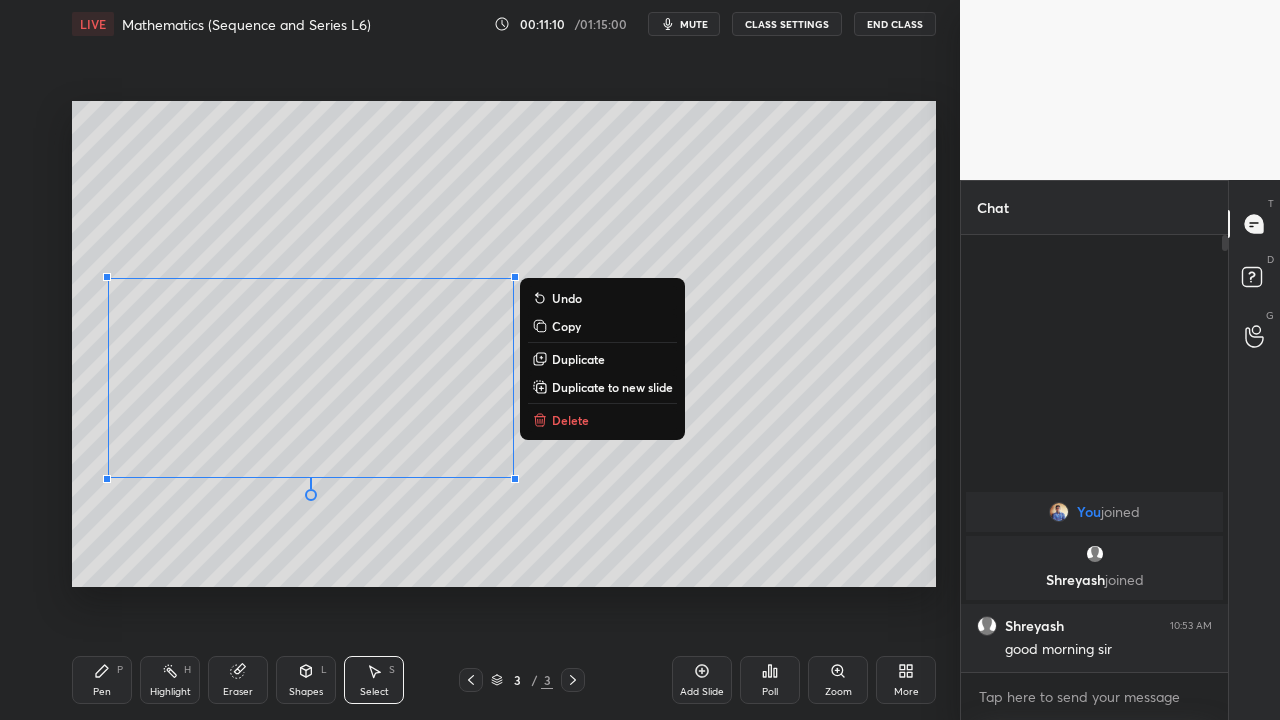 click on "Delete" at bounding box center (570, 420) 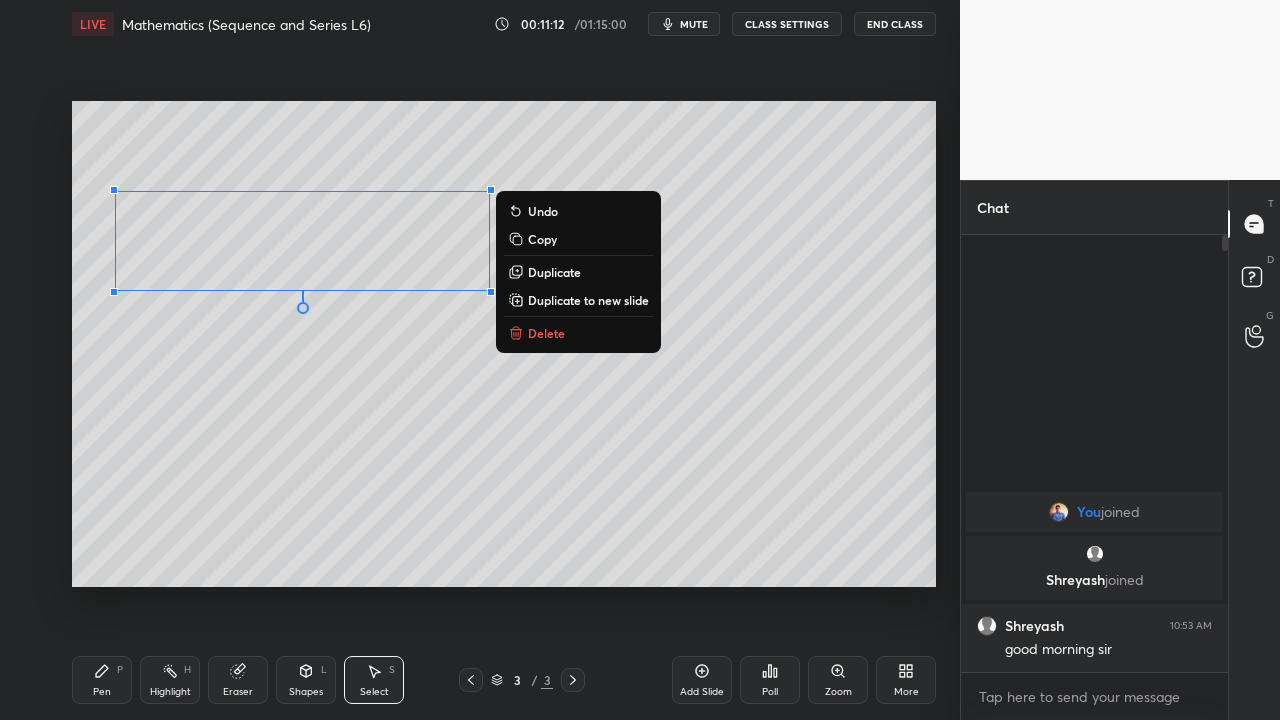 click on "Delete" at bounding box center [578, 333] 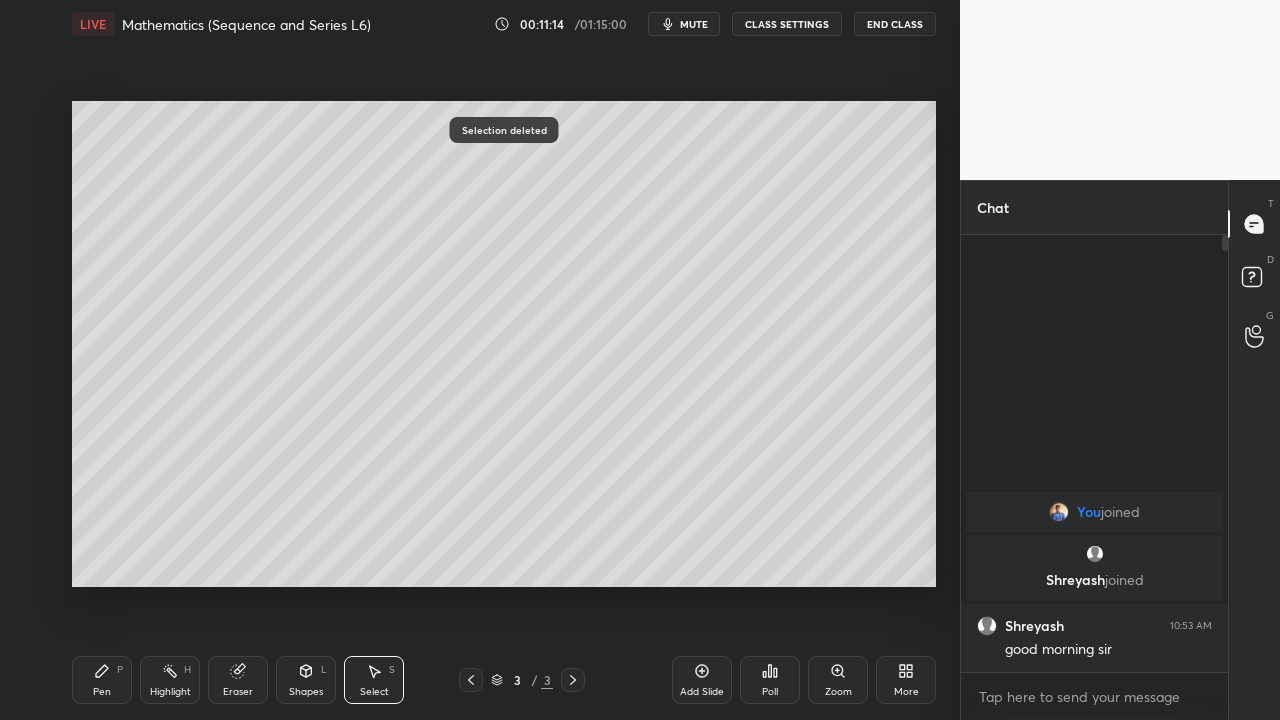 click on "P" at bounding box center (120, 670) 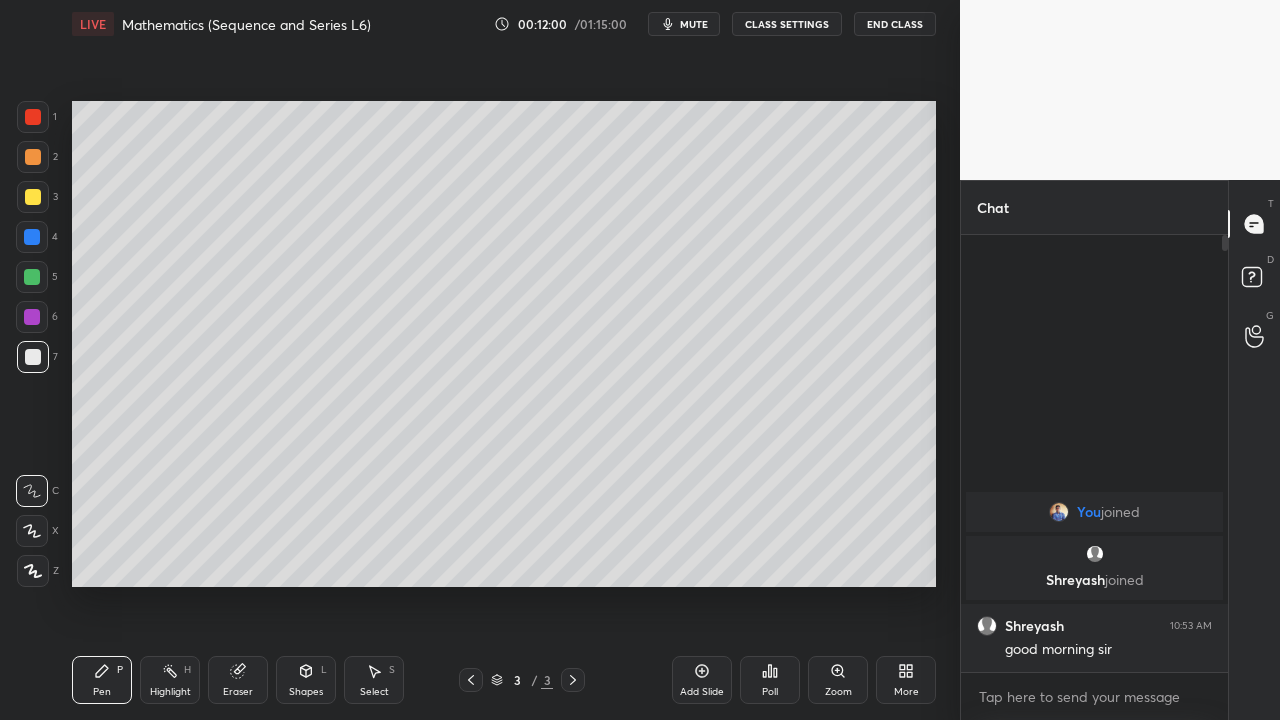 click on "Select" at bounding box center [374, 692] 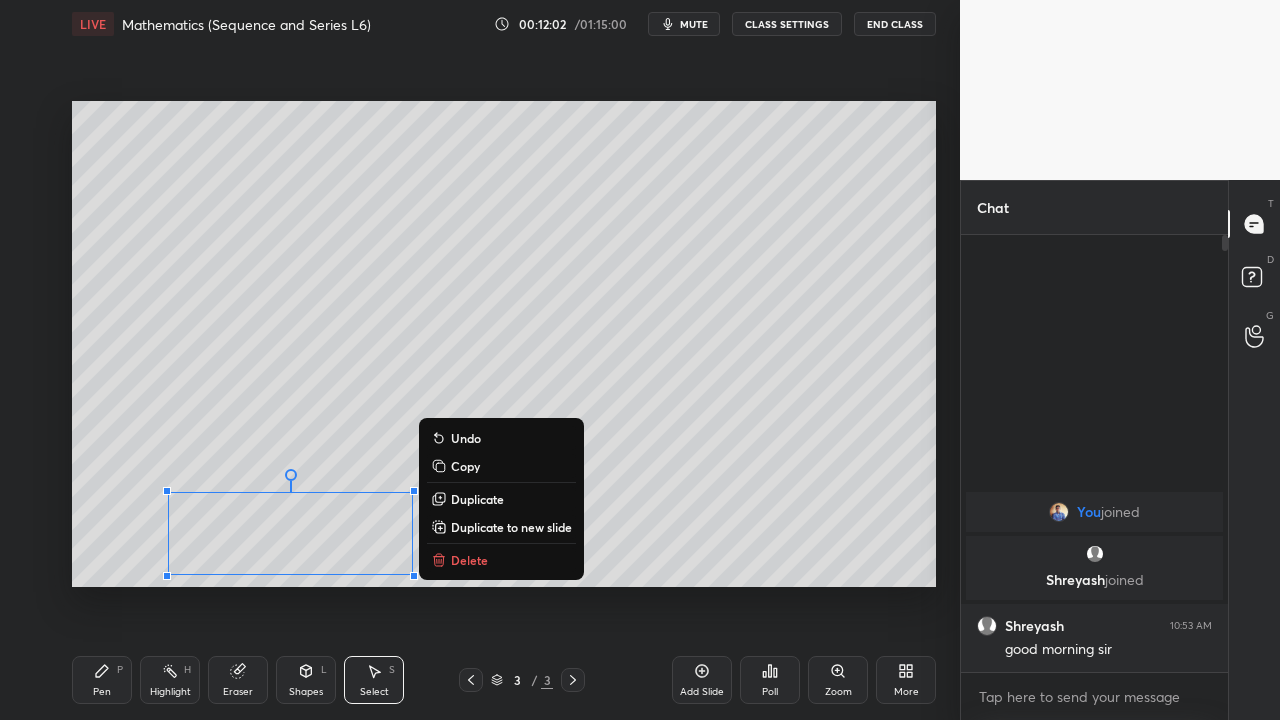click on "Delete" at bounding box center (469, 560) 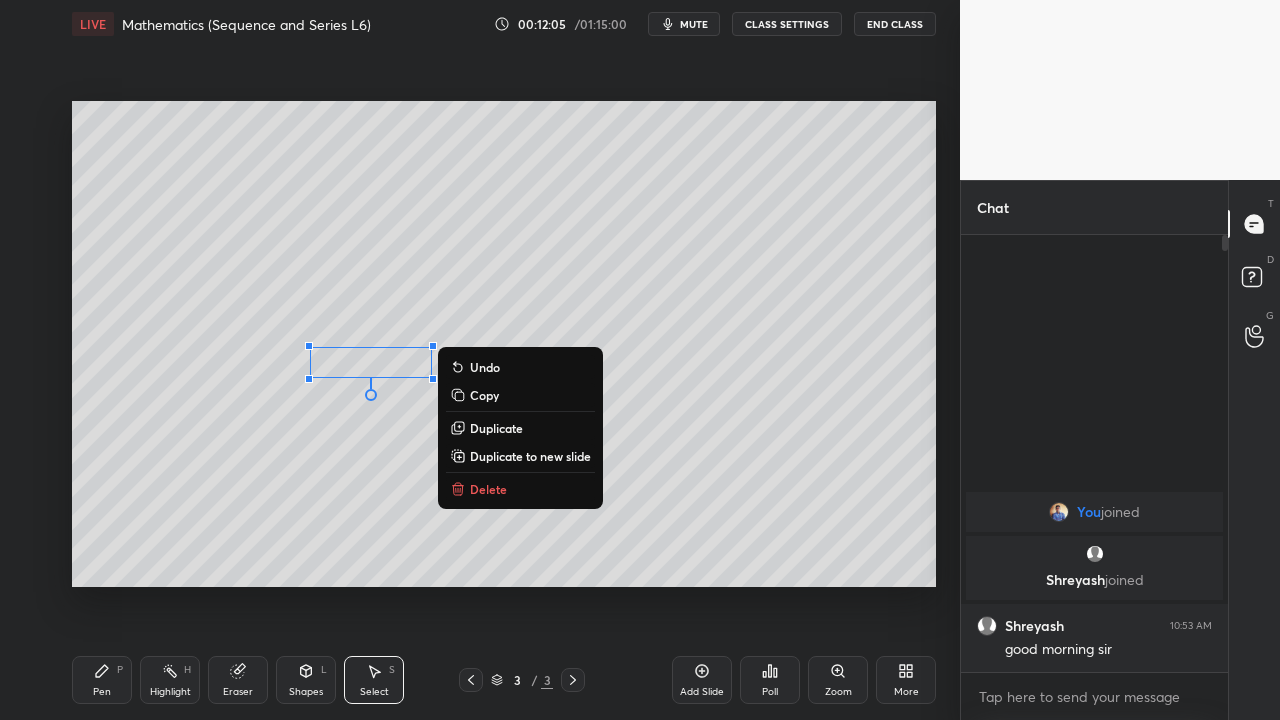 click on "0 ° Undo Copy Duplicate Duplicate to new slide Delete" at bounding box center (504, 344) 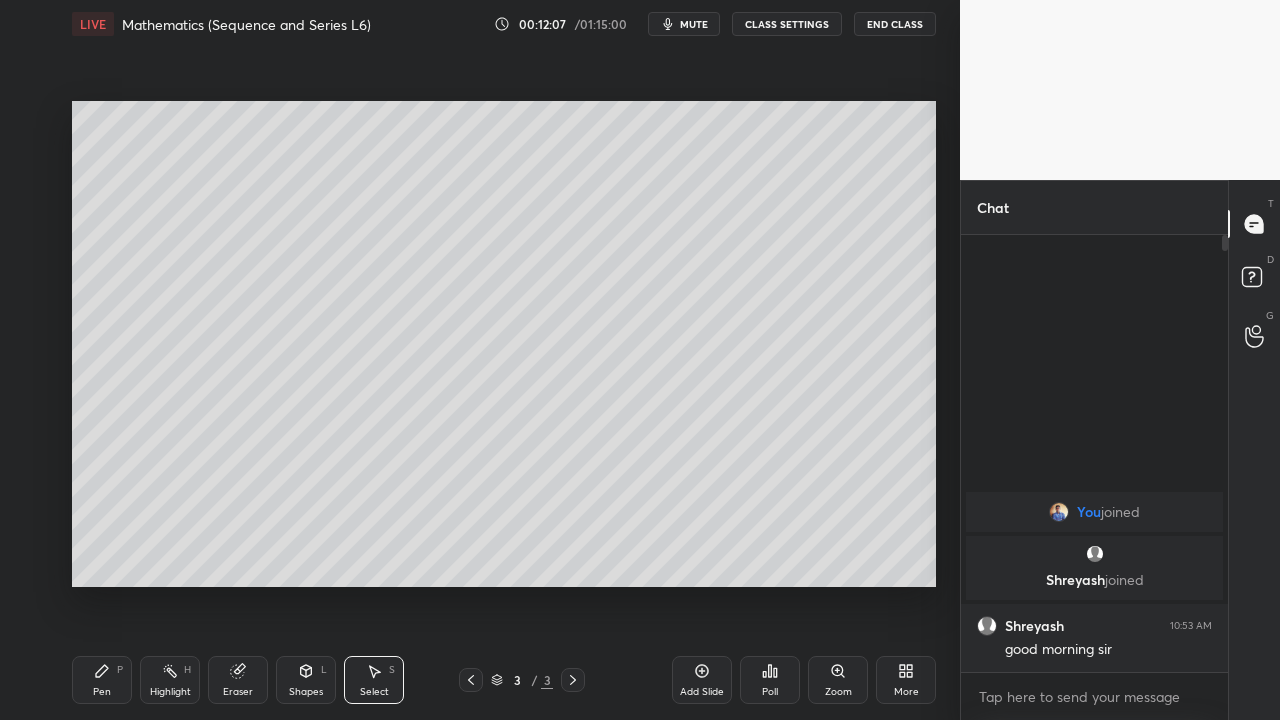 click on "Pen P" at bounding box center [102, 680] 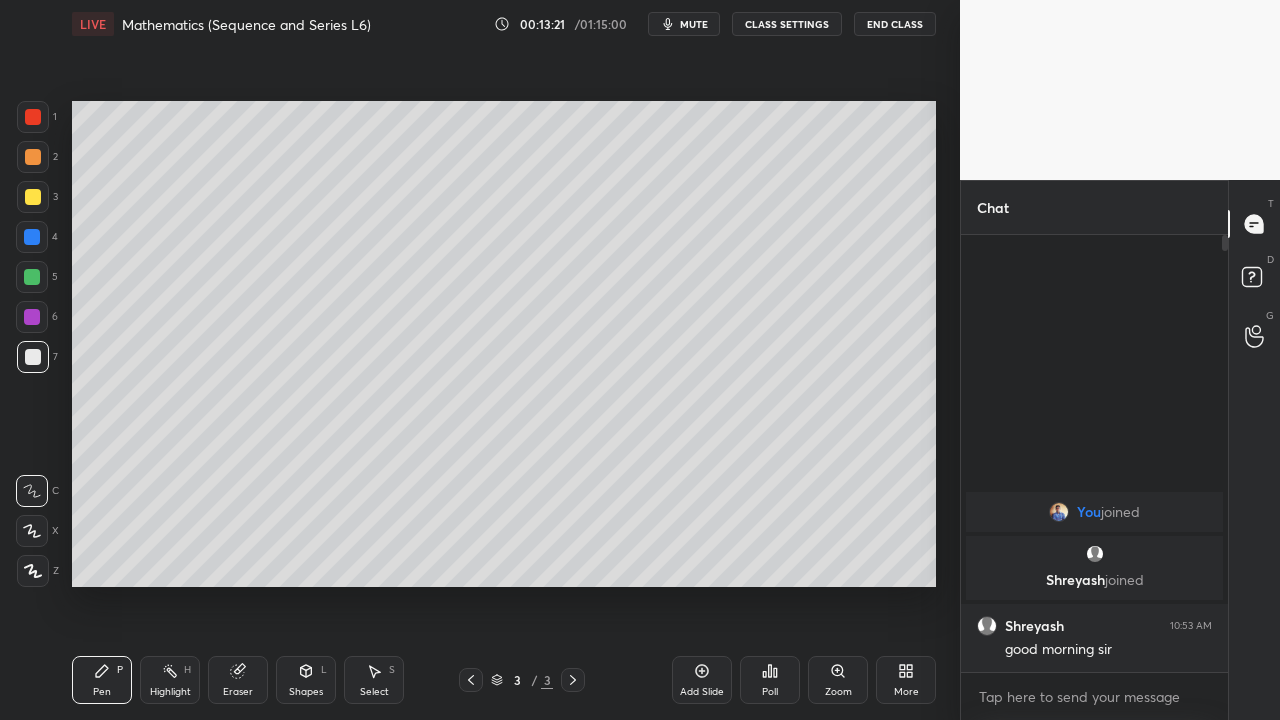 click on "Add Slide" at bounding box center [702, 680] 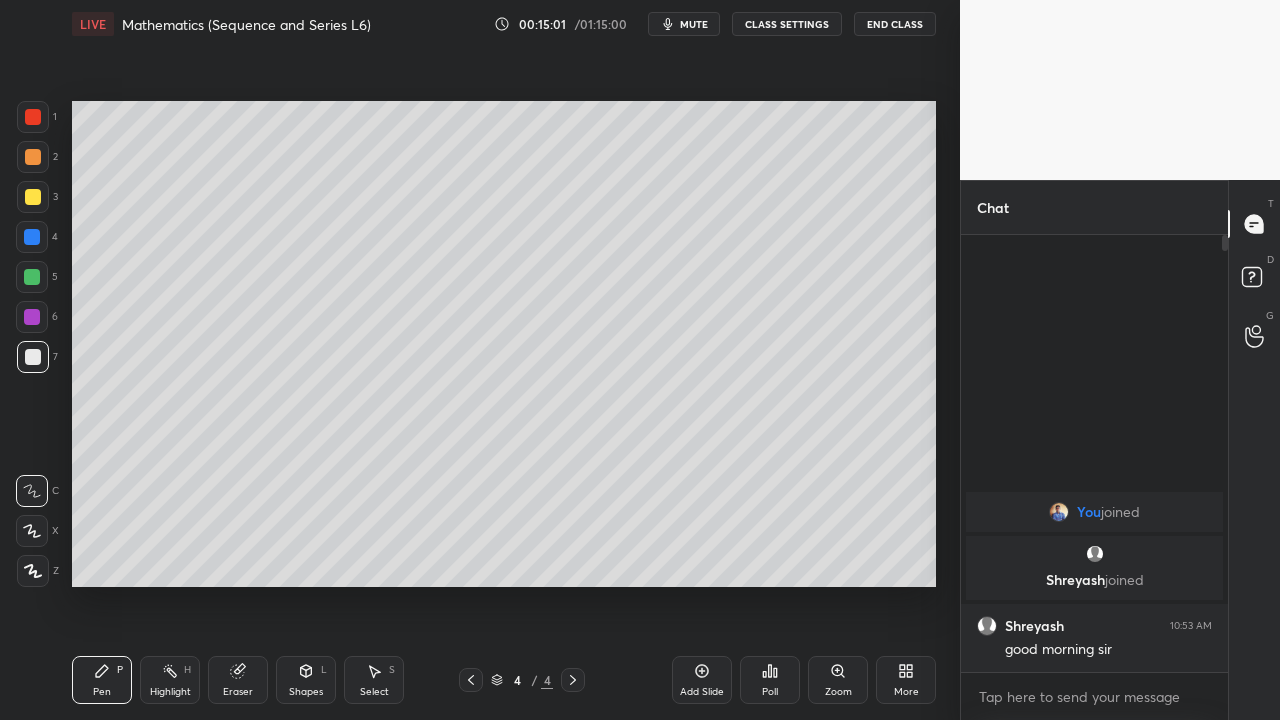 click 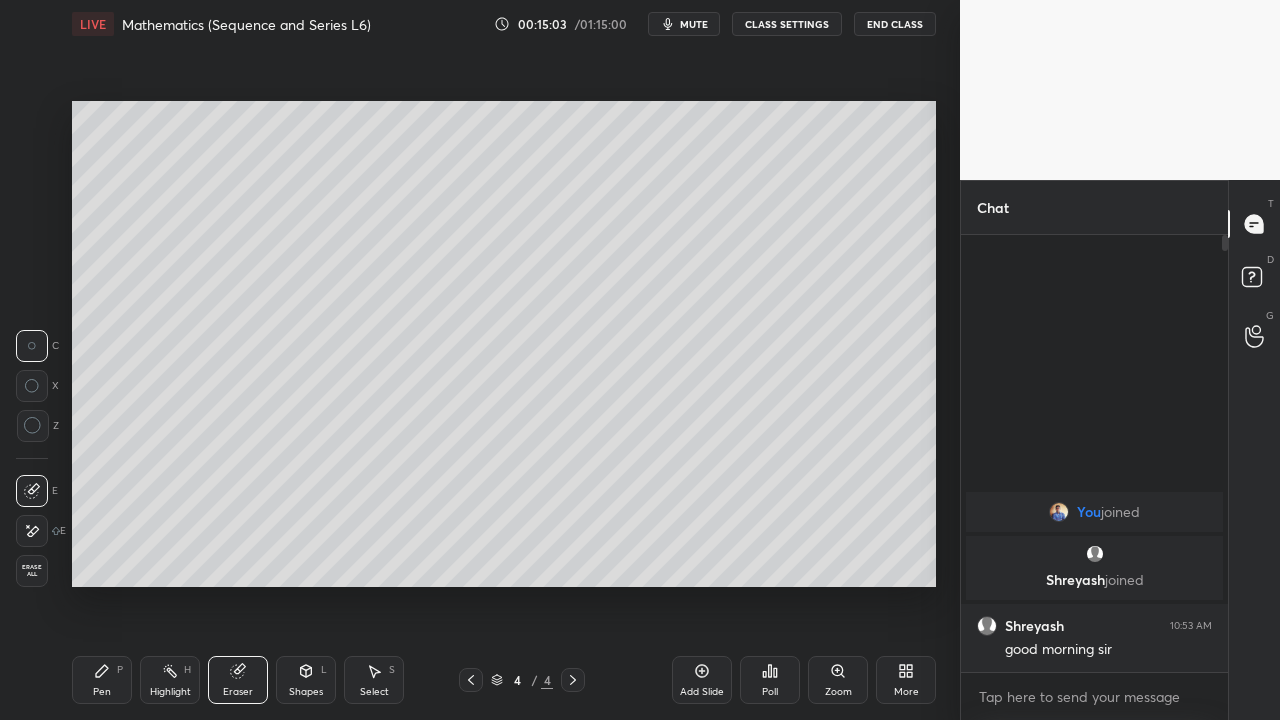 click on "Pen P" at bounding box center (102, 680) 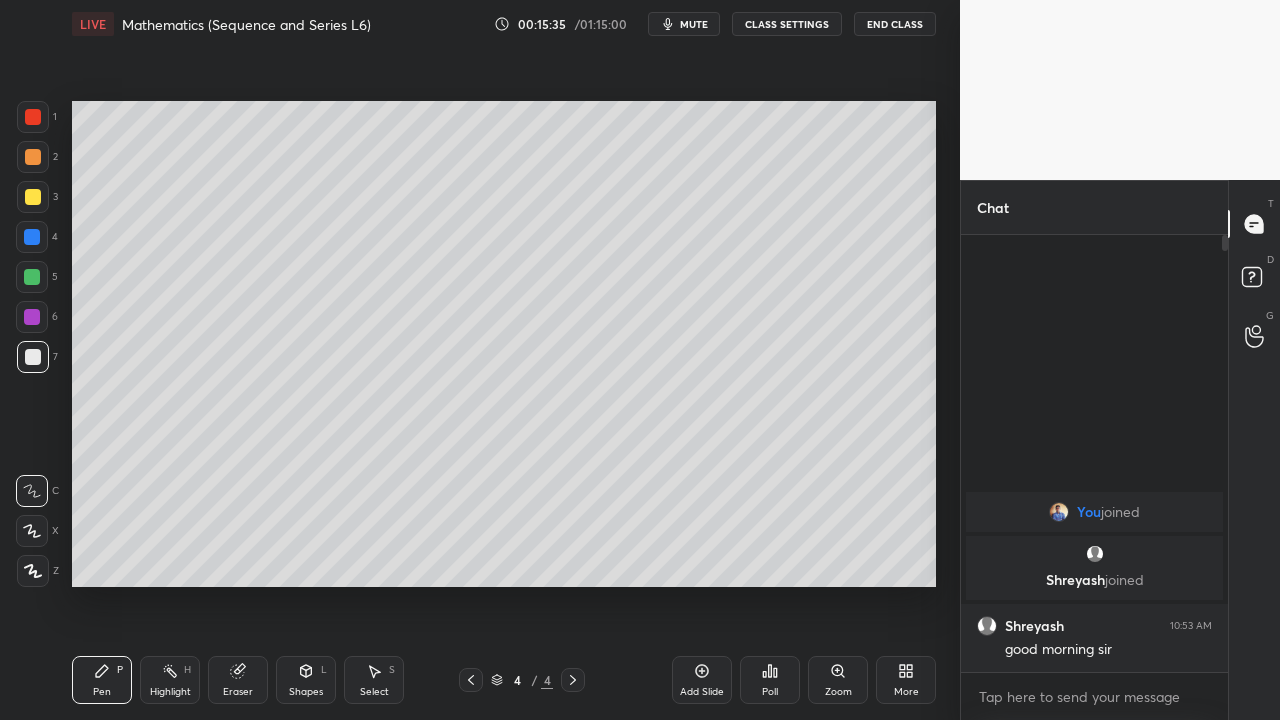 click on "Setting up your live class Poll for   secs No correct answer Start poll" at bounding box center [504, 344] 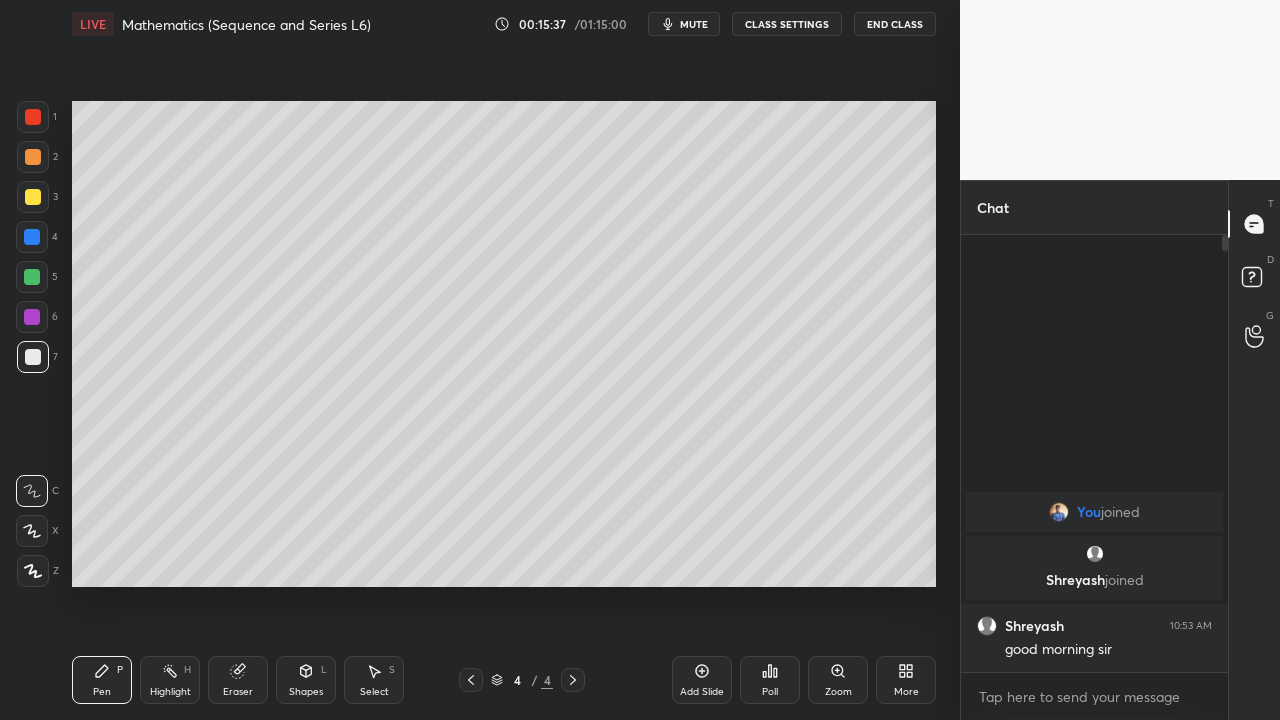 click on "Eraser" at bounding box center [238, 680] 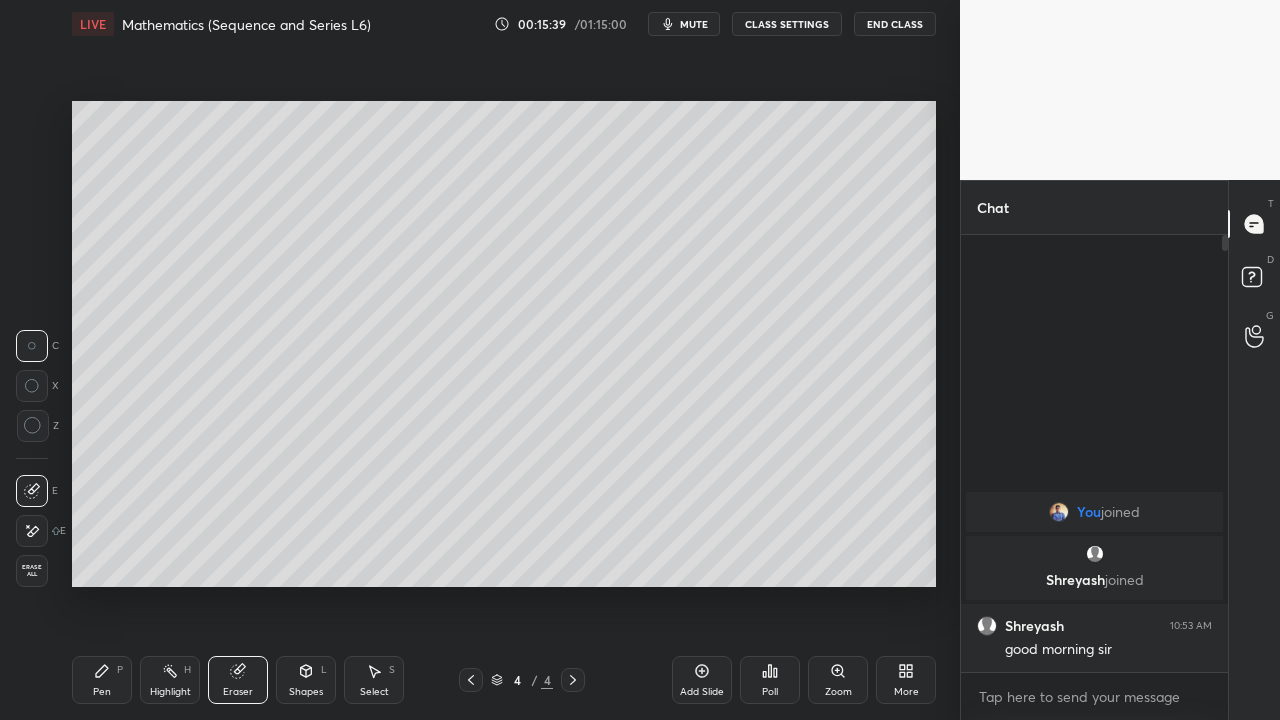 click on "Pen P" at bounding box center (102, 680) 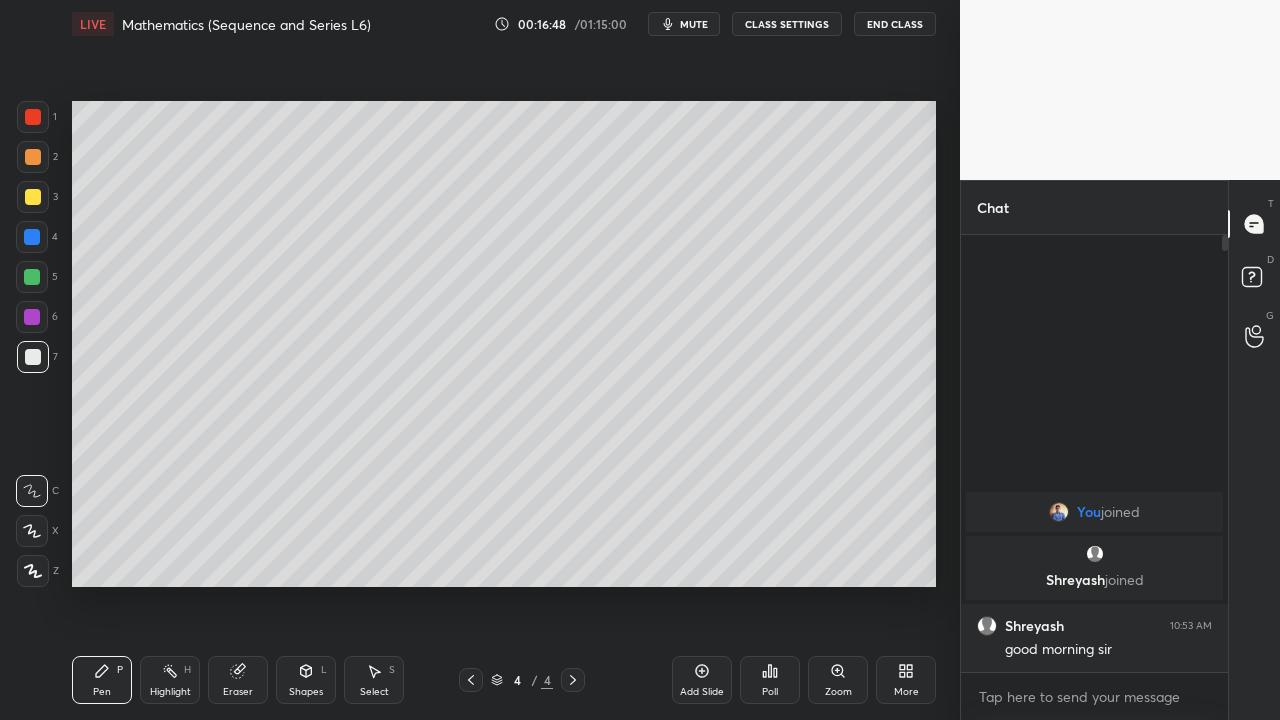 click on "Eraser" at bounding box center [238, 680] 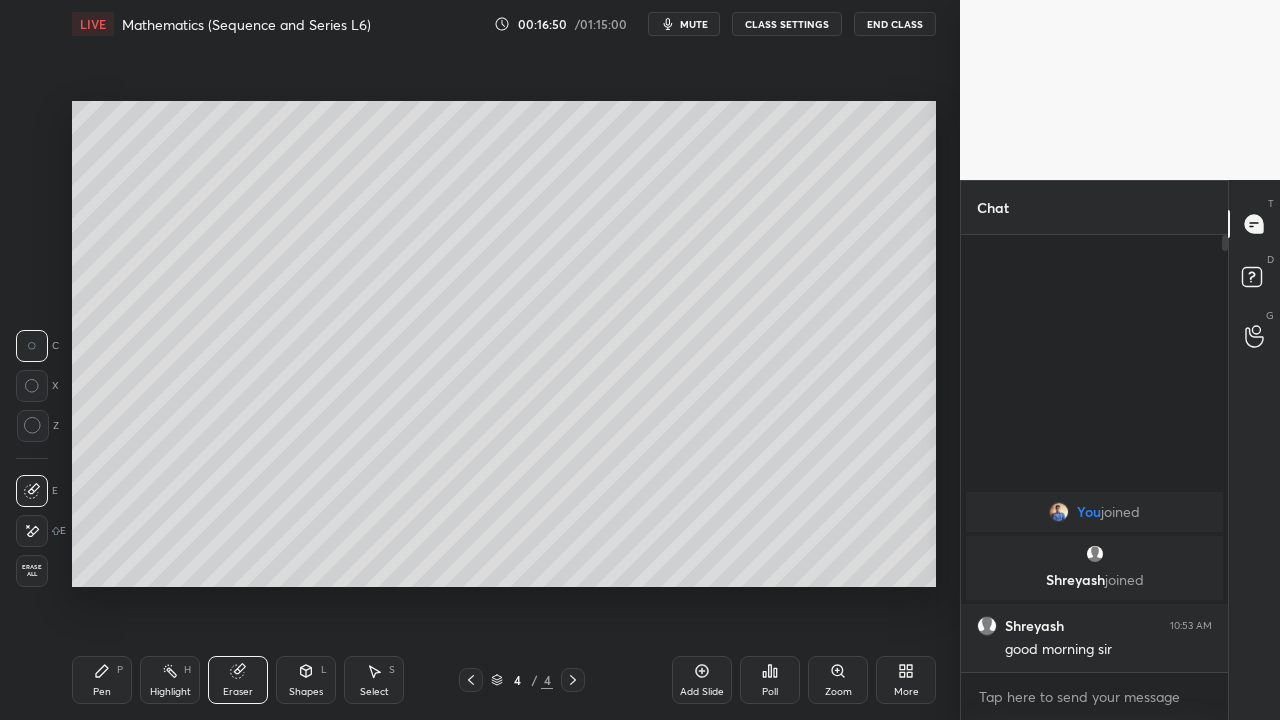 click on "Pen P" at bounding box center (102, 680) 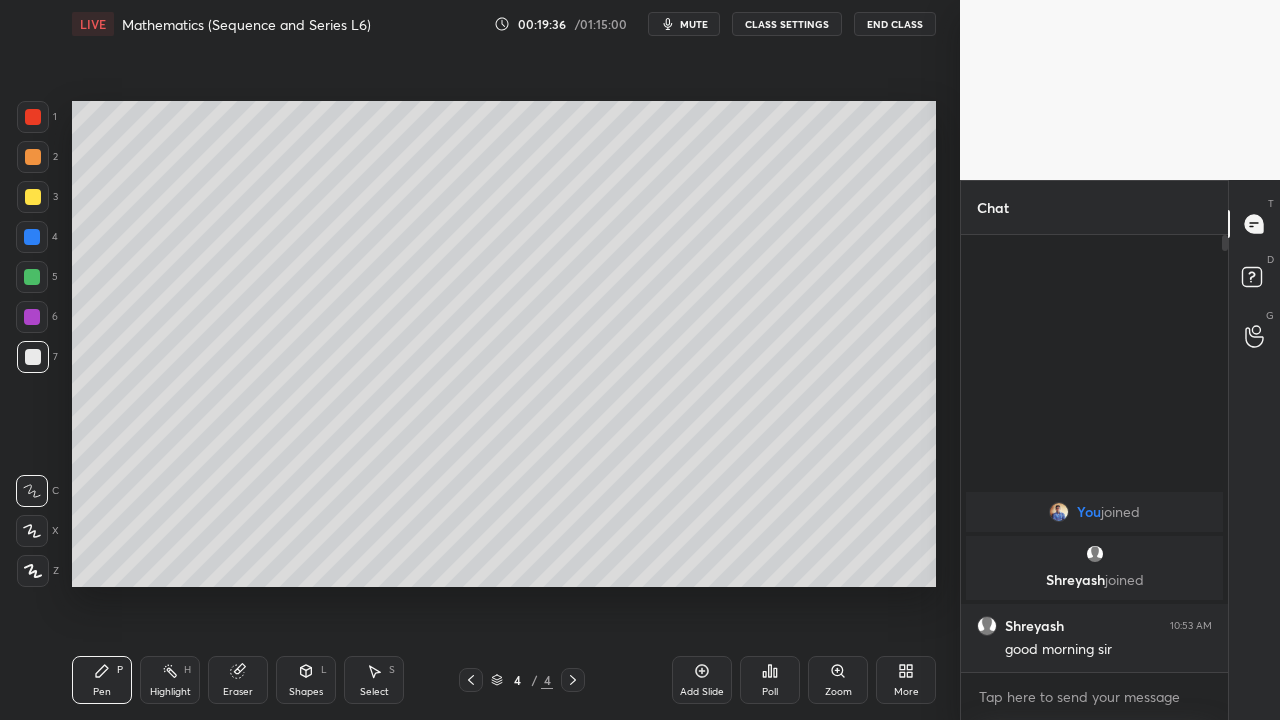 click on "Add Slide" at bounding box center (702, 680) 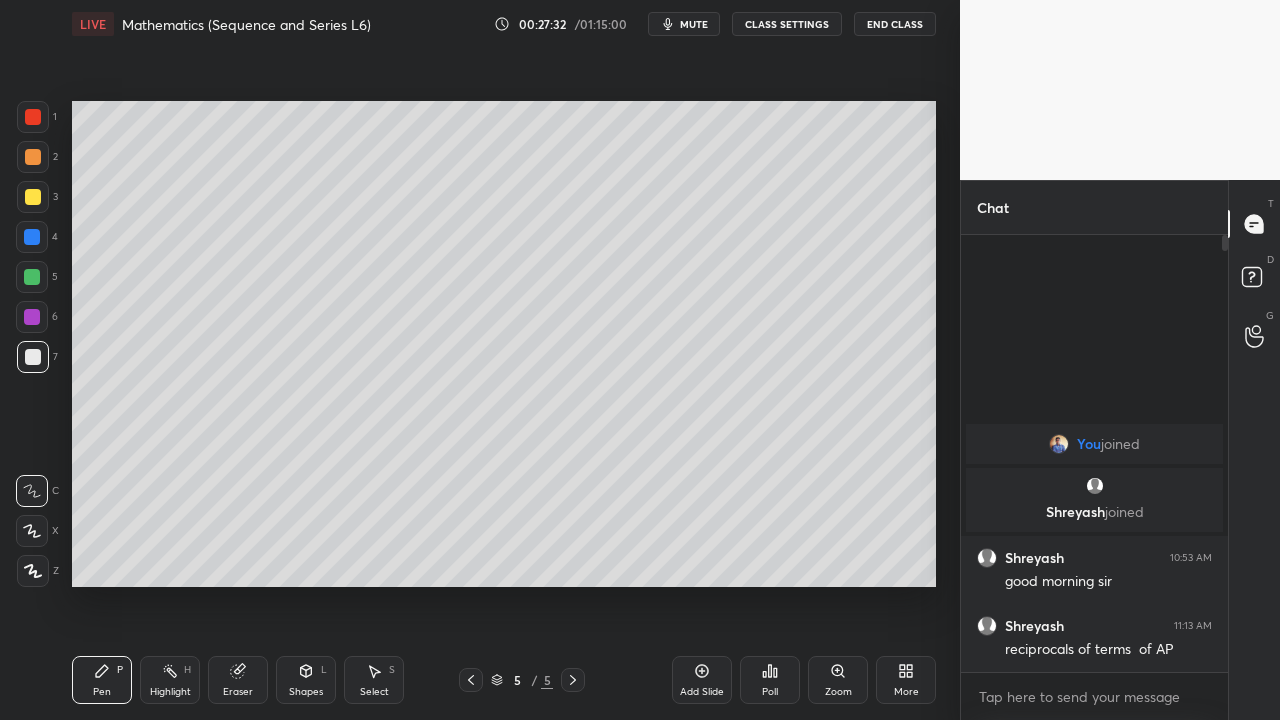 click on "Add Slide" at bounding box center [702, 680] 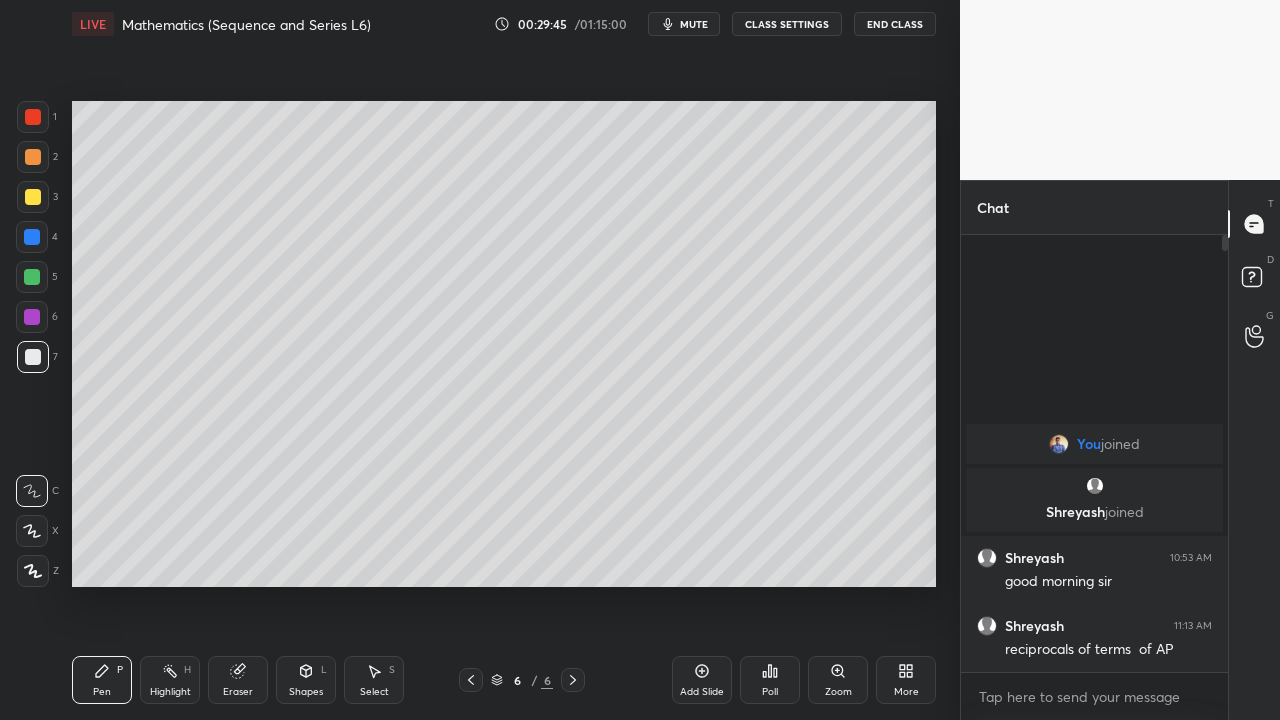 click on "Eraser" at bounding box center (238, 680) 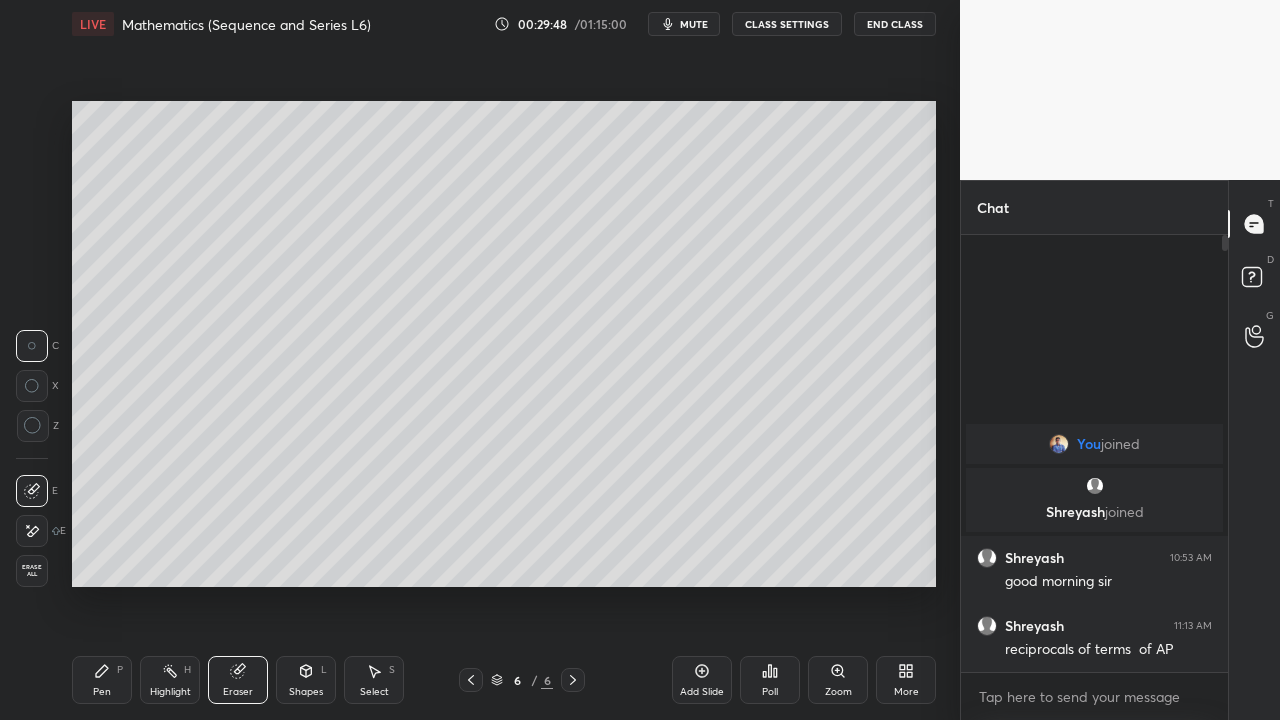 click on "Pen P" at bounding box center (102, 680) 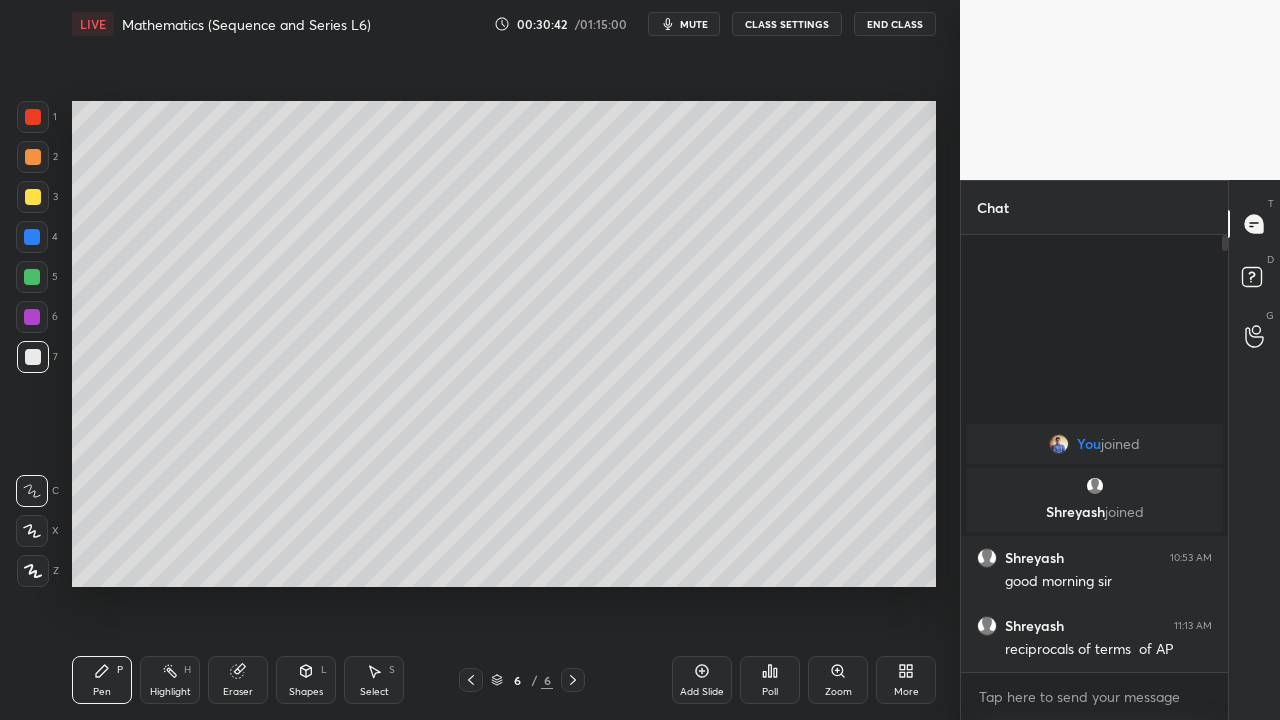 click 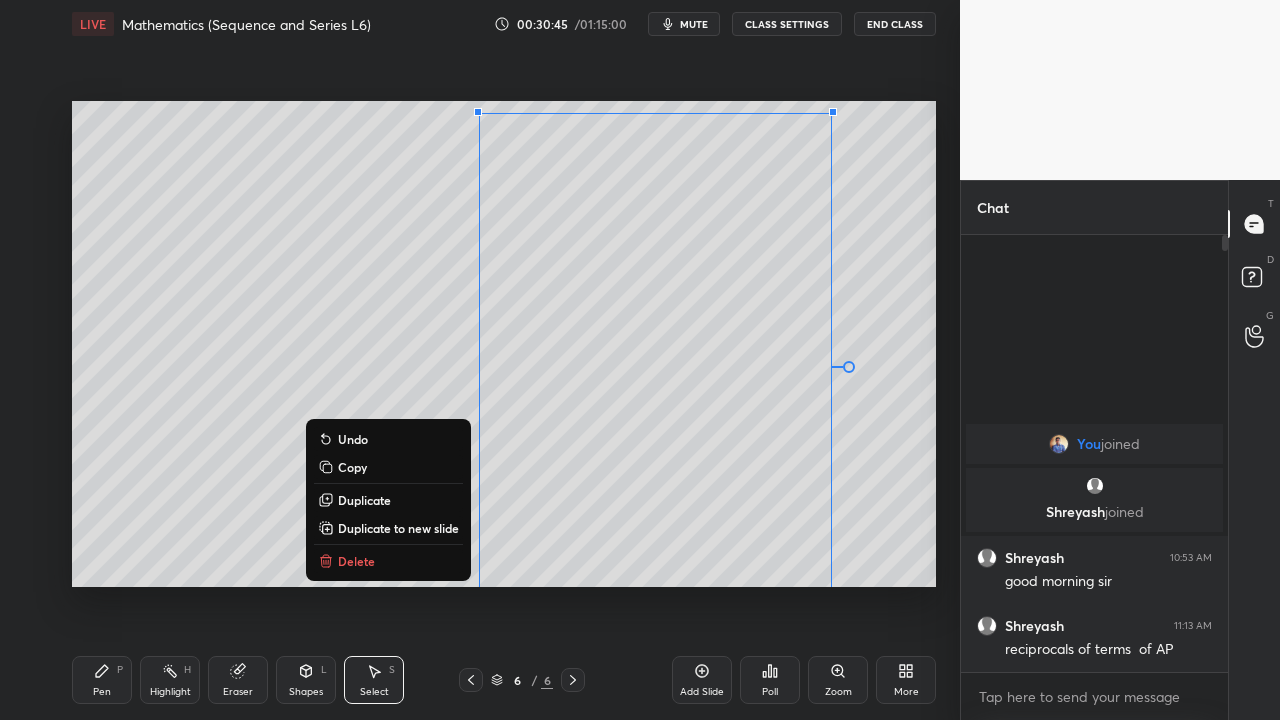 click on "Copy" at bounding box center (388, 467) 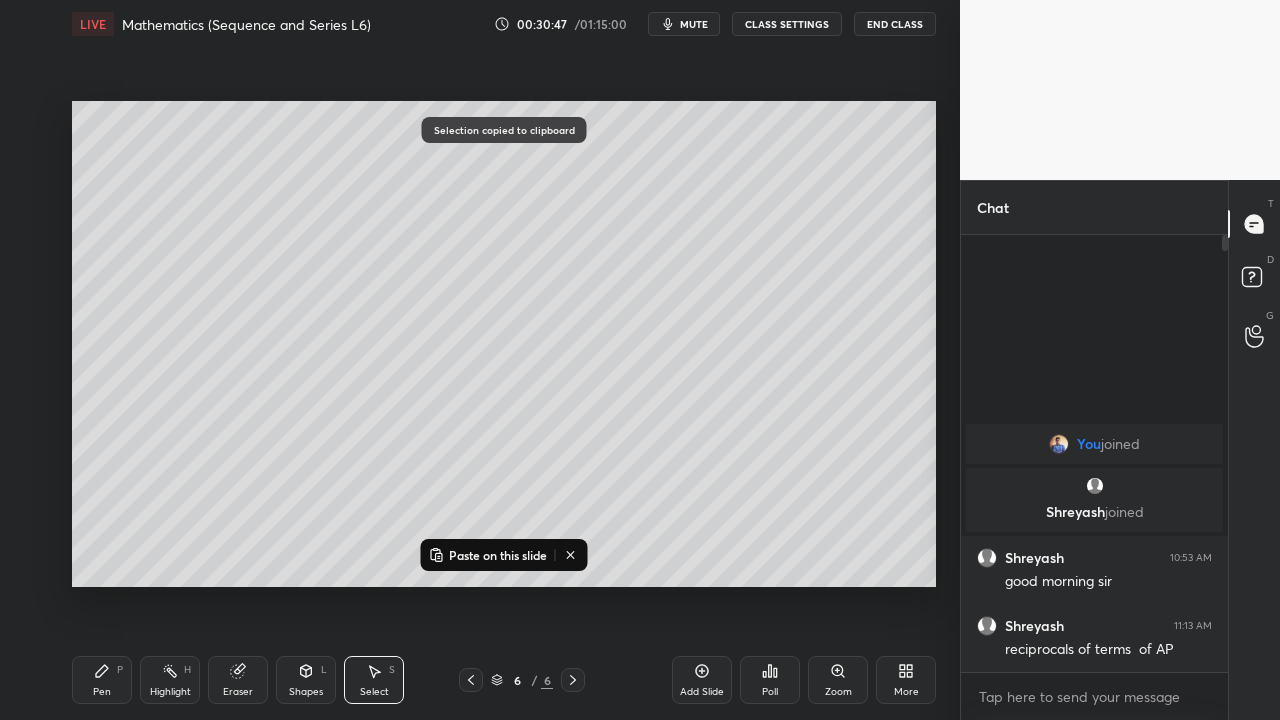 click 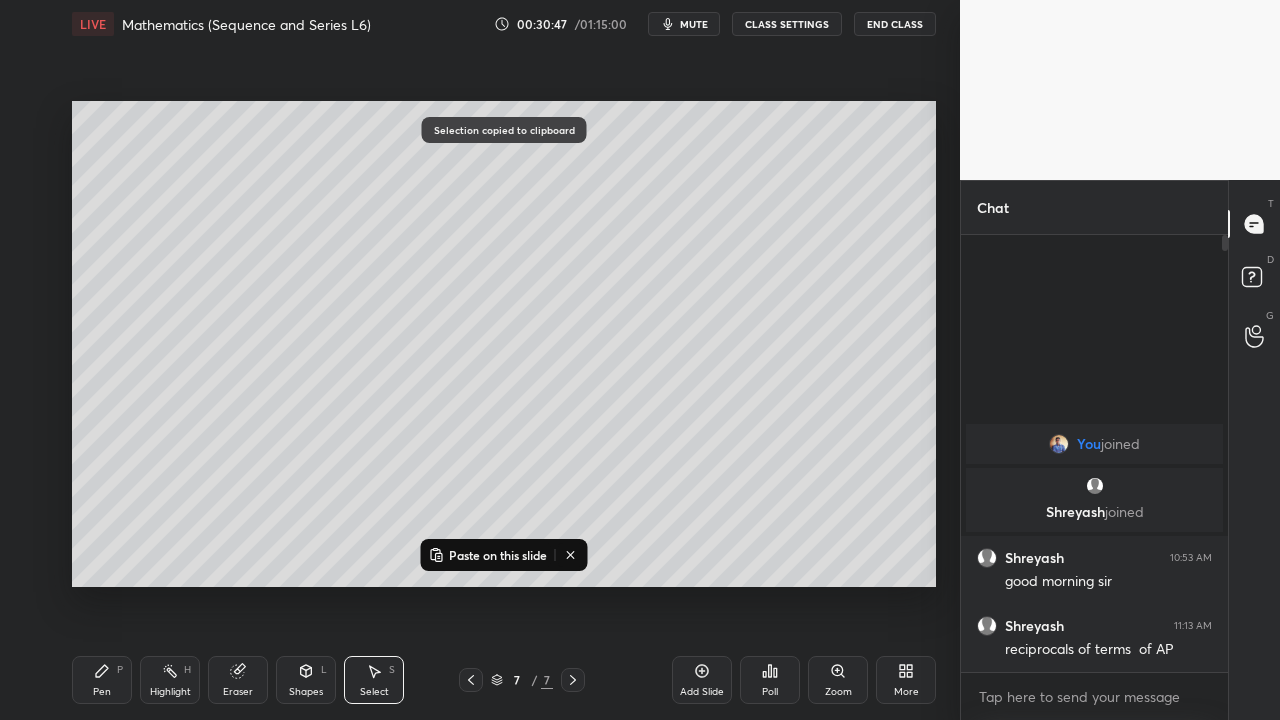 click on "Paste on this slide" at bounding box center (498, 555) 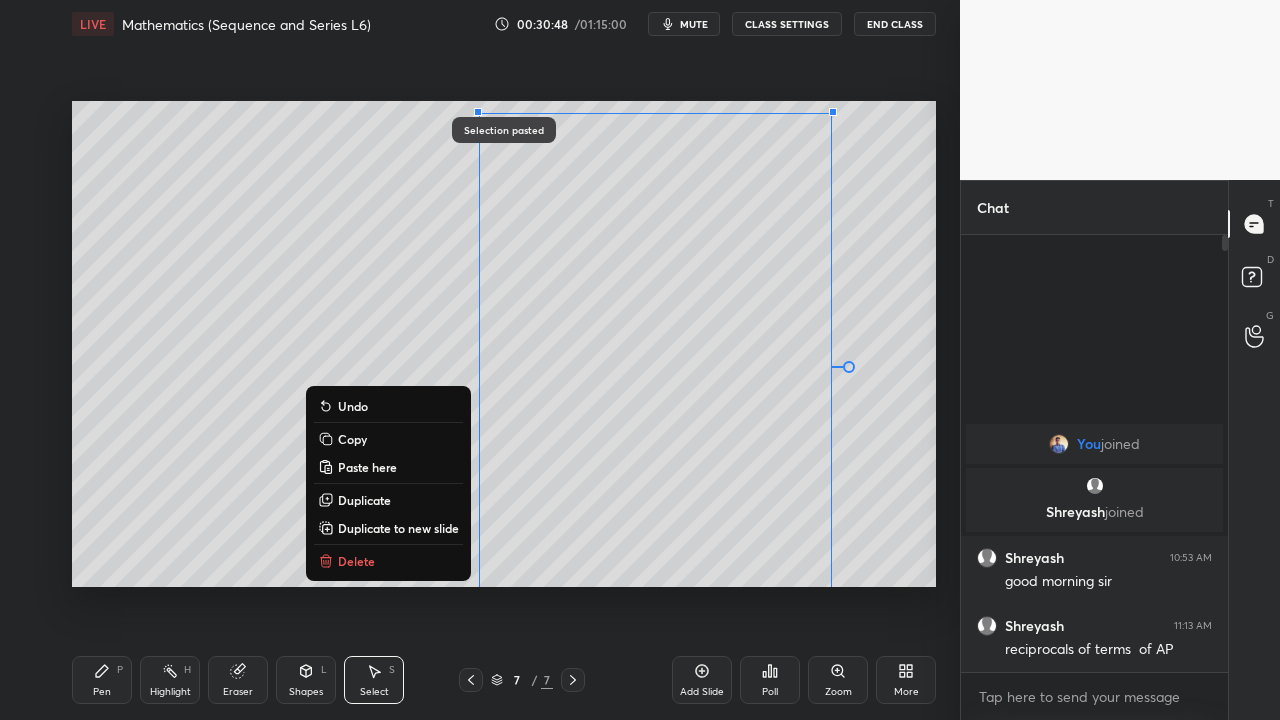 click on "0 ° Undo Copy Paste here Duplicate Duplicate to new slide Delete" at bounding box center (504, 344) 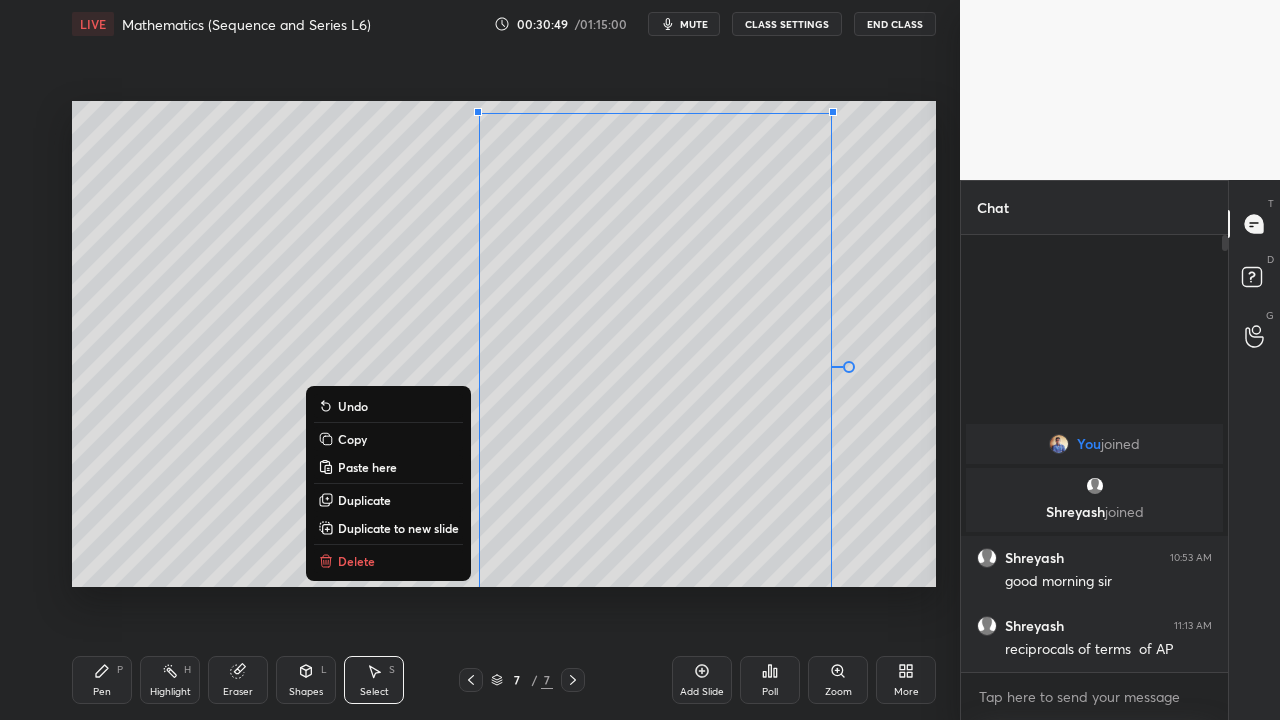 click on "0 ° Undo Copy Paste here Duplicate Duplicate to new slide Delete" at bounding box center [504, 344] 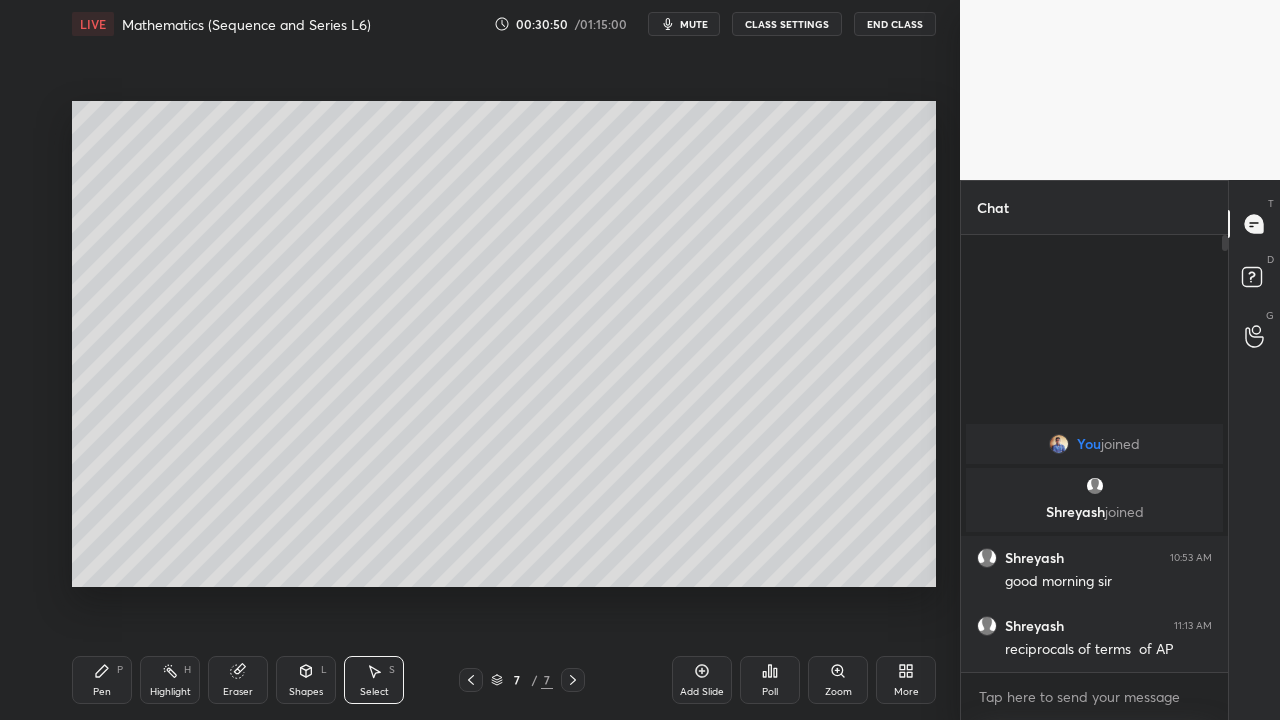 click on "0 ° Undo Copy Paste here Duplicate Duplicate to new slide Delete" at bounding box center [504, 344] 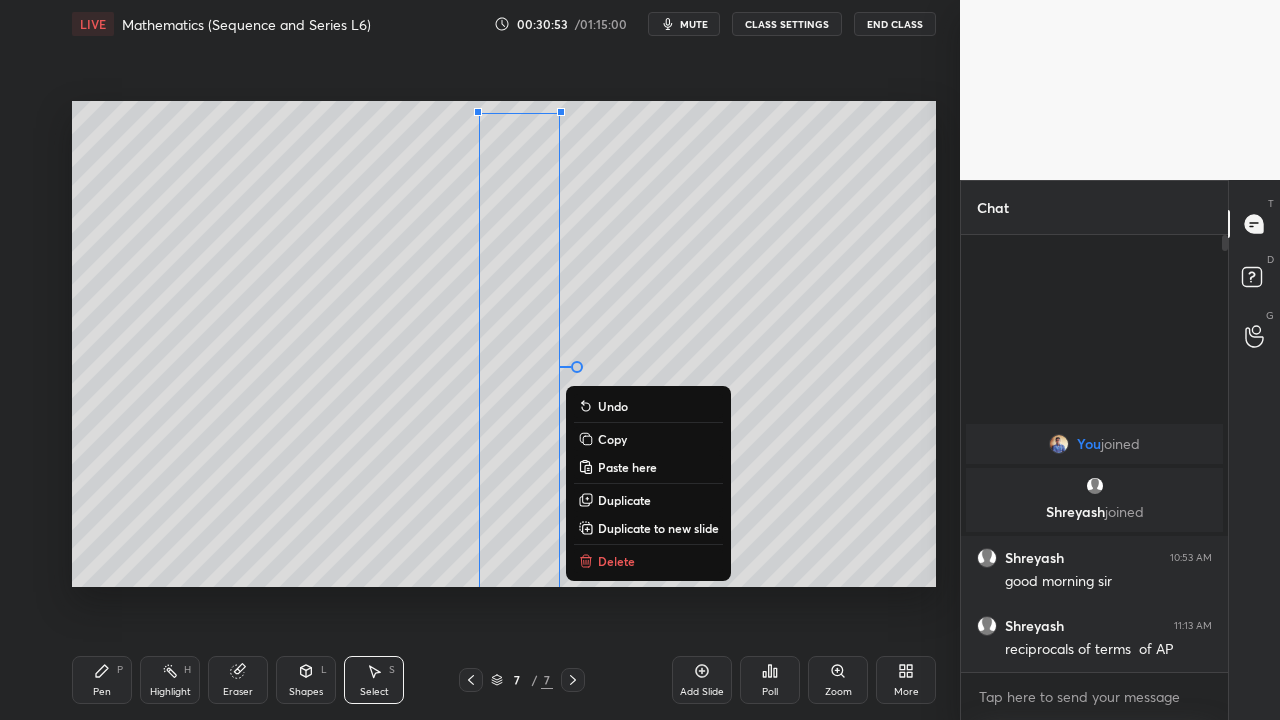 click on "Delete" at bounding box center (616, 561) 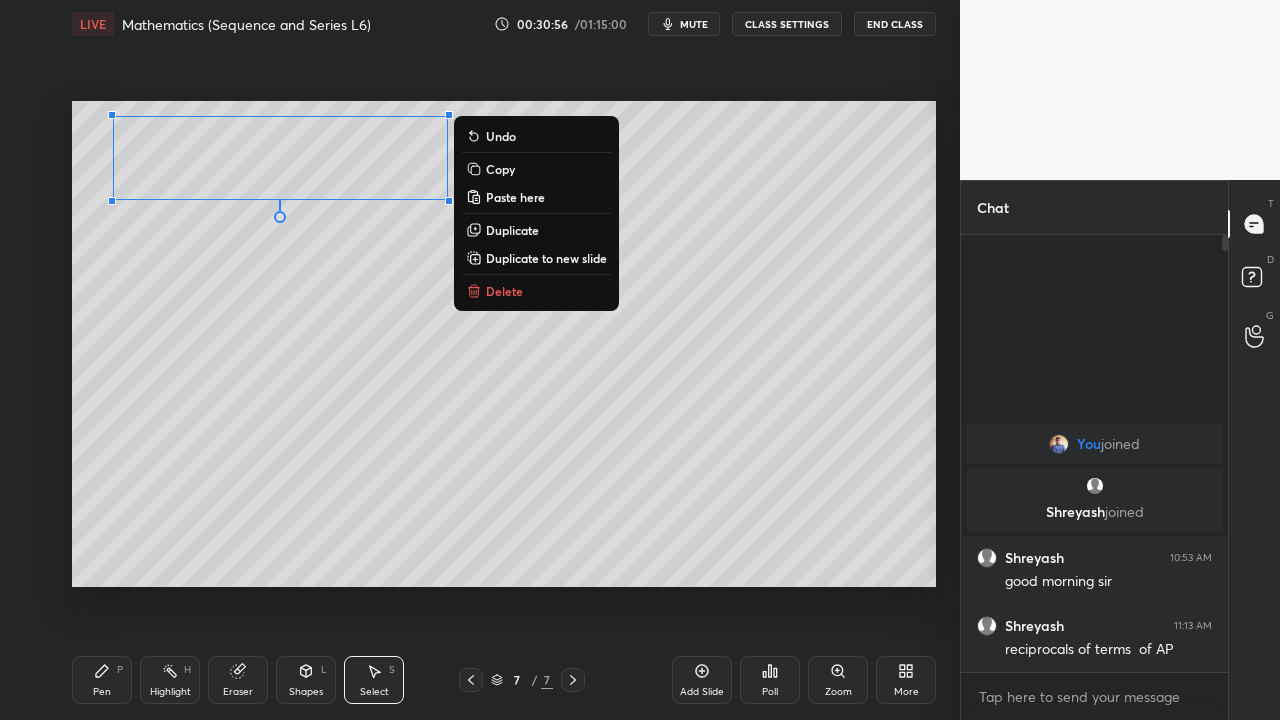 click on "0 ° Undo Copy Paste here Duplicate Duplicate to new slide Delete" at bounding box center (504, 344) 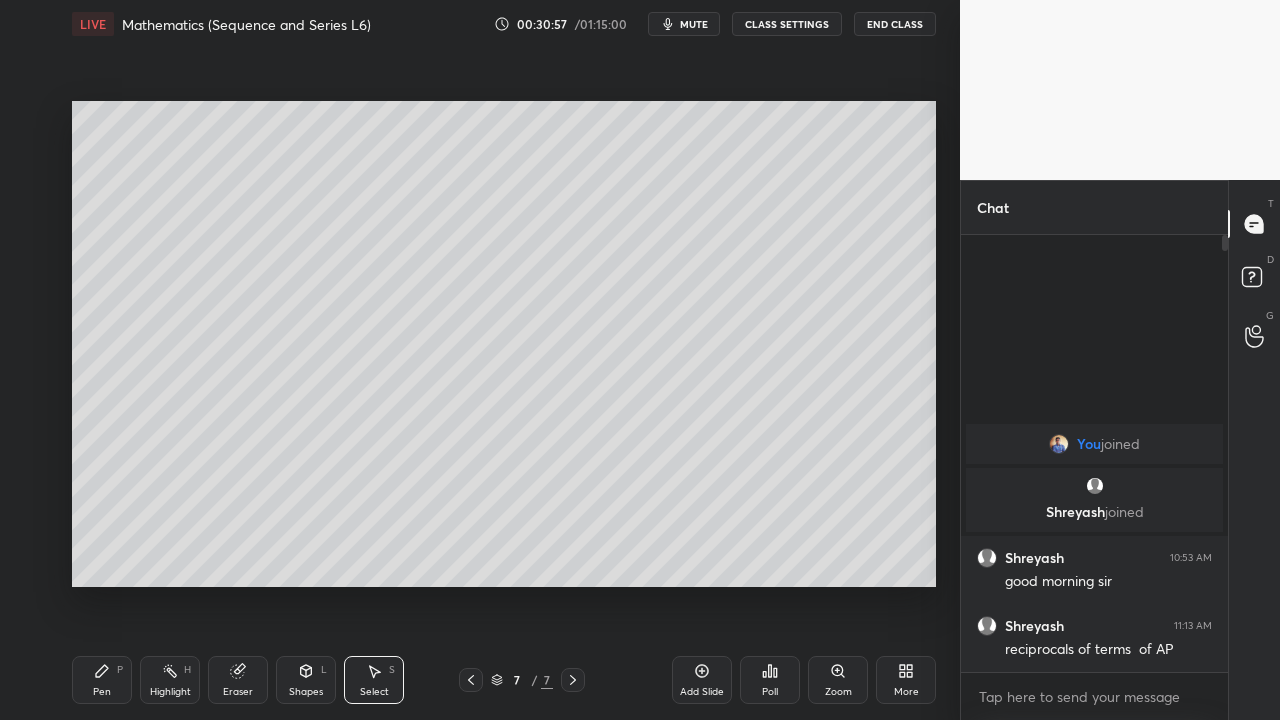 click on "Pen P" at bounding box center [102, 680] 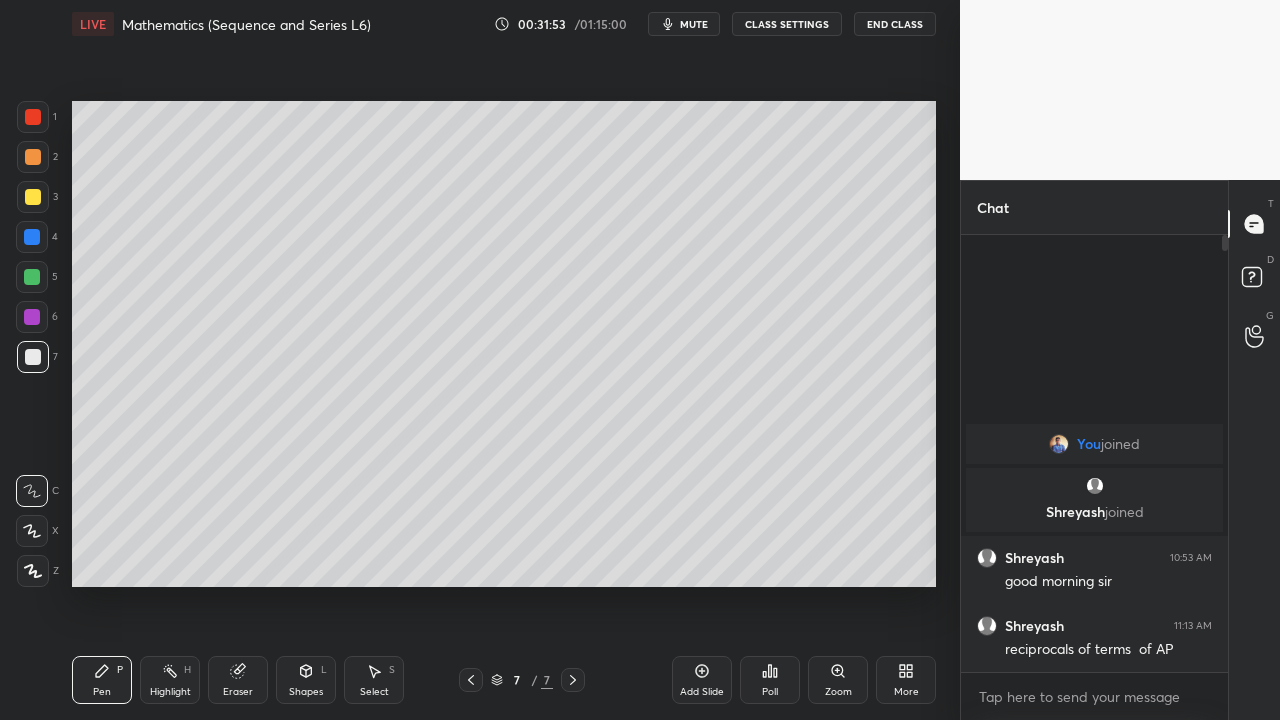 click 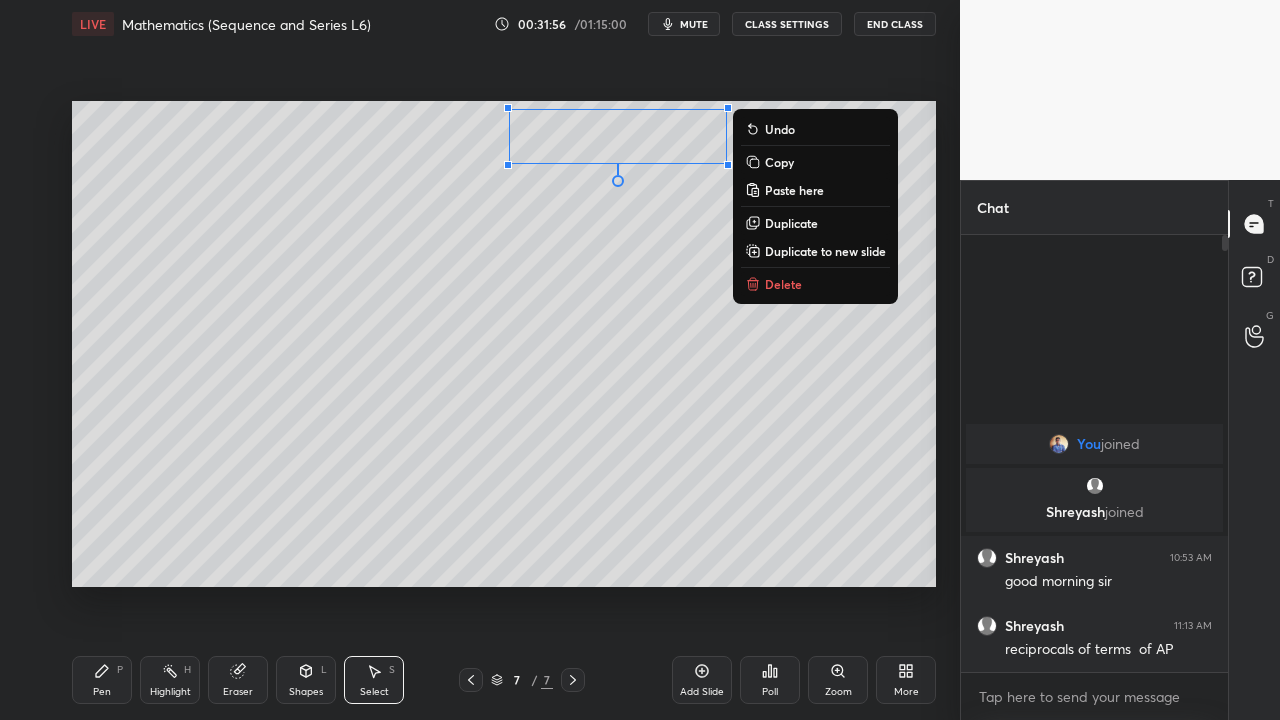click on "0 ° Undo Copy Paste here Duplicate Duplicate to new slide Delete" at bounding box center [504, 344] 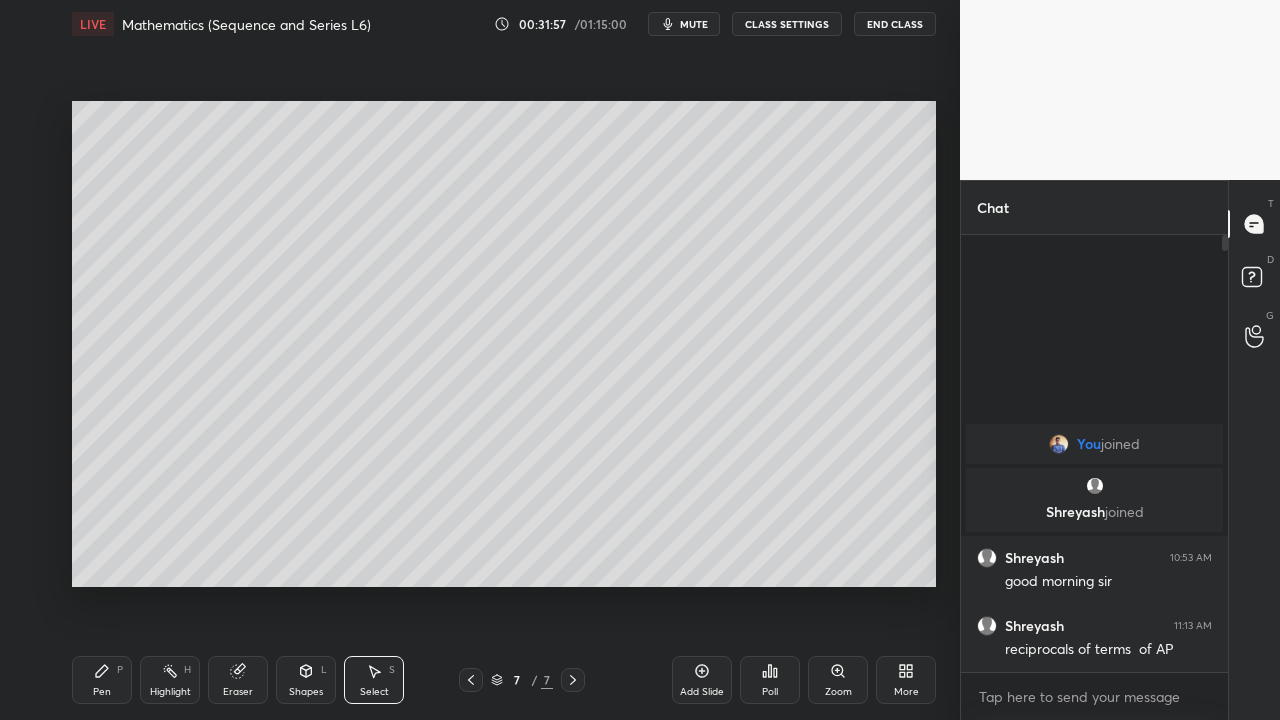 click on "Pen P" at bounding box center (102, 680) 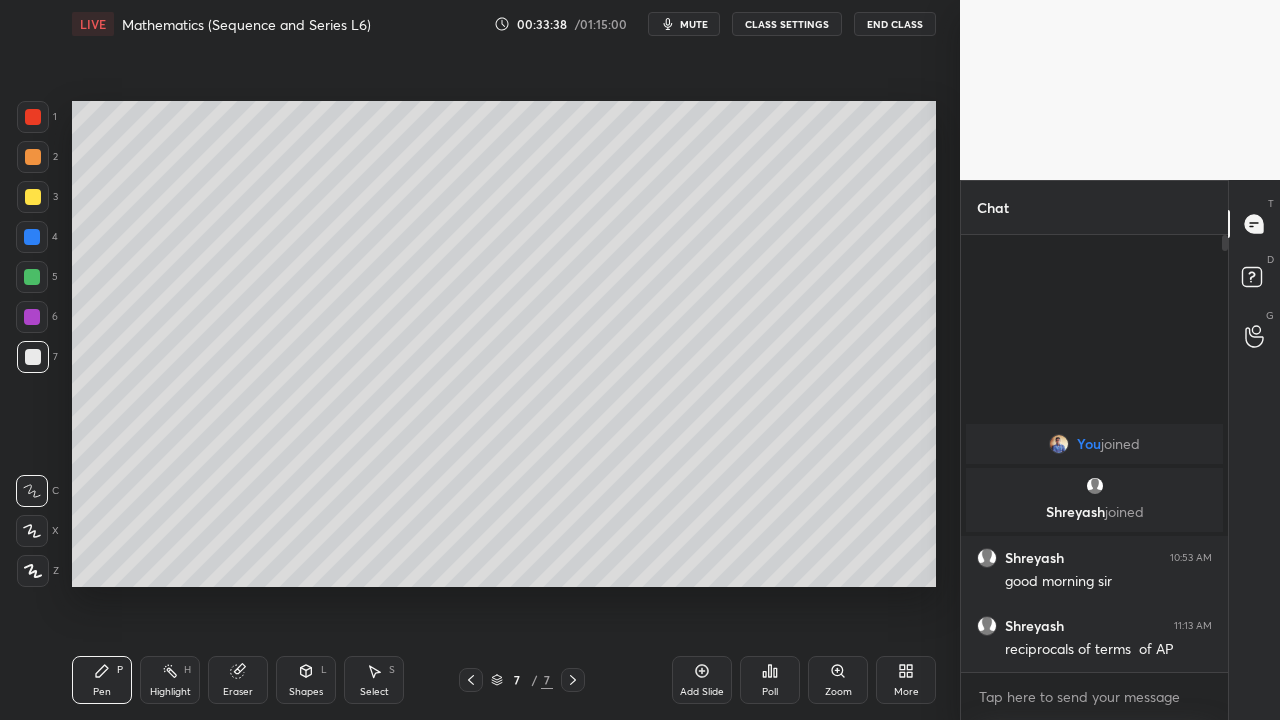 click 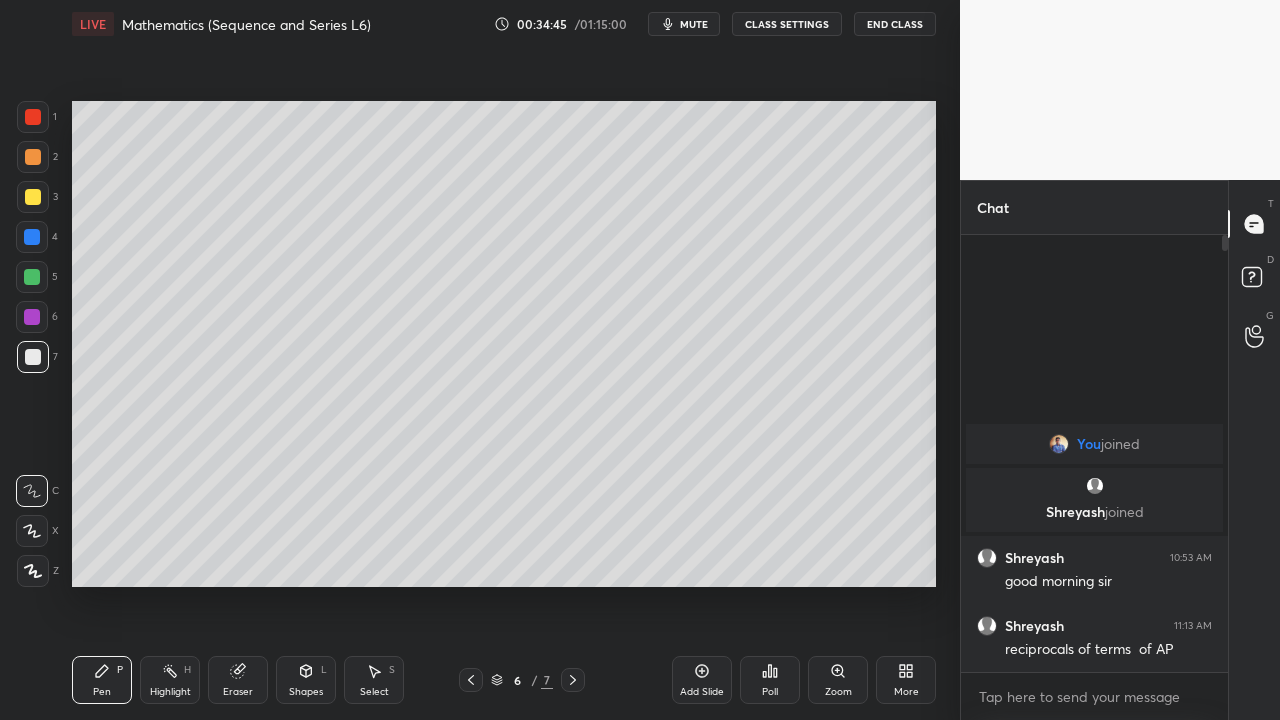 click 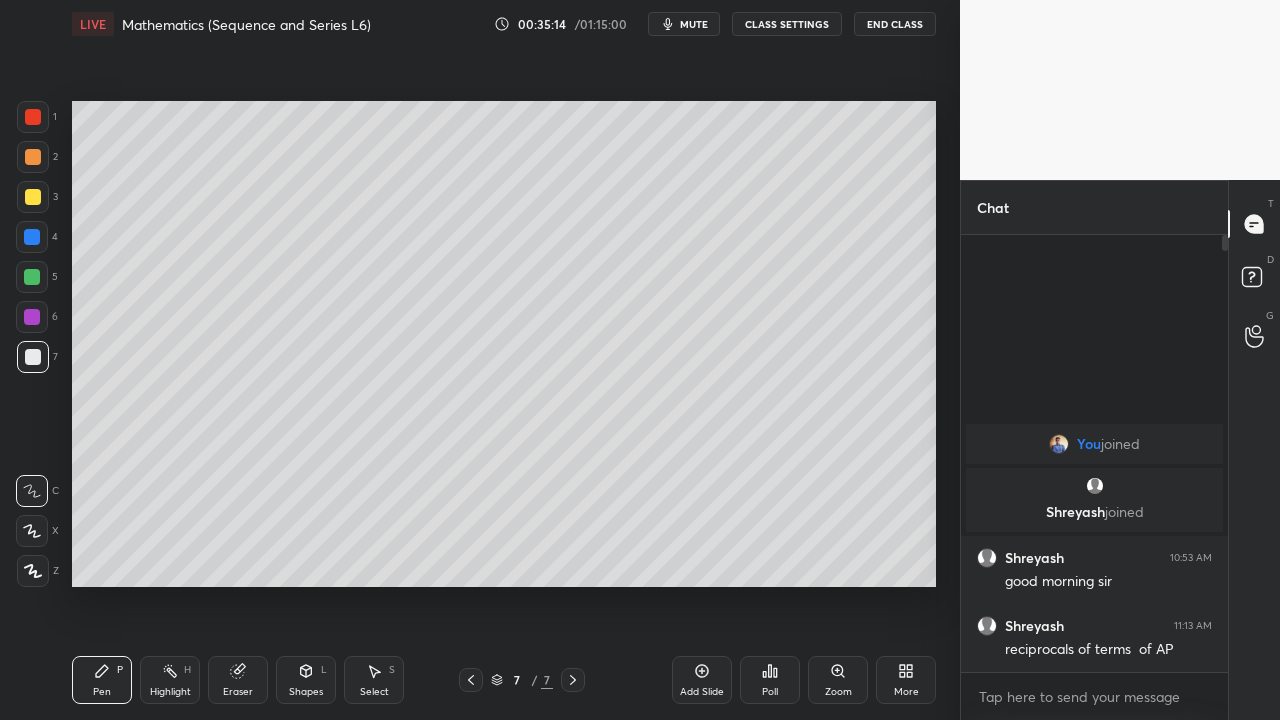 click 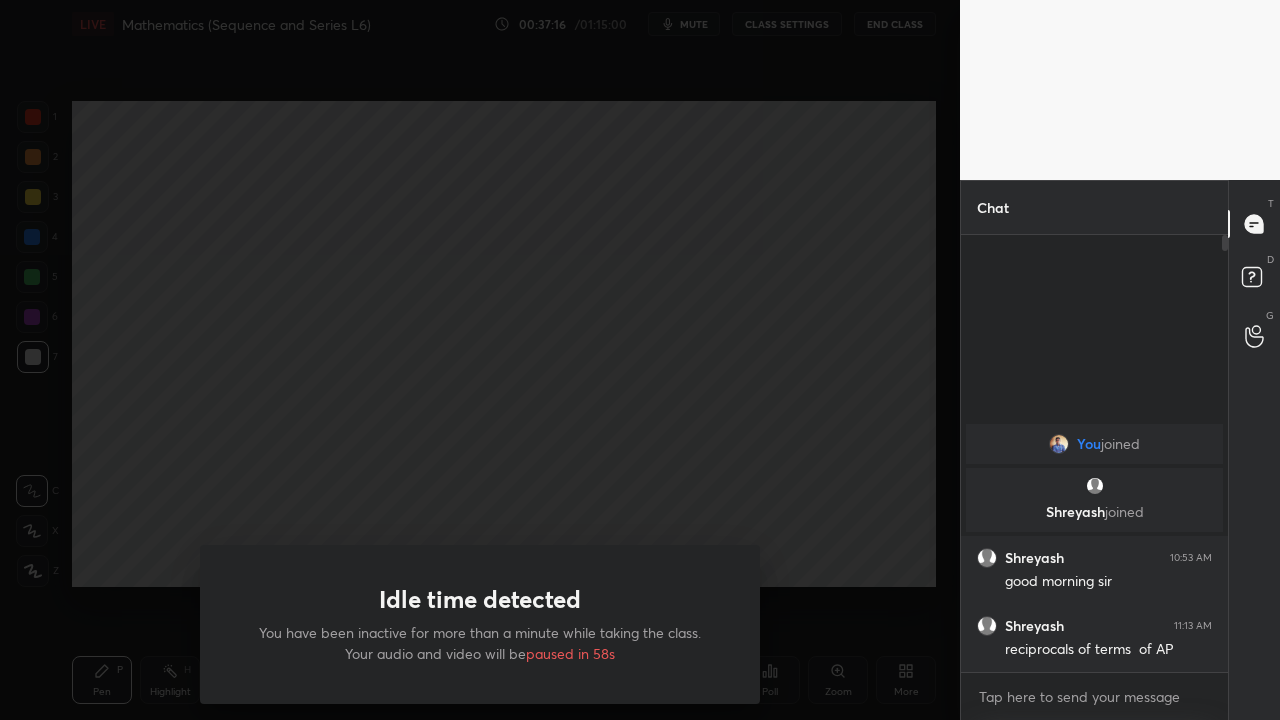 click on "Idle time detected You have been inactive for more than a minute while taking the class. Your audio and video will be  paused in 58s" at bounding box center (480, 360) 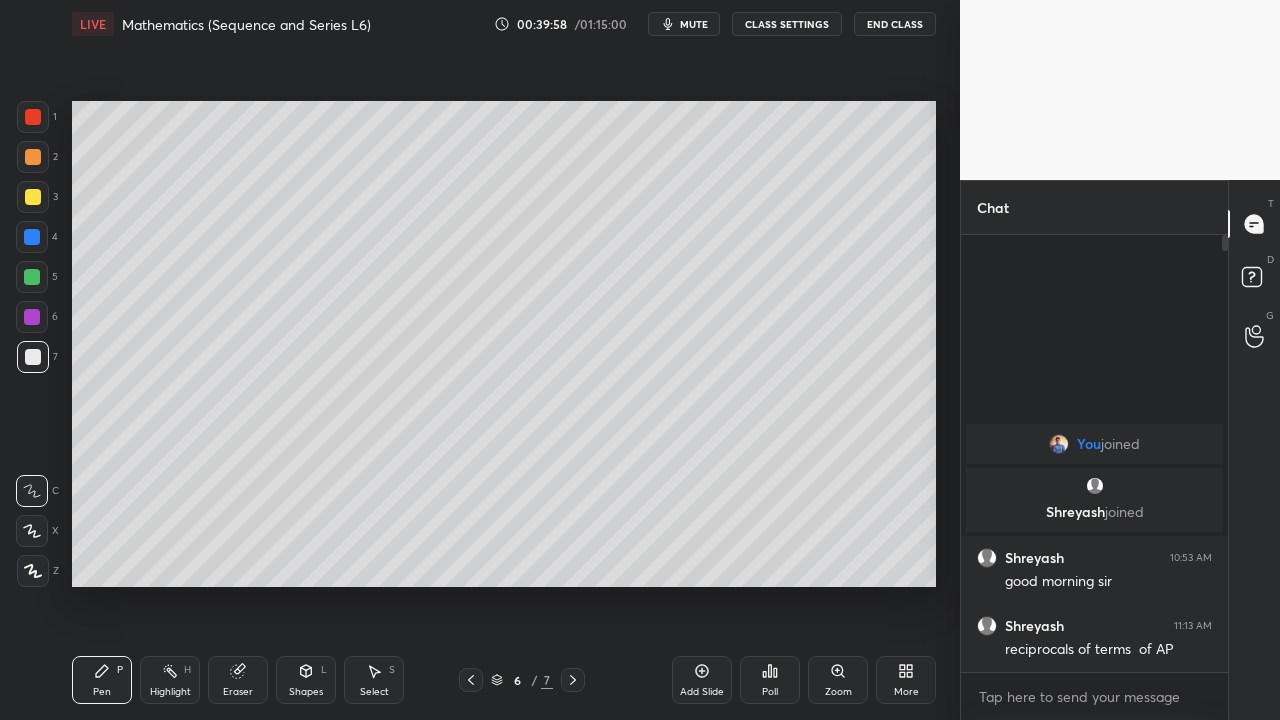 click 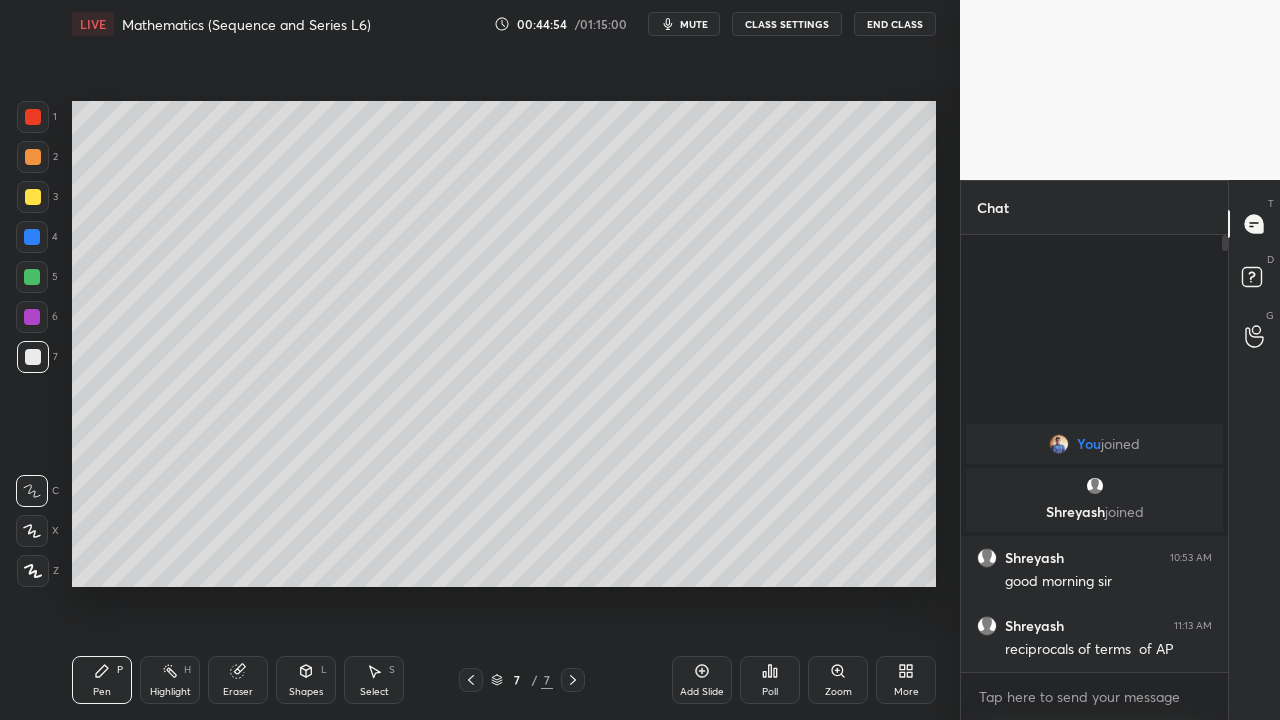 click 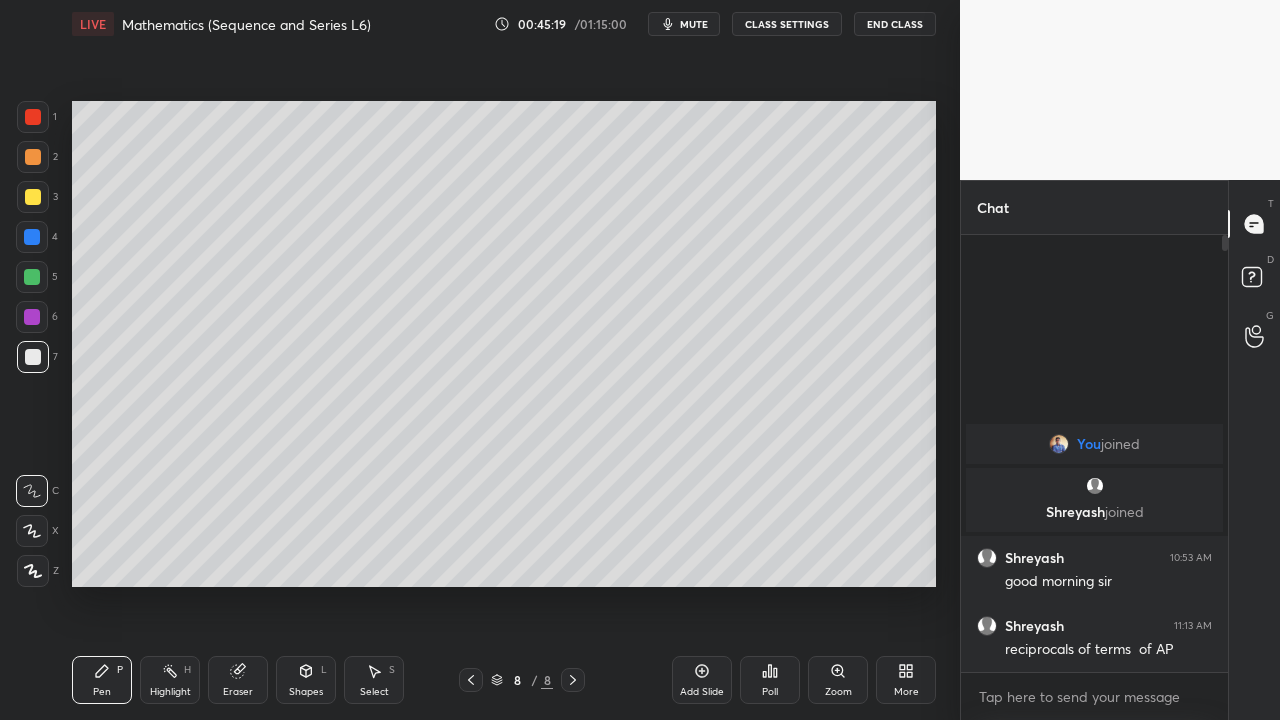 click on "Eraser" at bounding box center [238, 680] 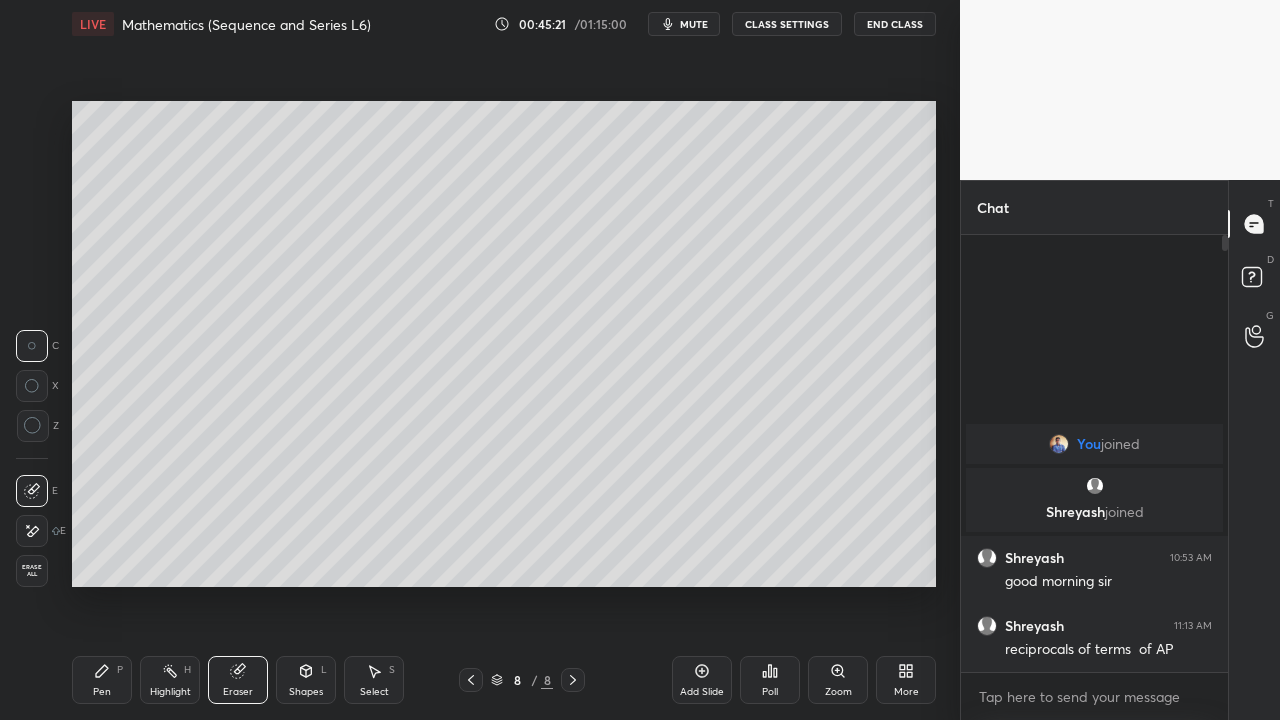 click on "Pen P" at bounding box center [102, 680] 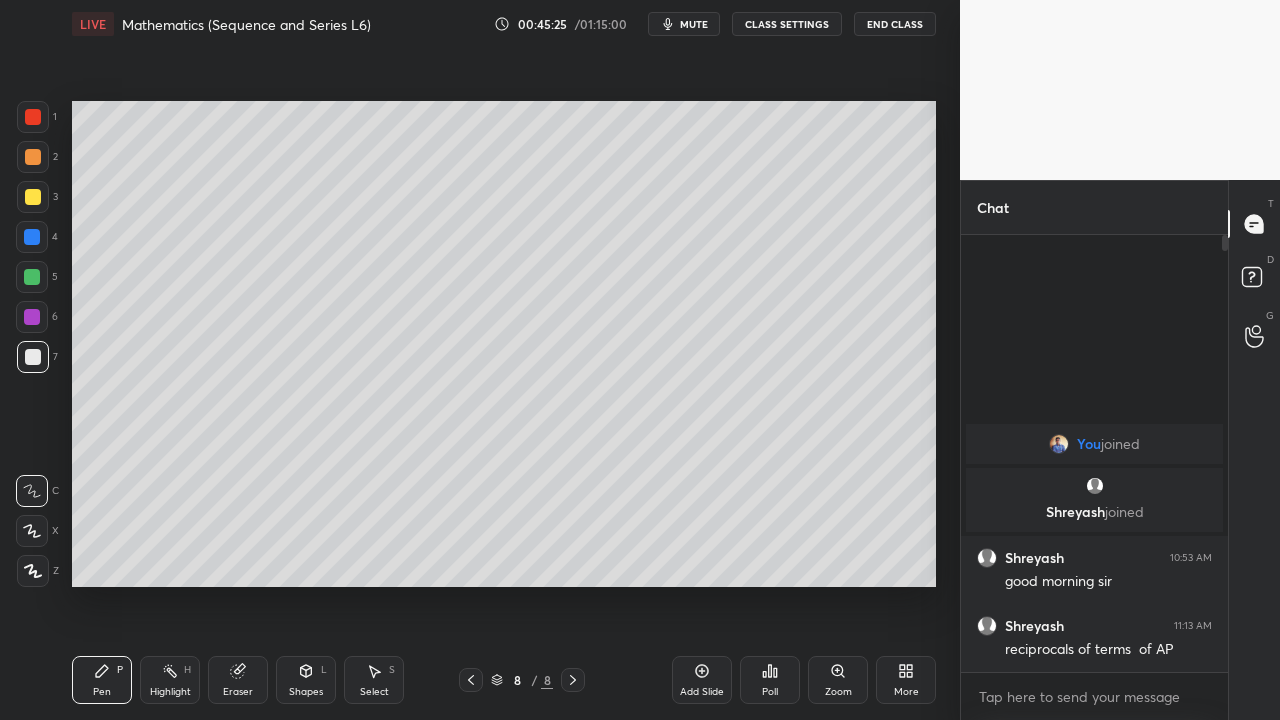 click on "More" at bounding box center [906, 680] 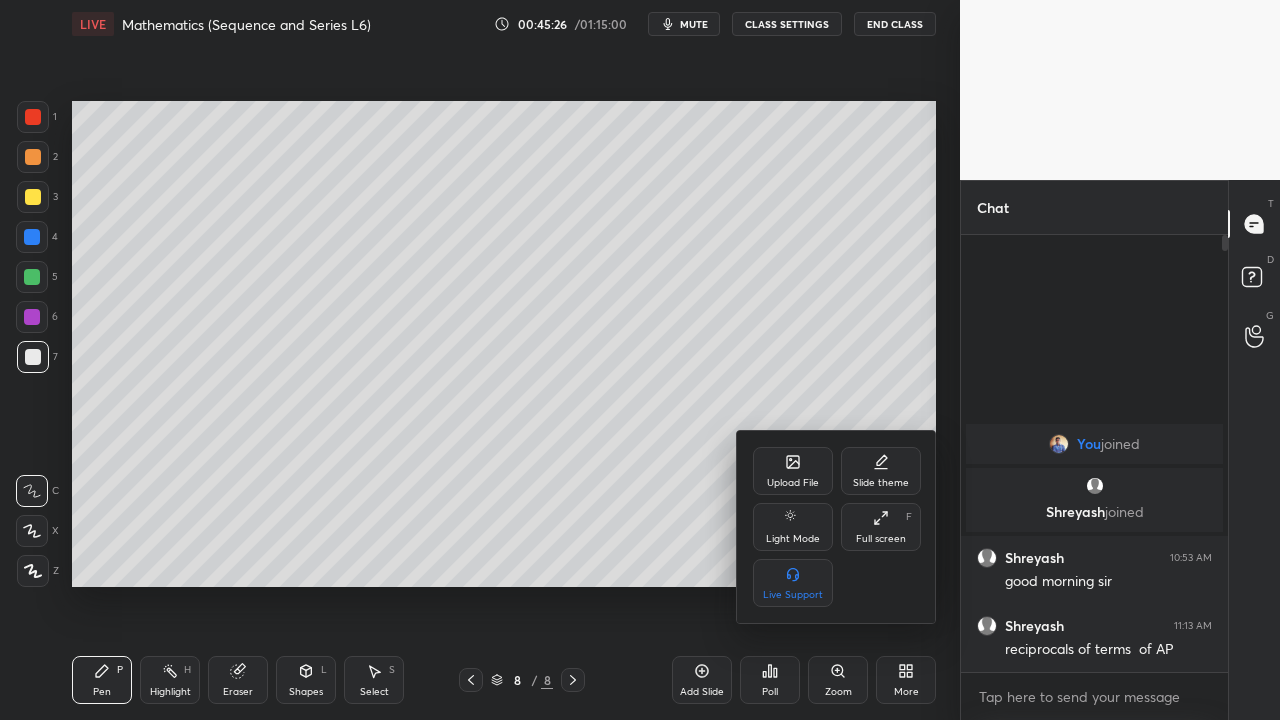 click on "Full screen F" at bounding box center [881, 527] 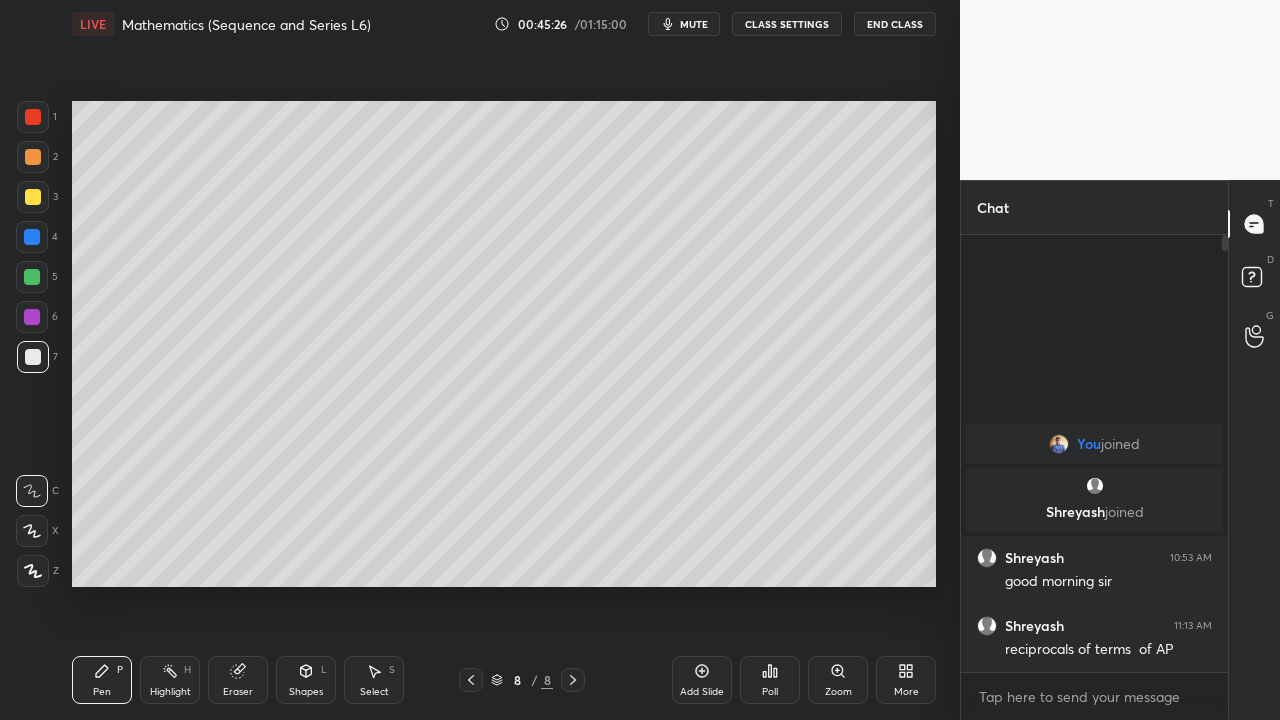 type on "x" 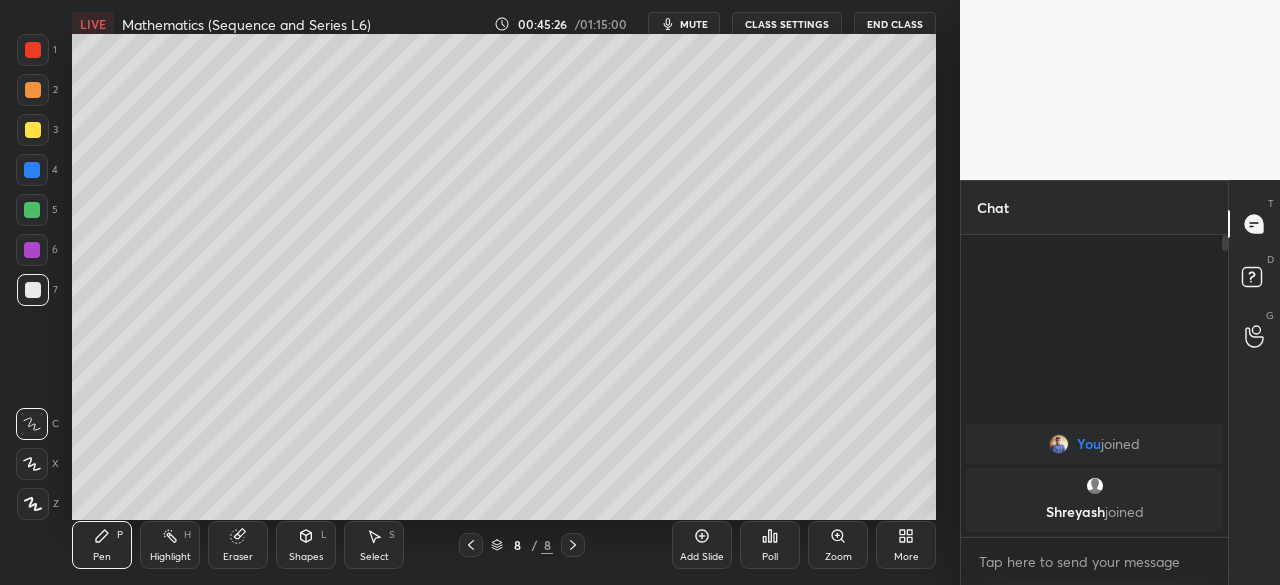 scroll, scrollTop: 457, scrollLeft: 880, axis: both 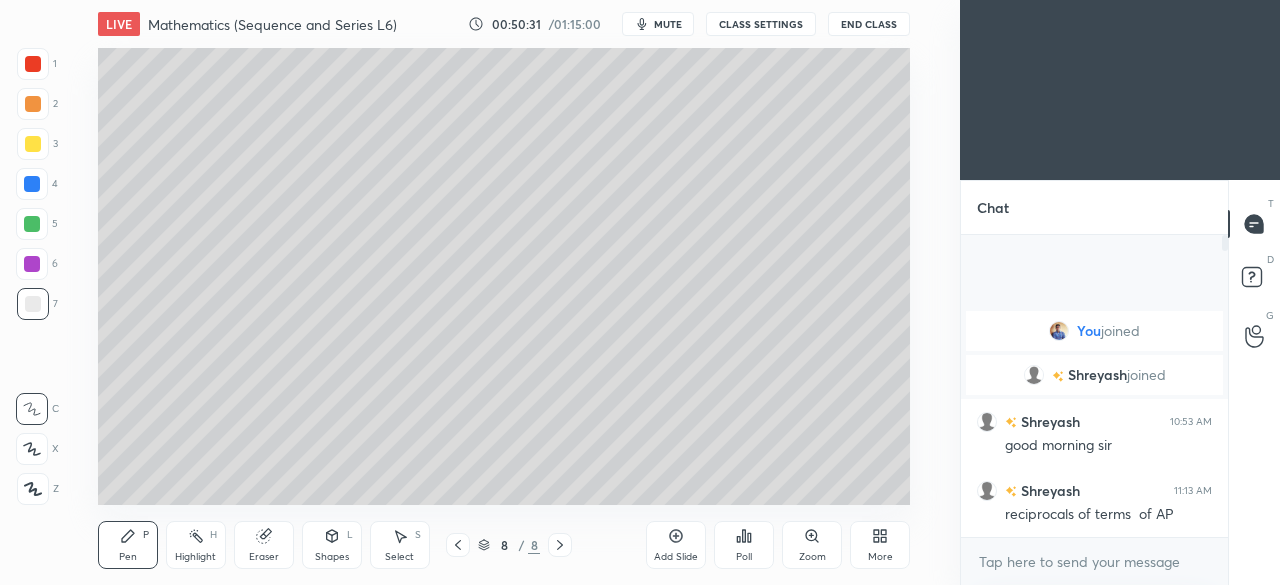 click on "More" at bounding box center [880, 545] 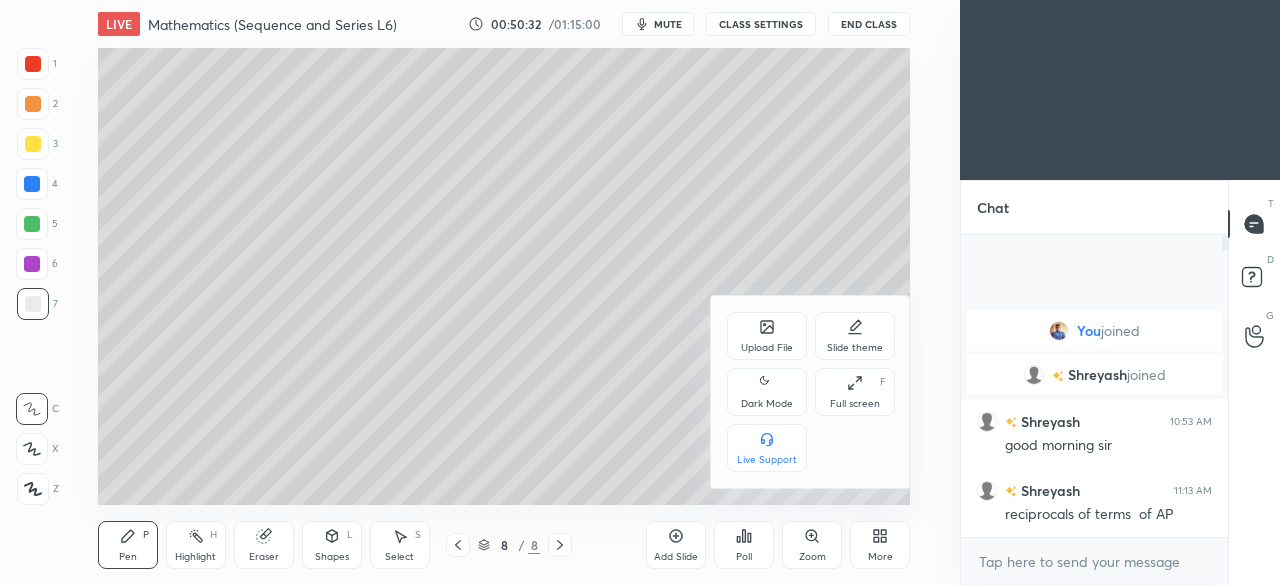 click on "Dark Mode" at bounding box center (767, 404) 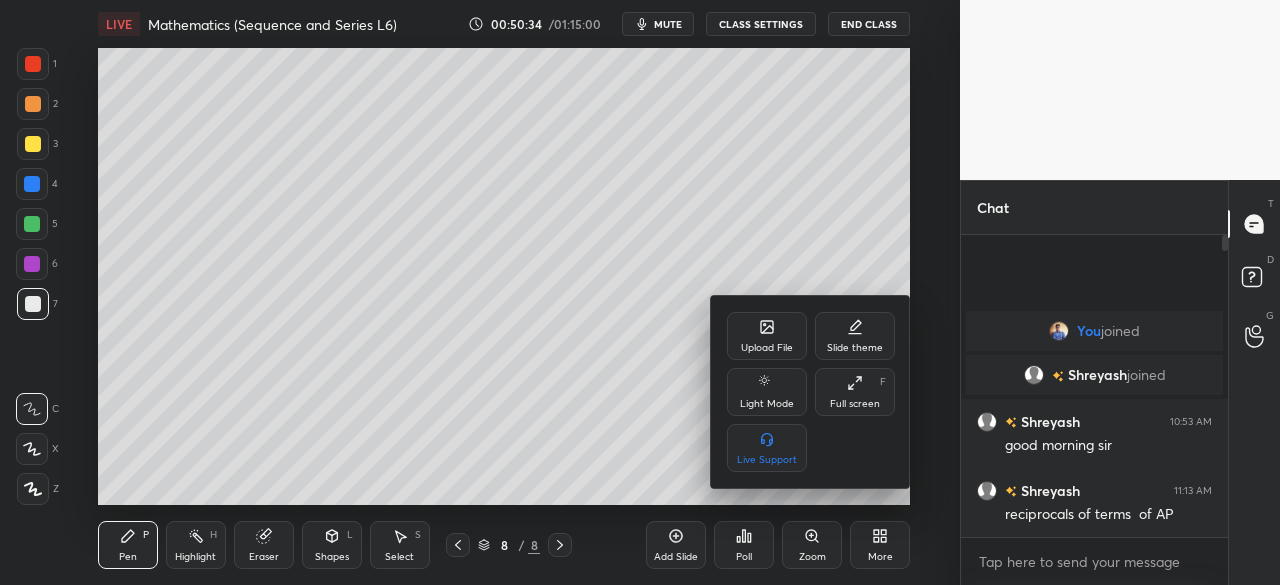 click on "Full screen F" at bounding box center (855, 392) 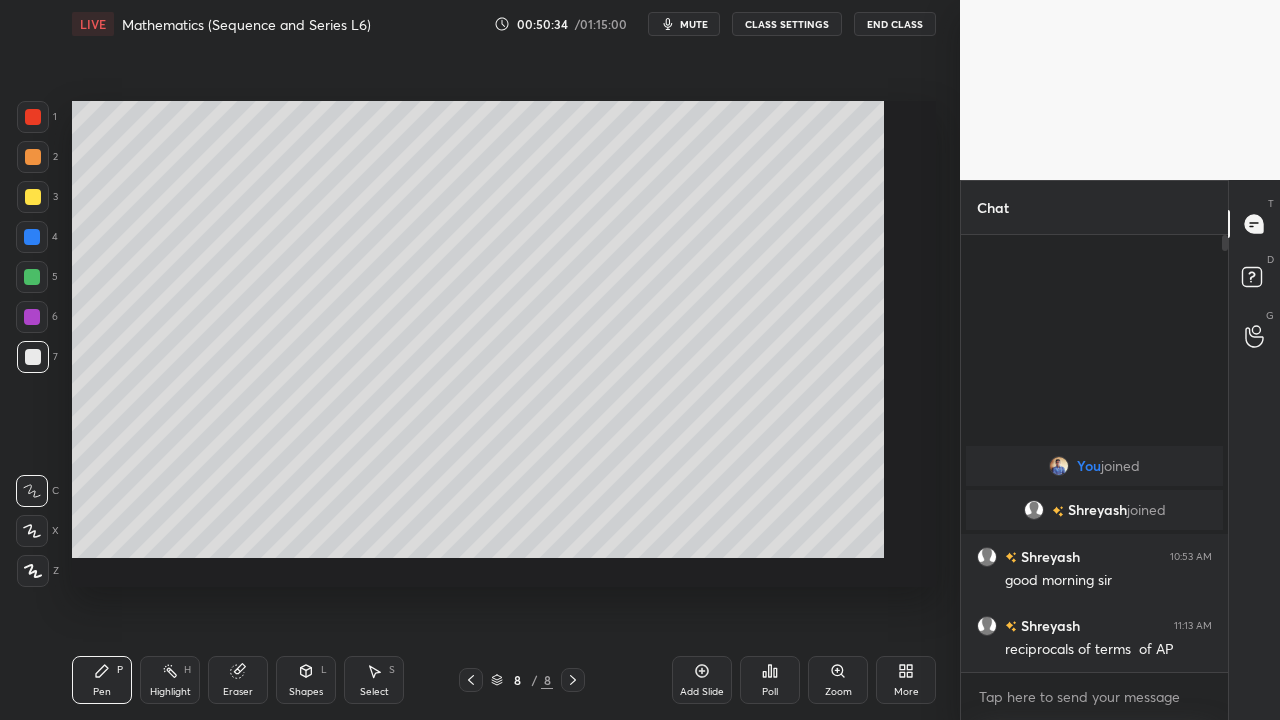 scroll, scrollTop: 99408, scrollLeft: 99120, axis: both 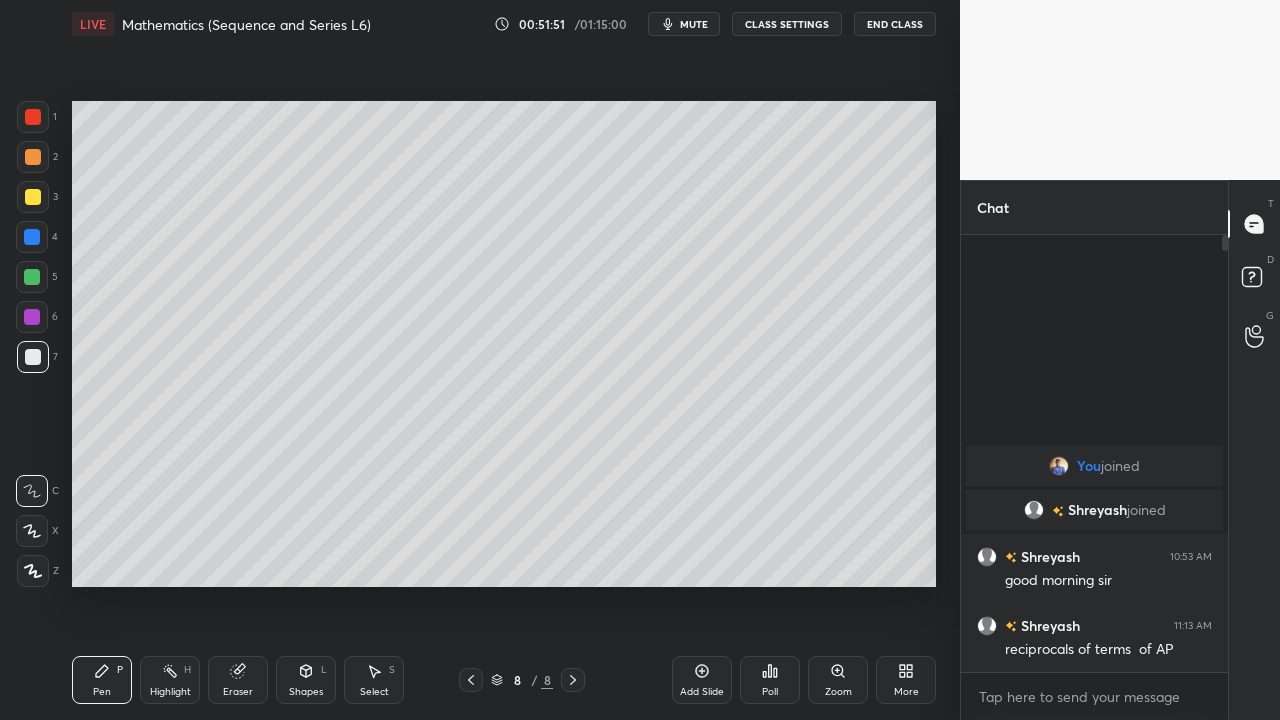 click 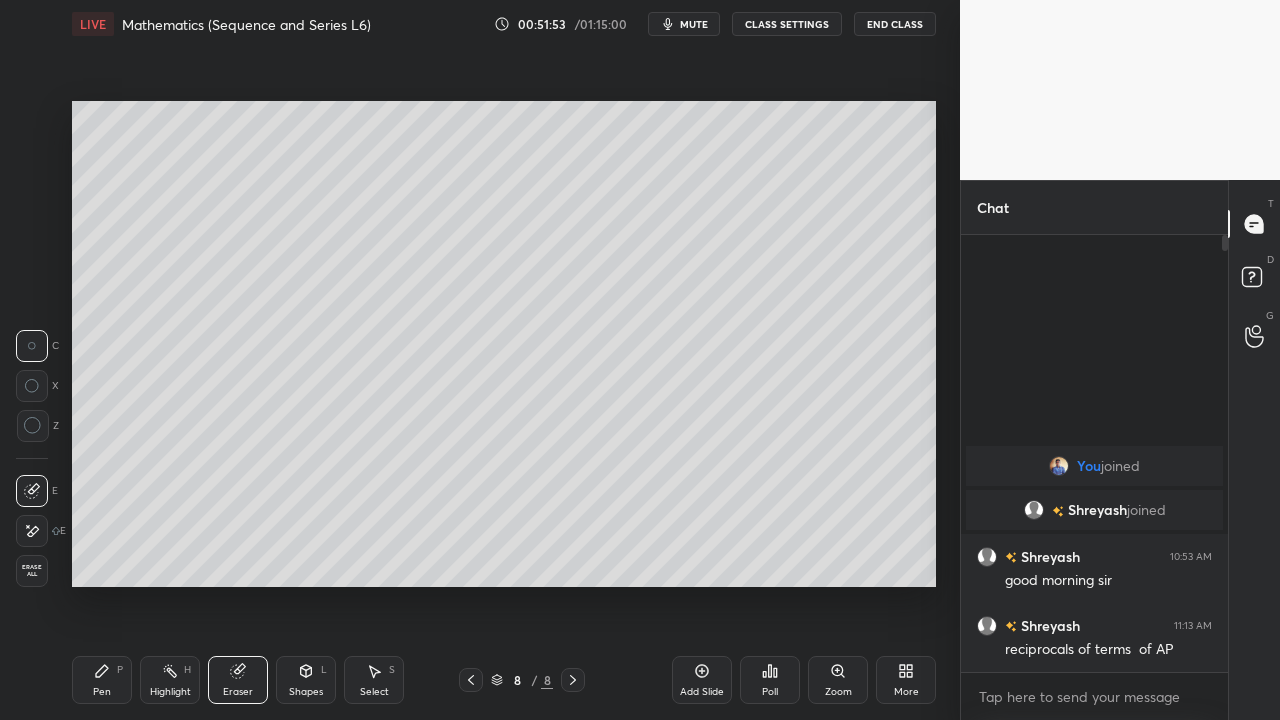 click on "P" at bounding box center (120, 670) 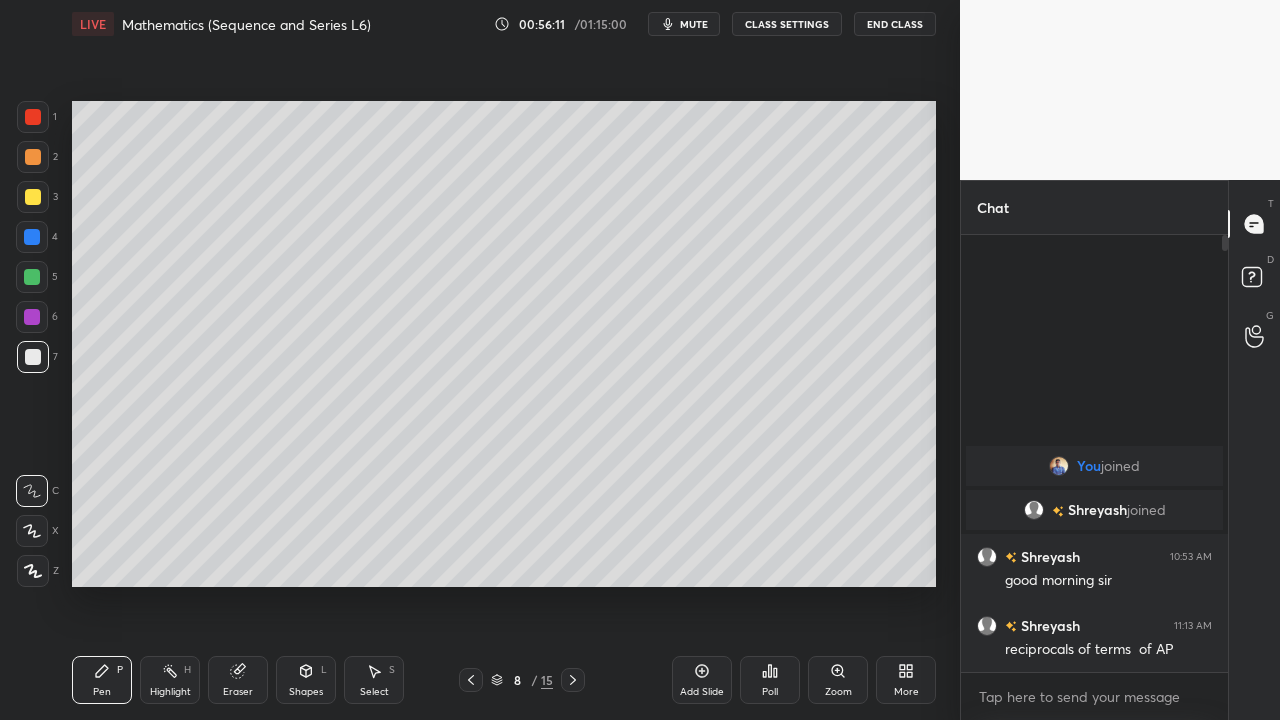 click on "Eraser" at bounding box center [238, 680] 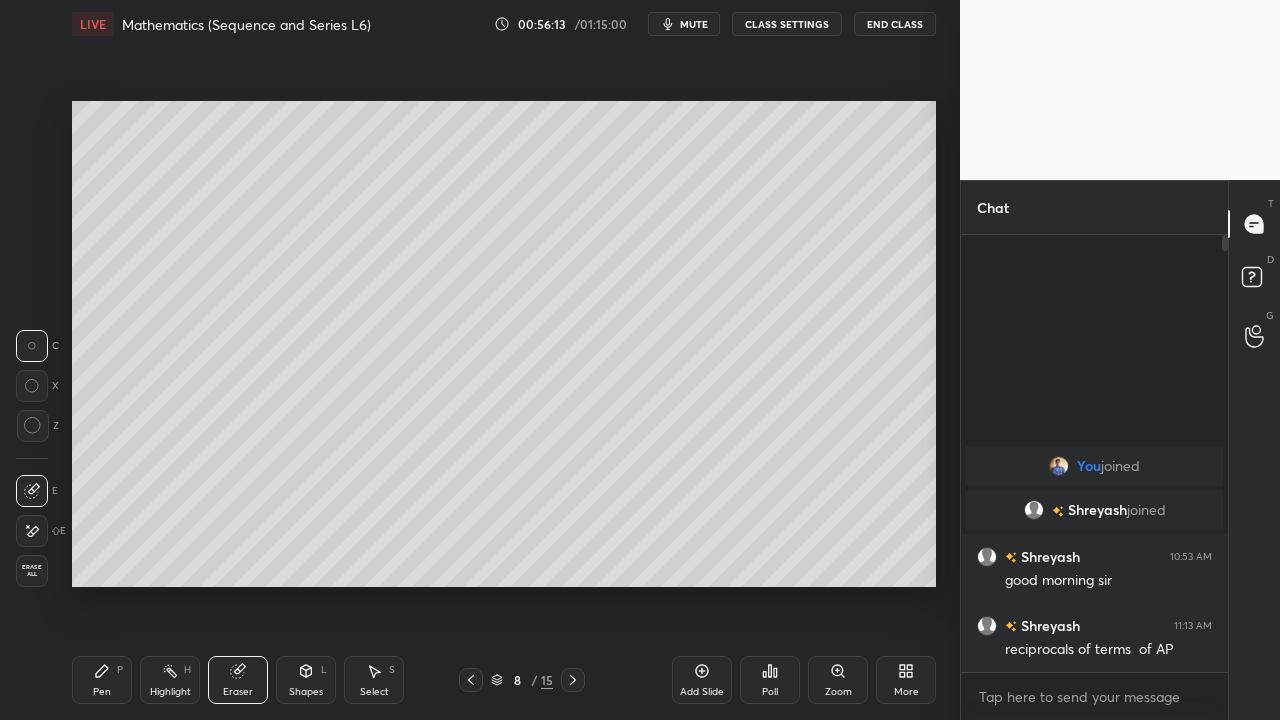 click on "Pen P" at bounding box center (102, 680) 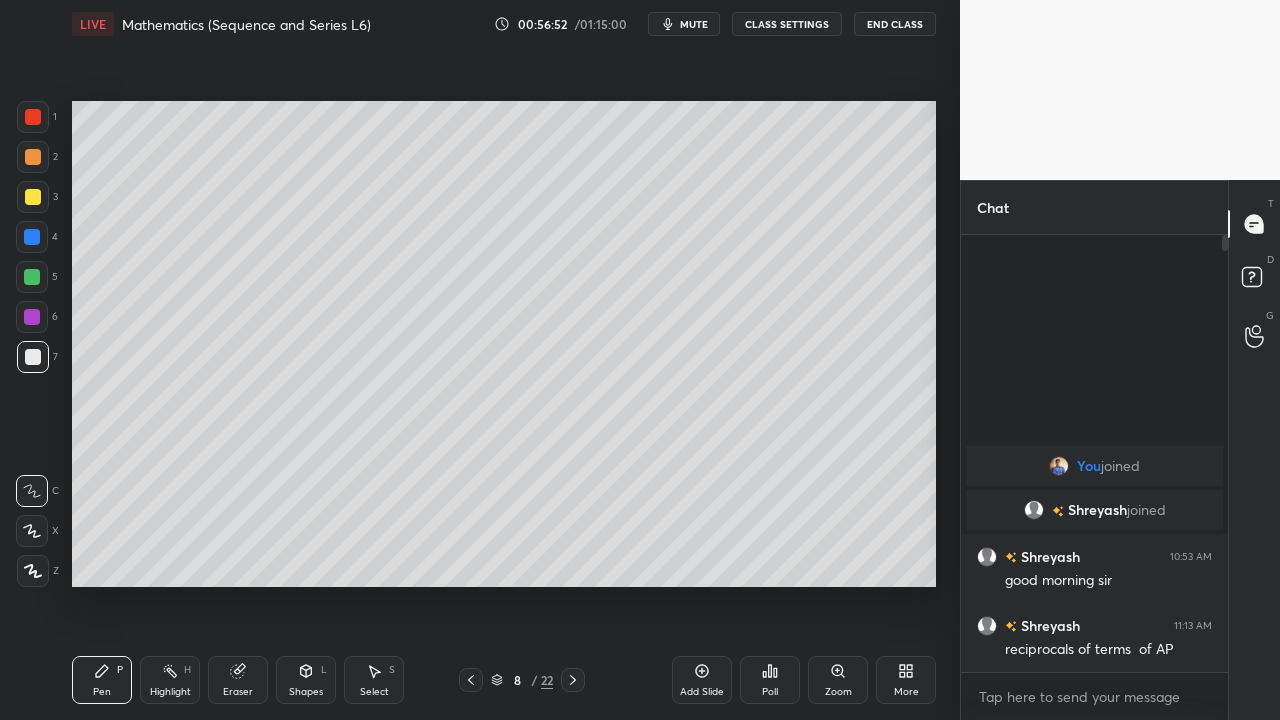 click on "Eraser" at bounding box center [238, 680] 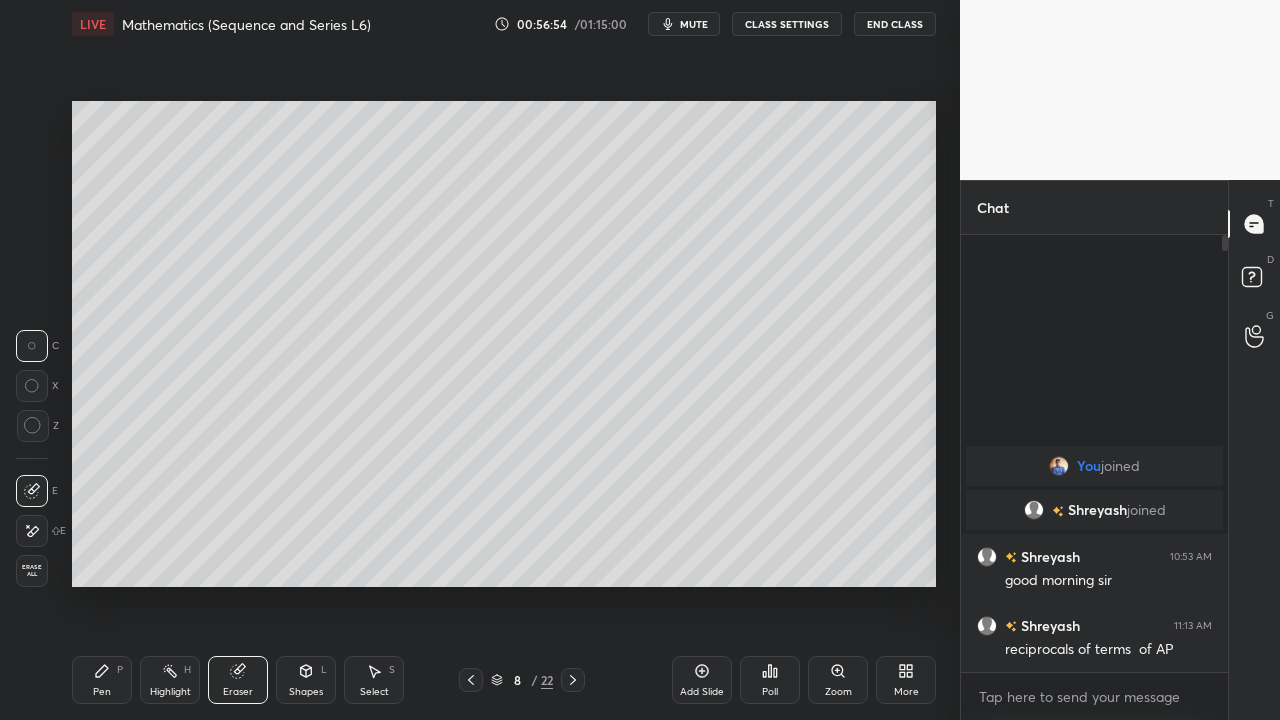 click on "Pen P" at bounding box center [102, 680] 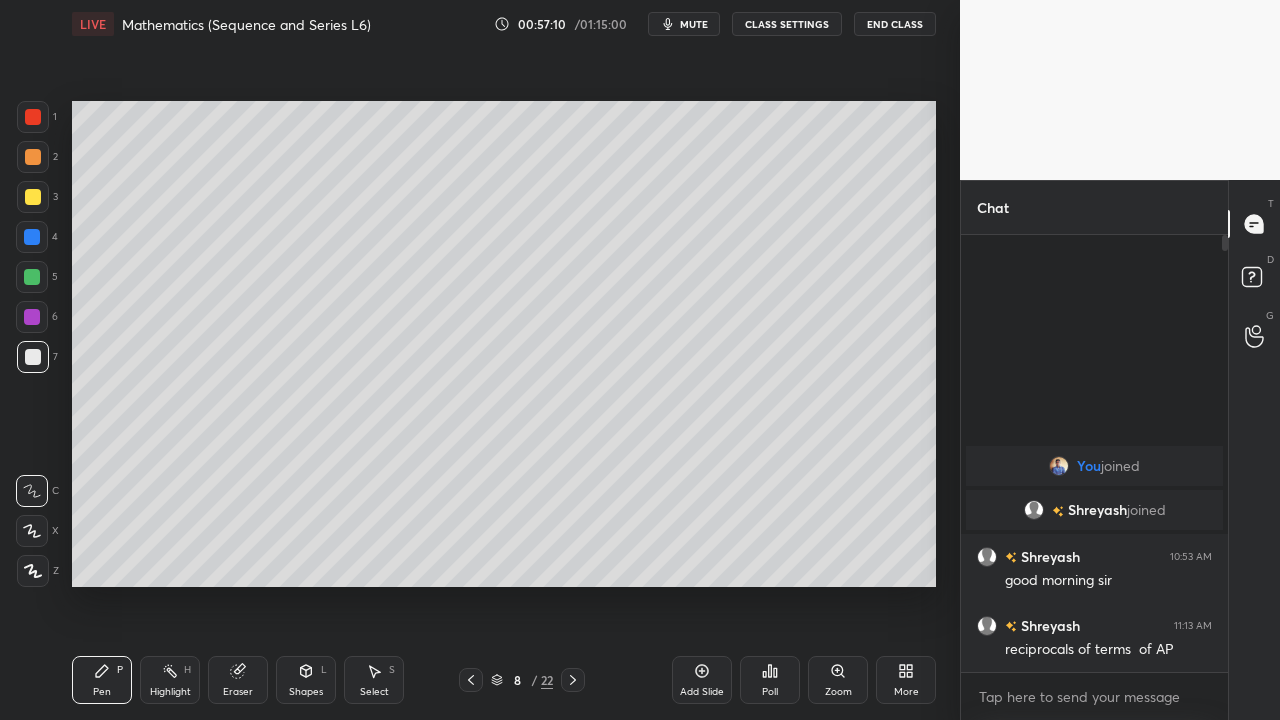 click 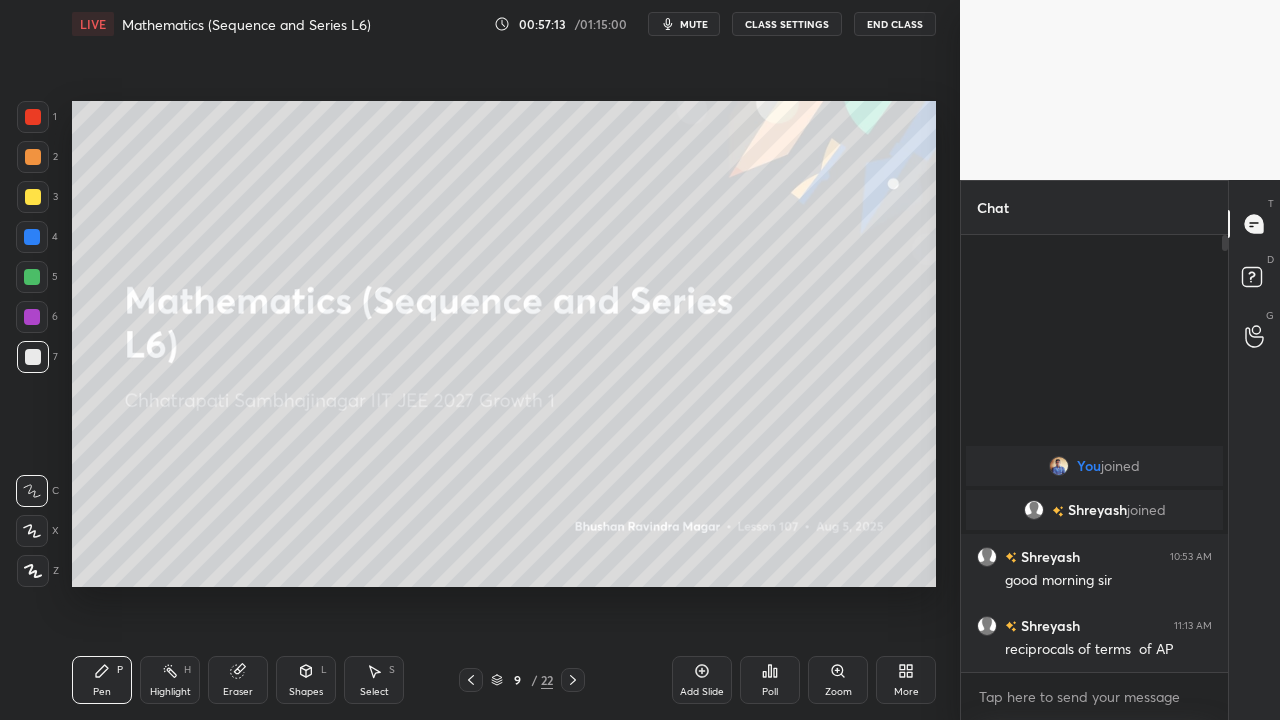 click at bounding box center [573, 680] 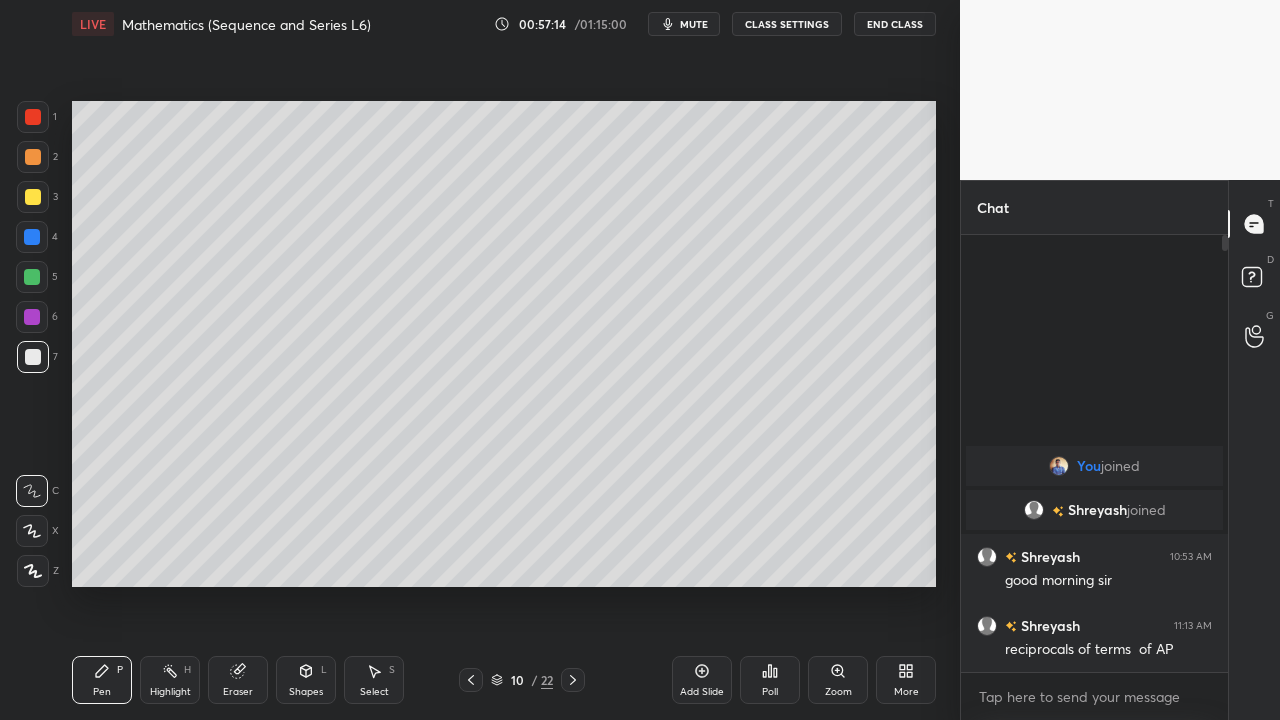 click 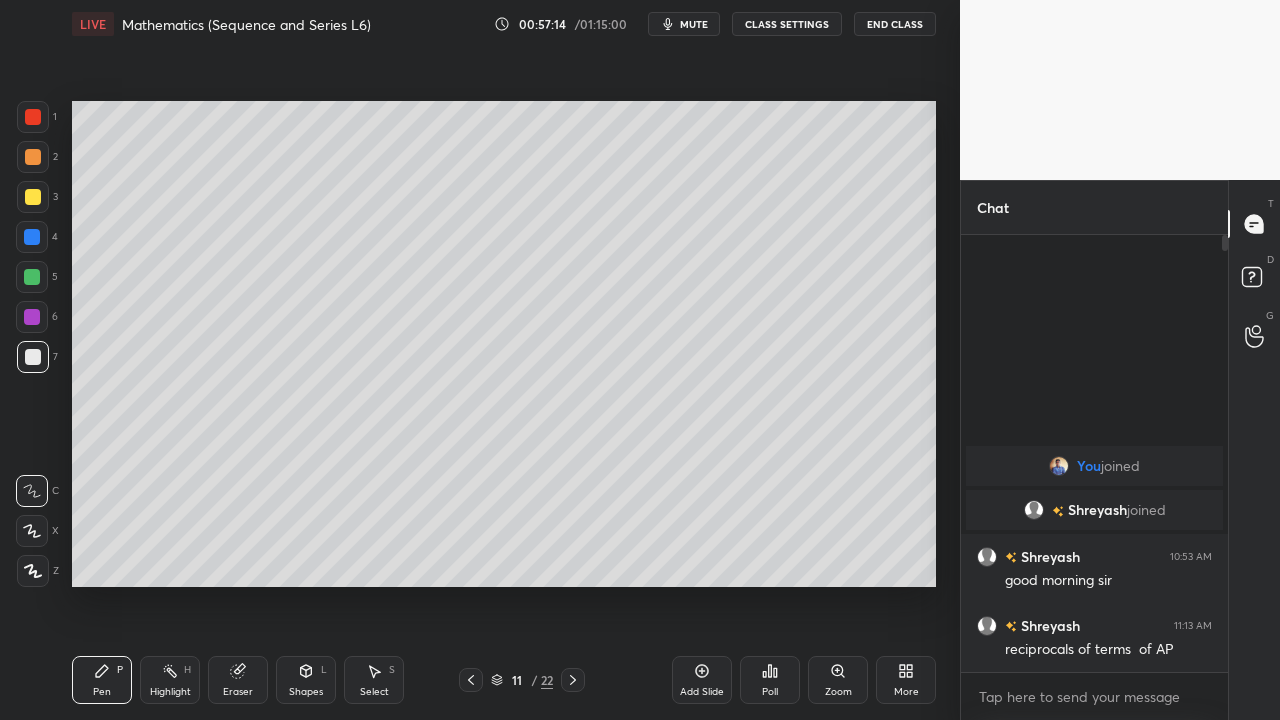 click 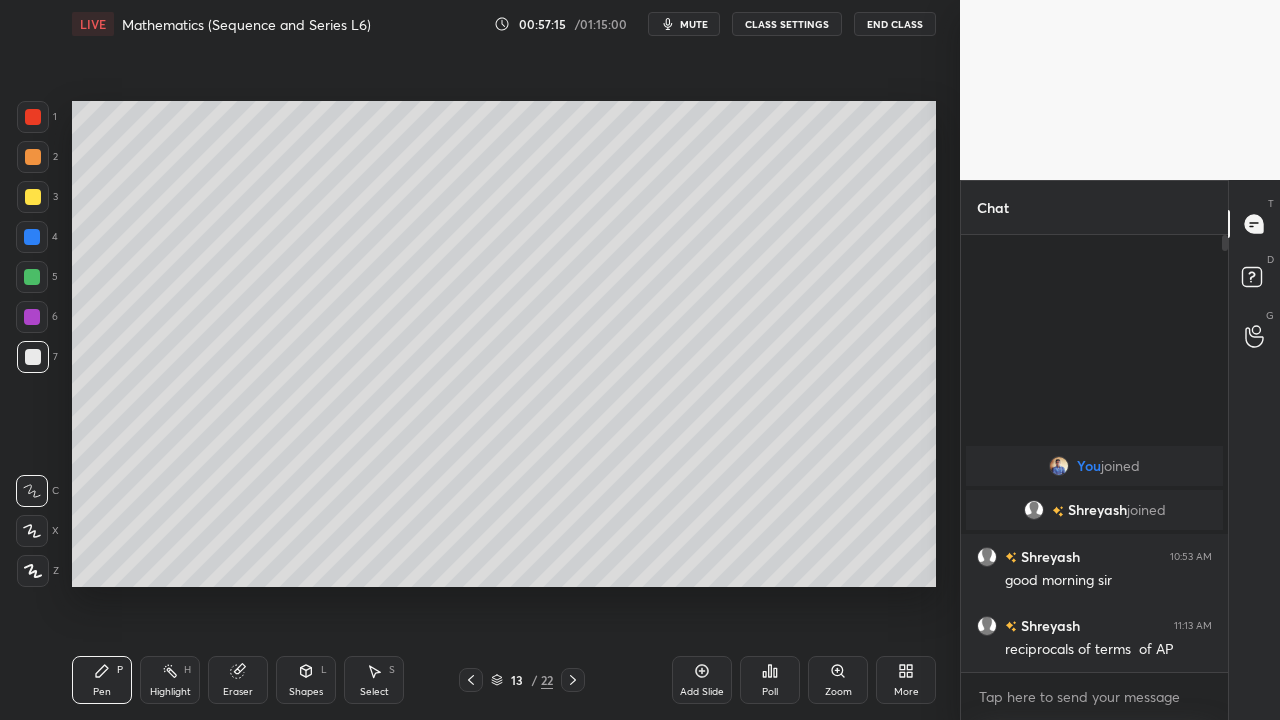 click 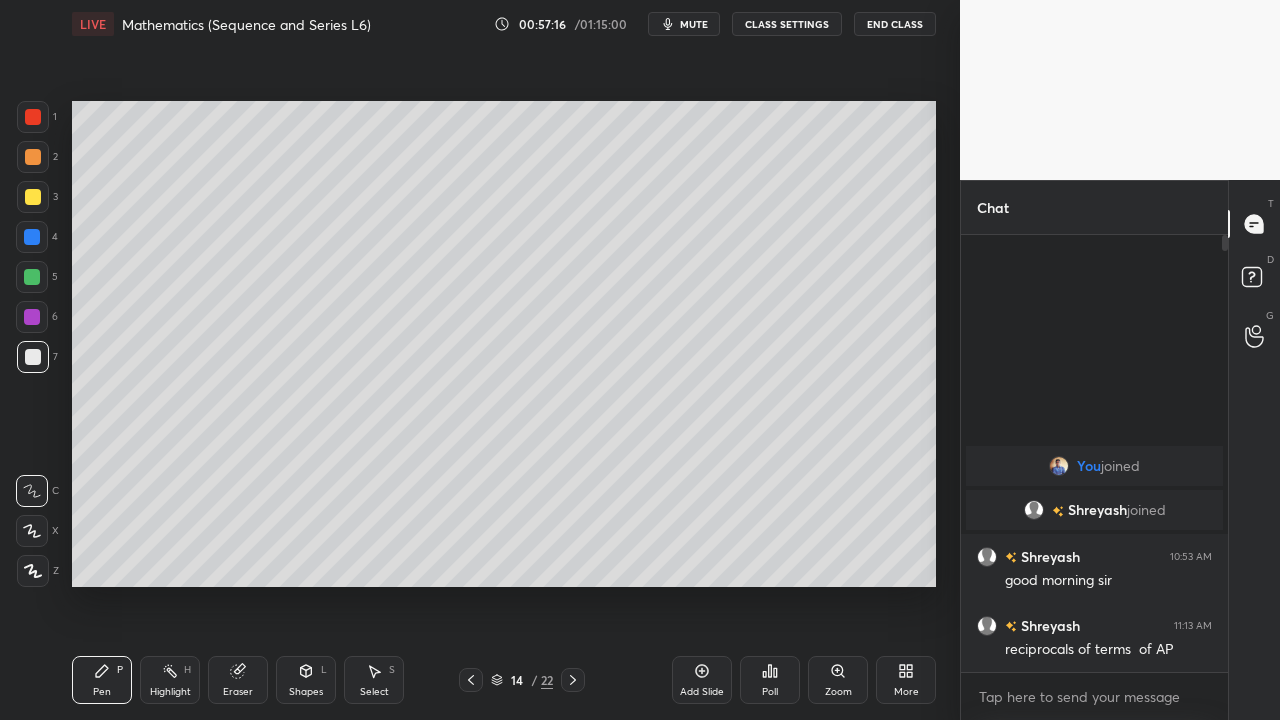 click 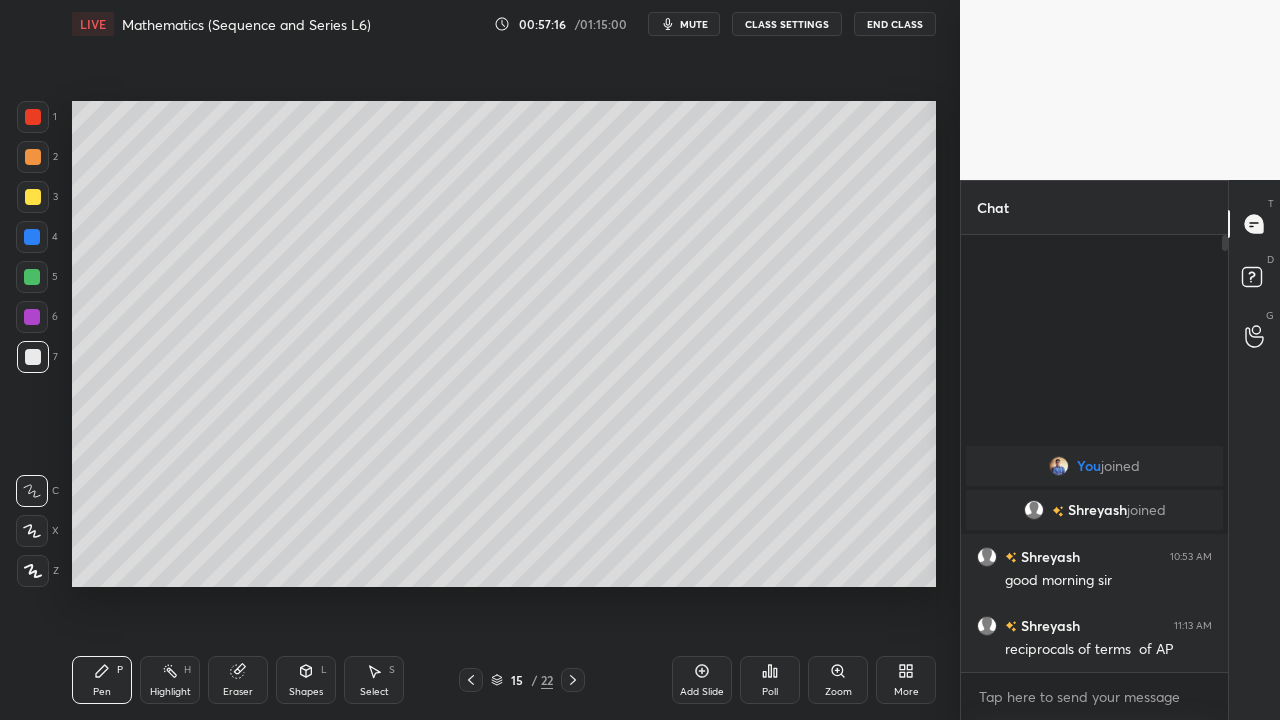 click 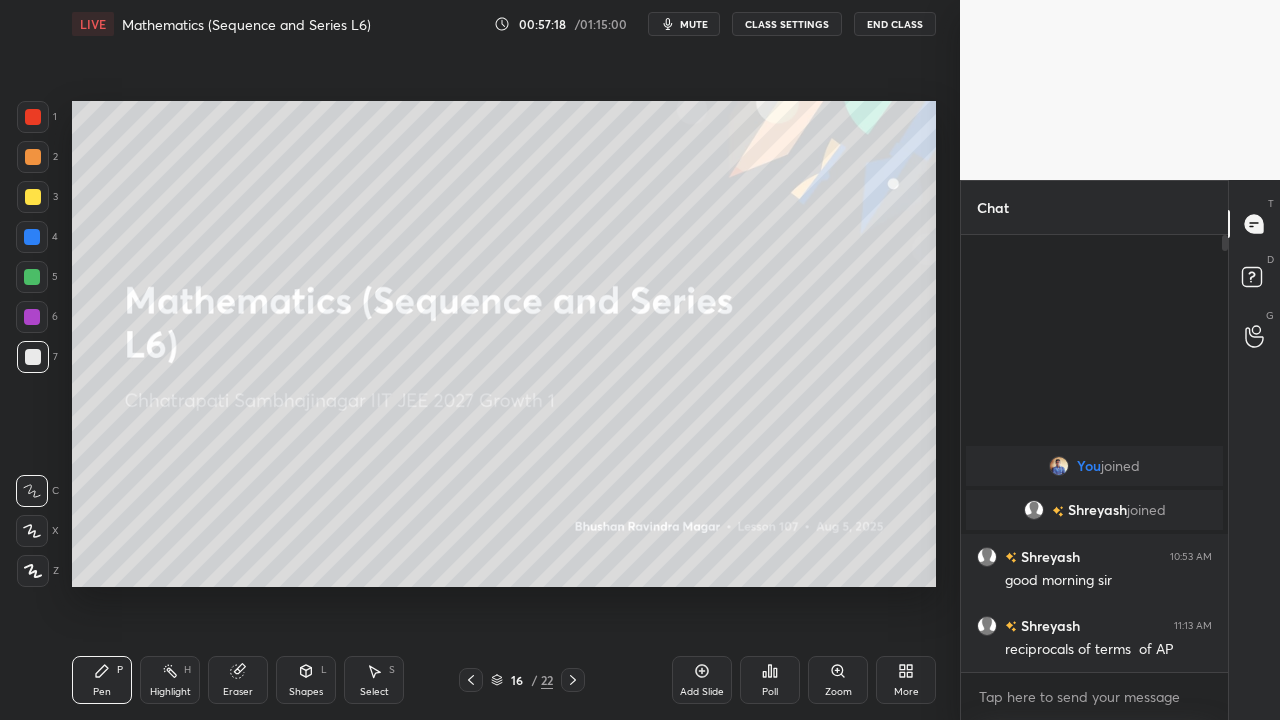 click 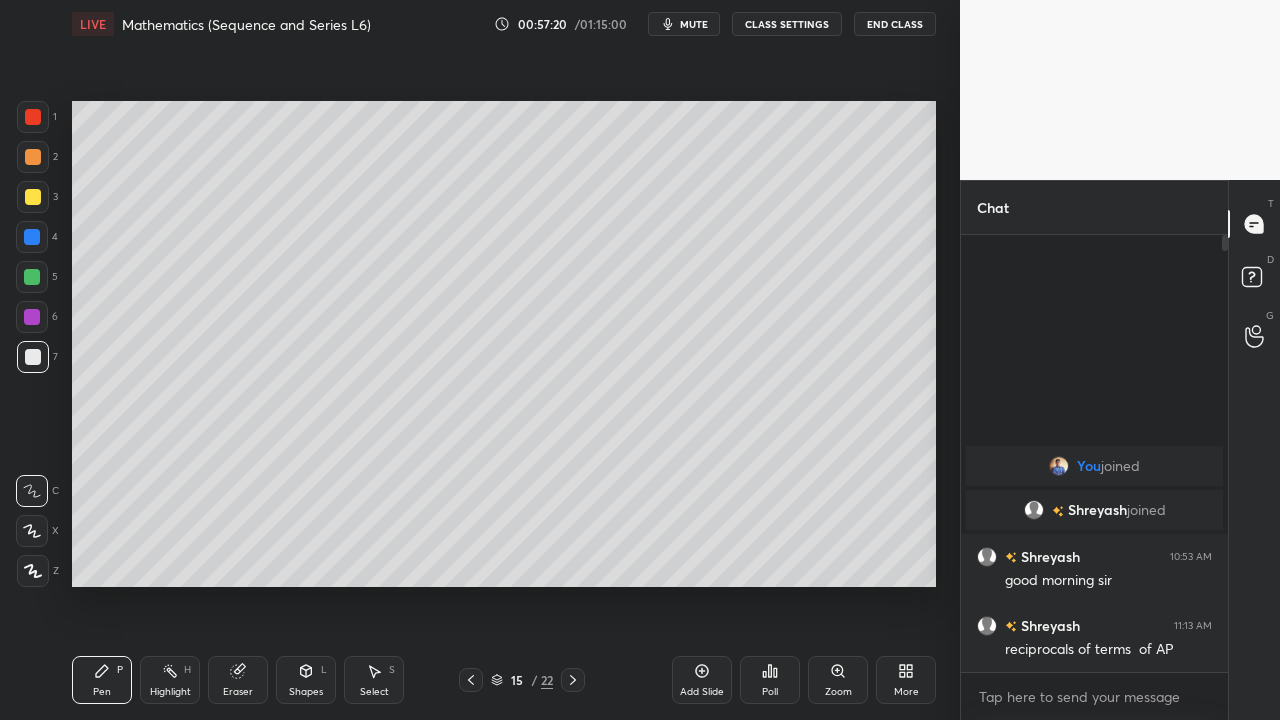 click 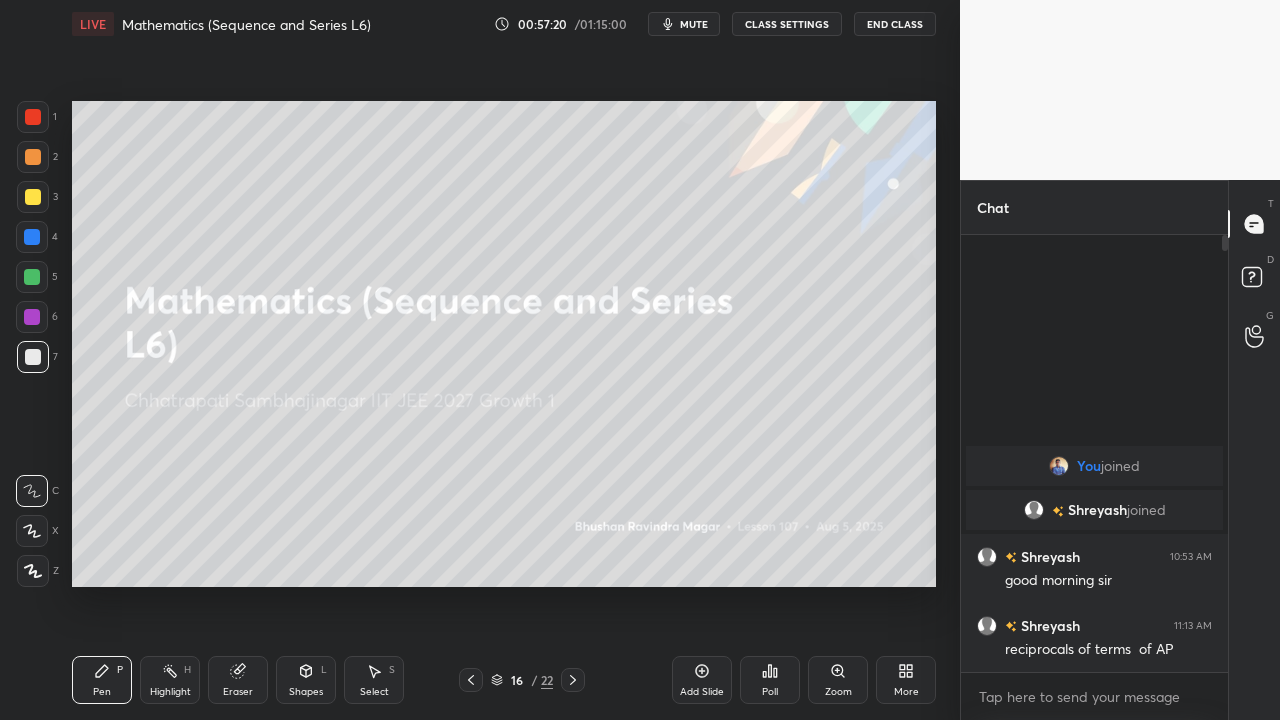 click 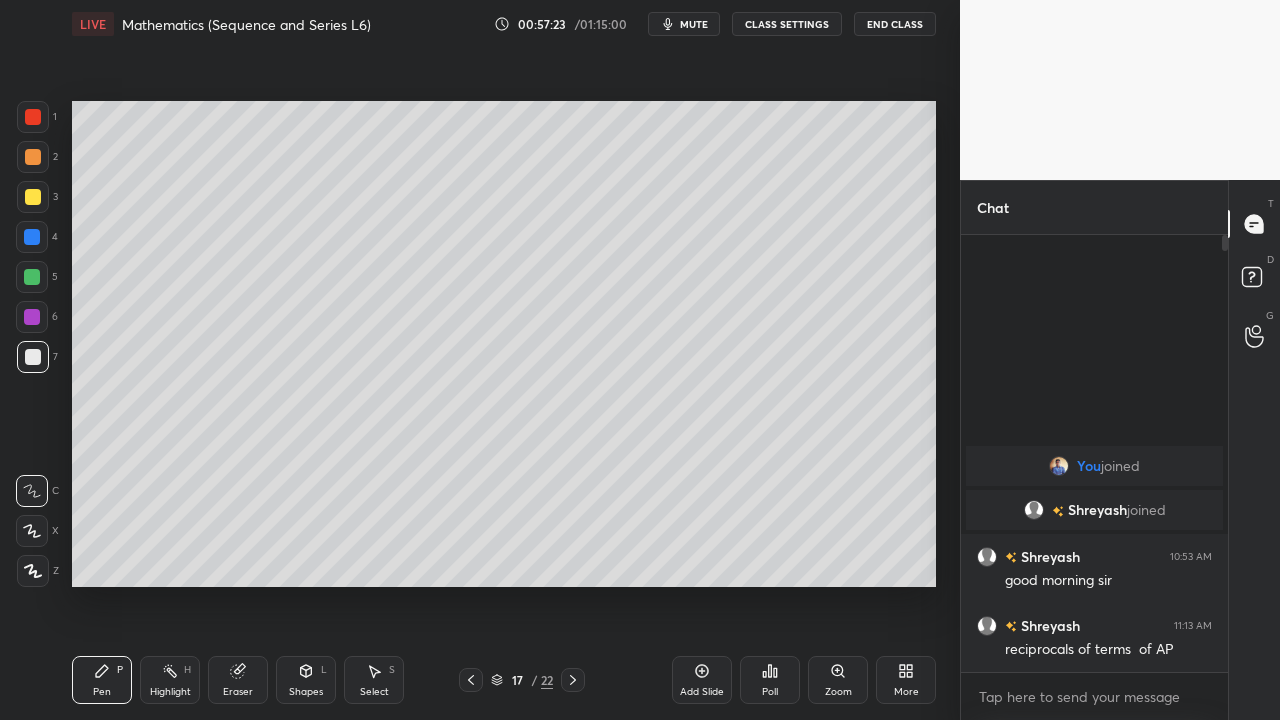 click 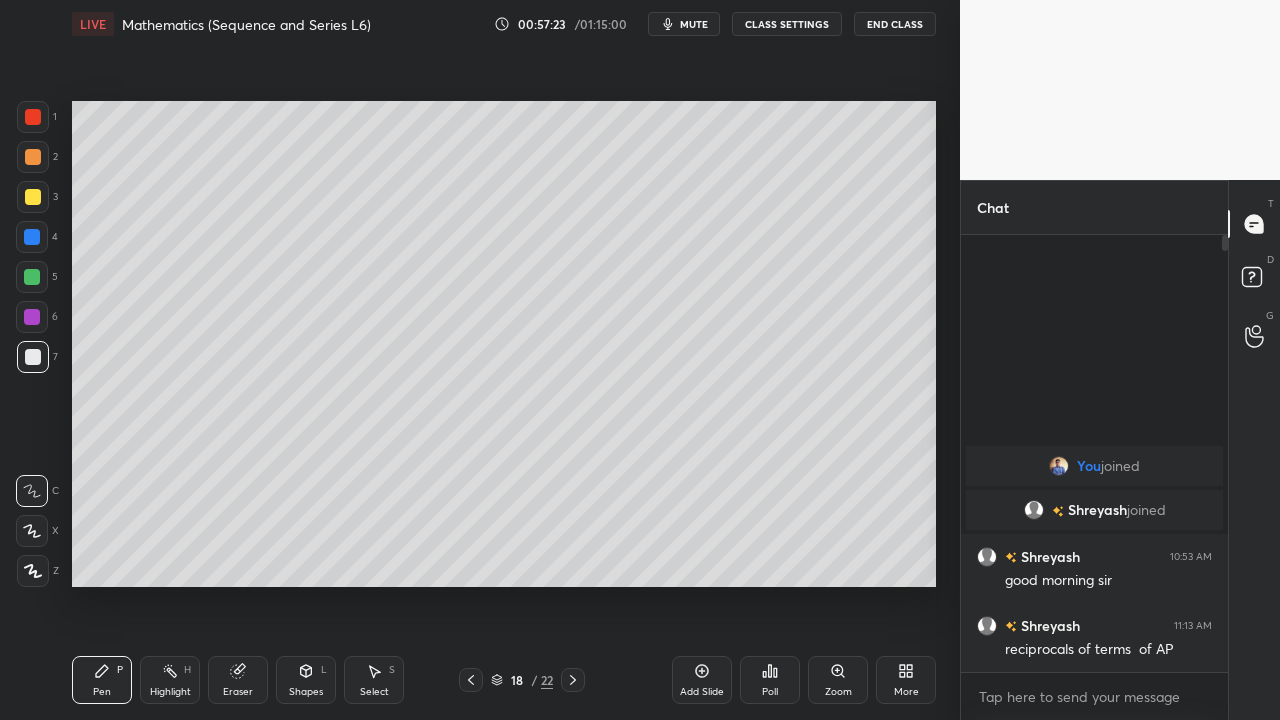 click 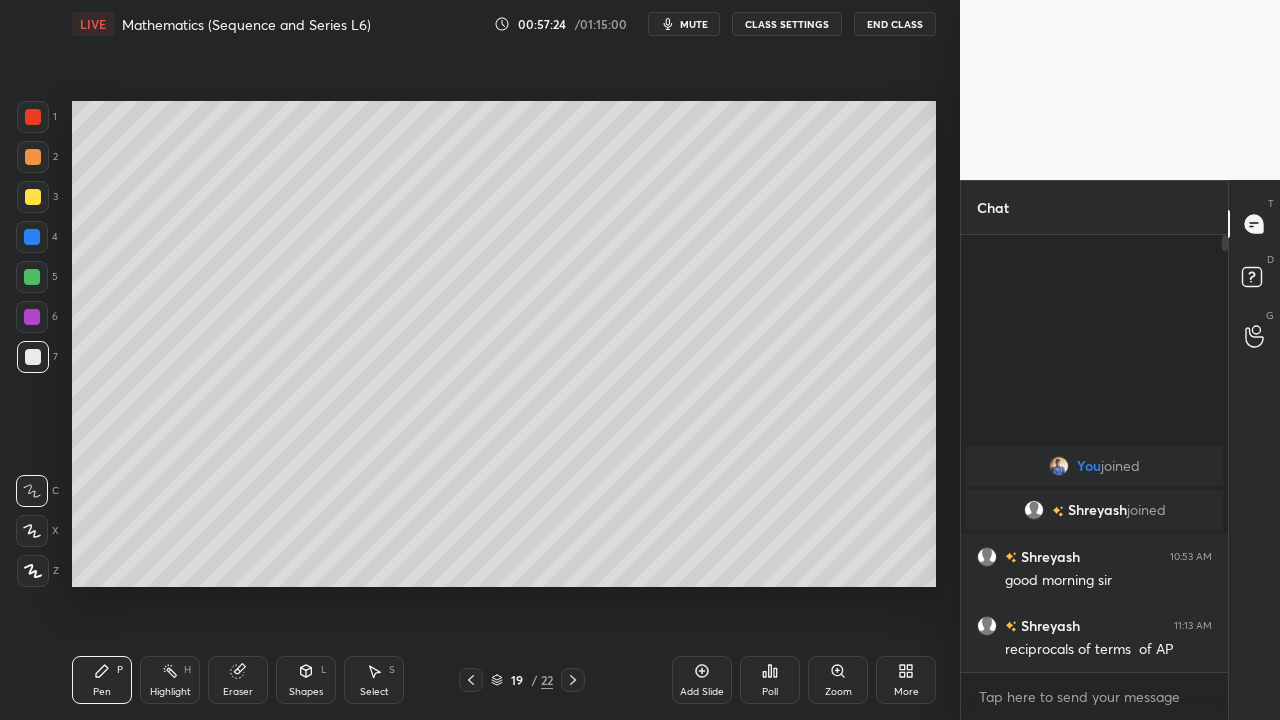 click 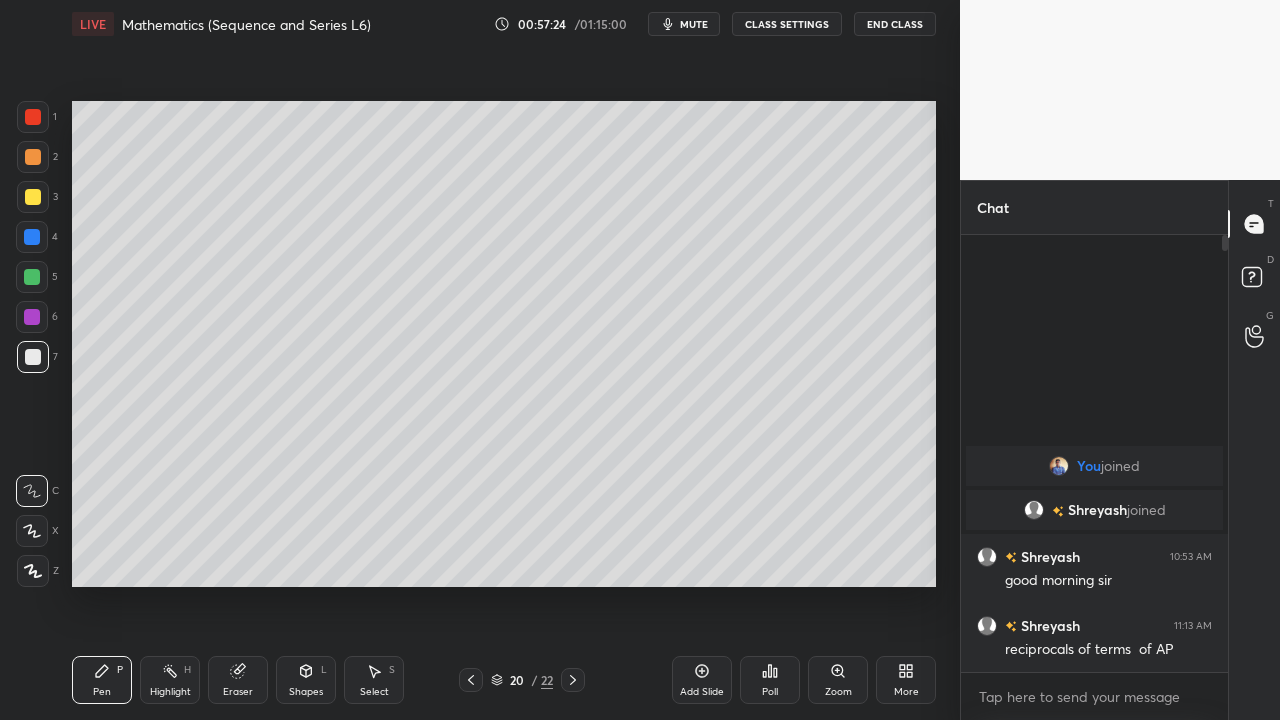 click 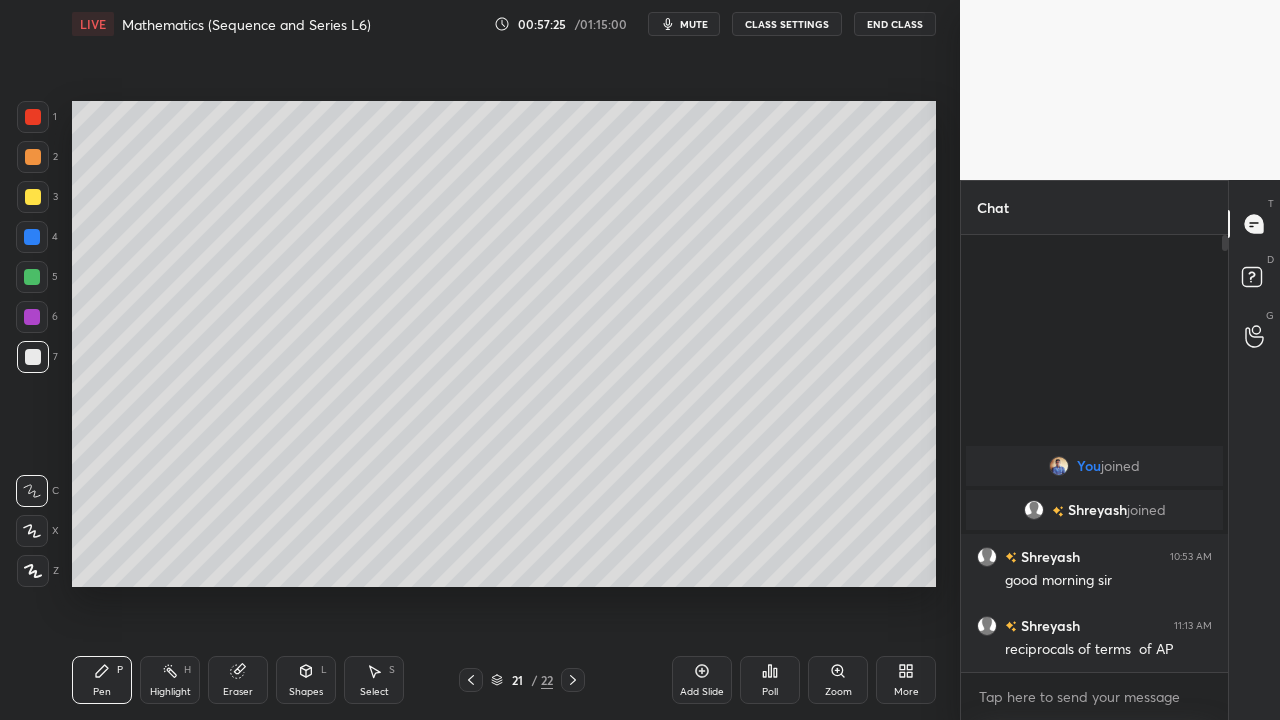 click 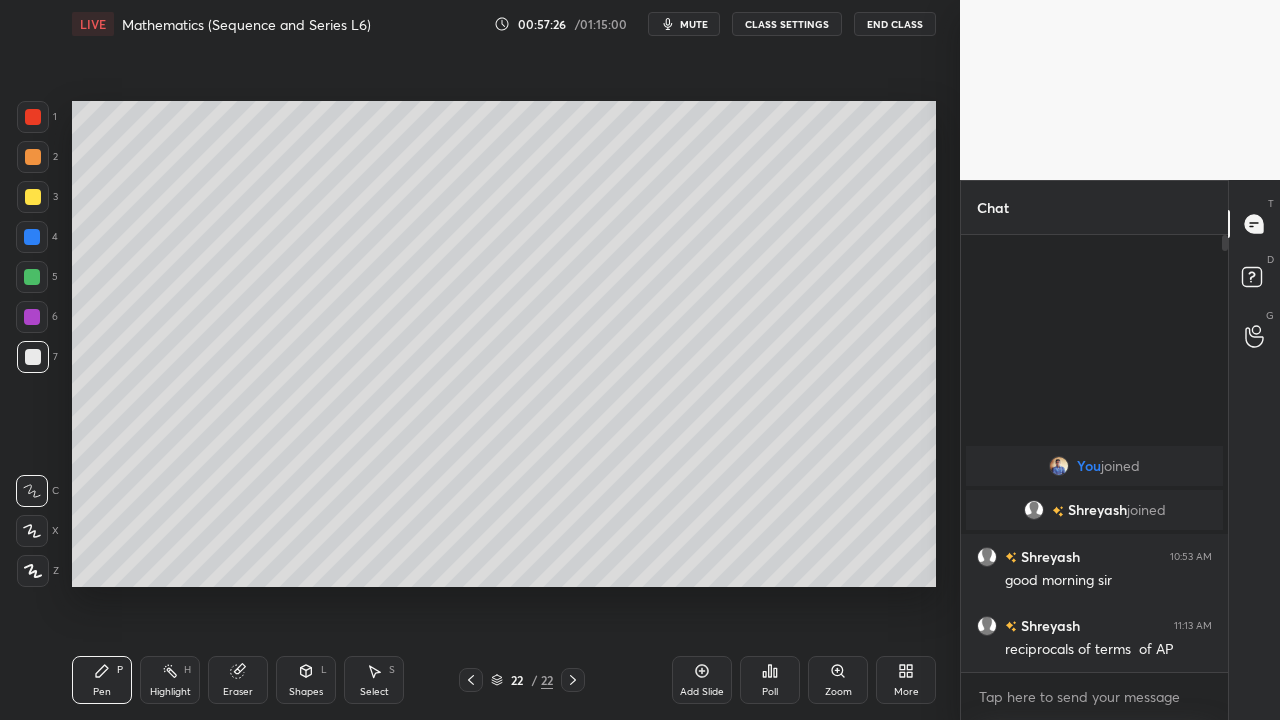 click 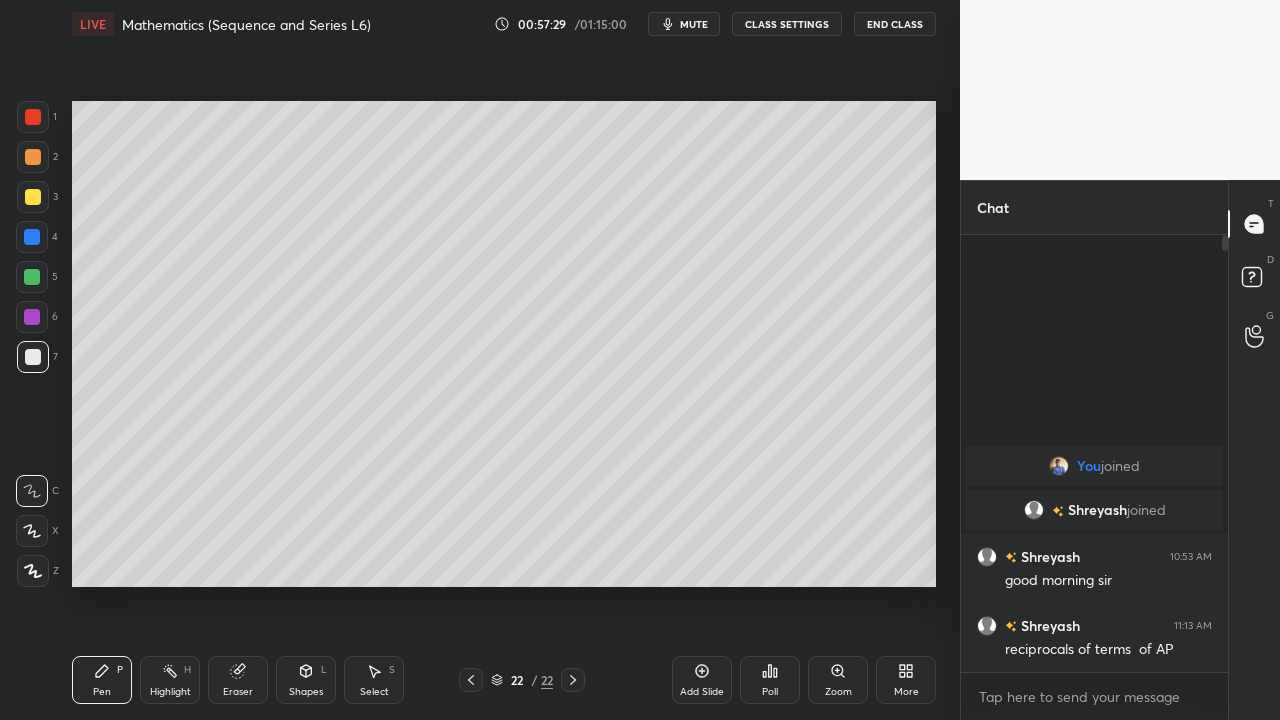 click 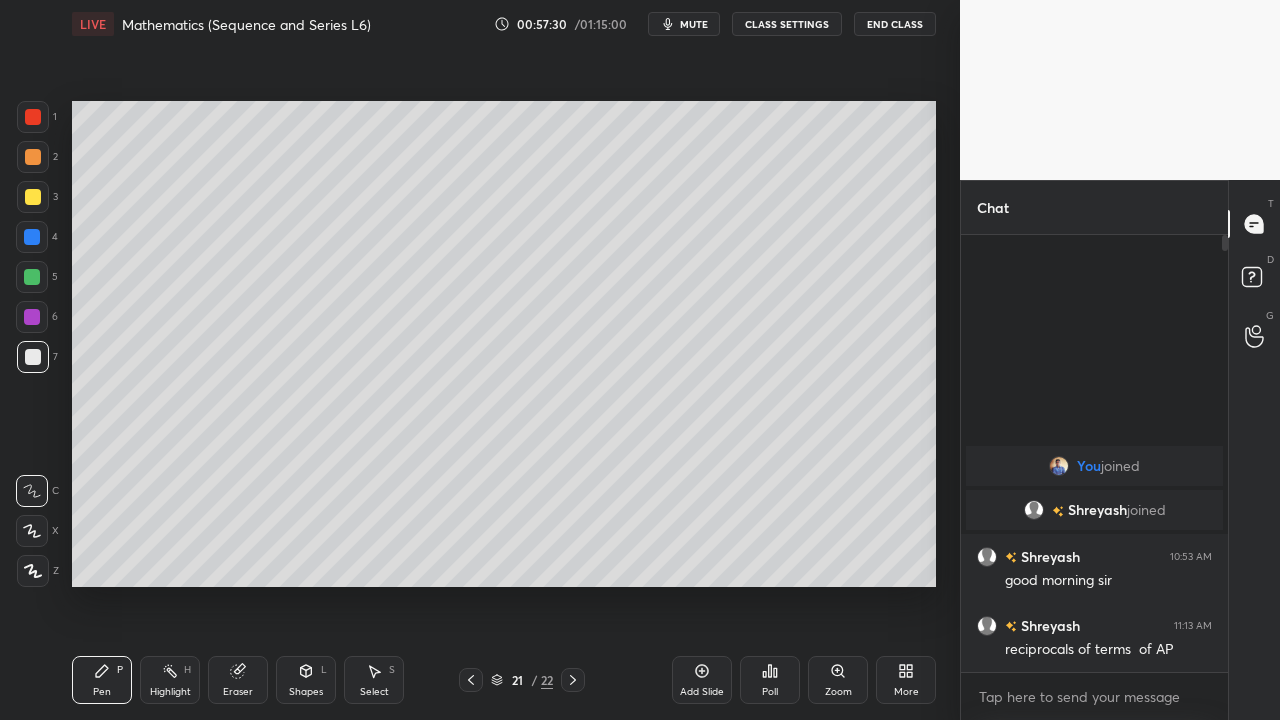 click 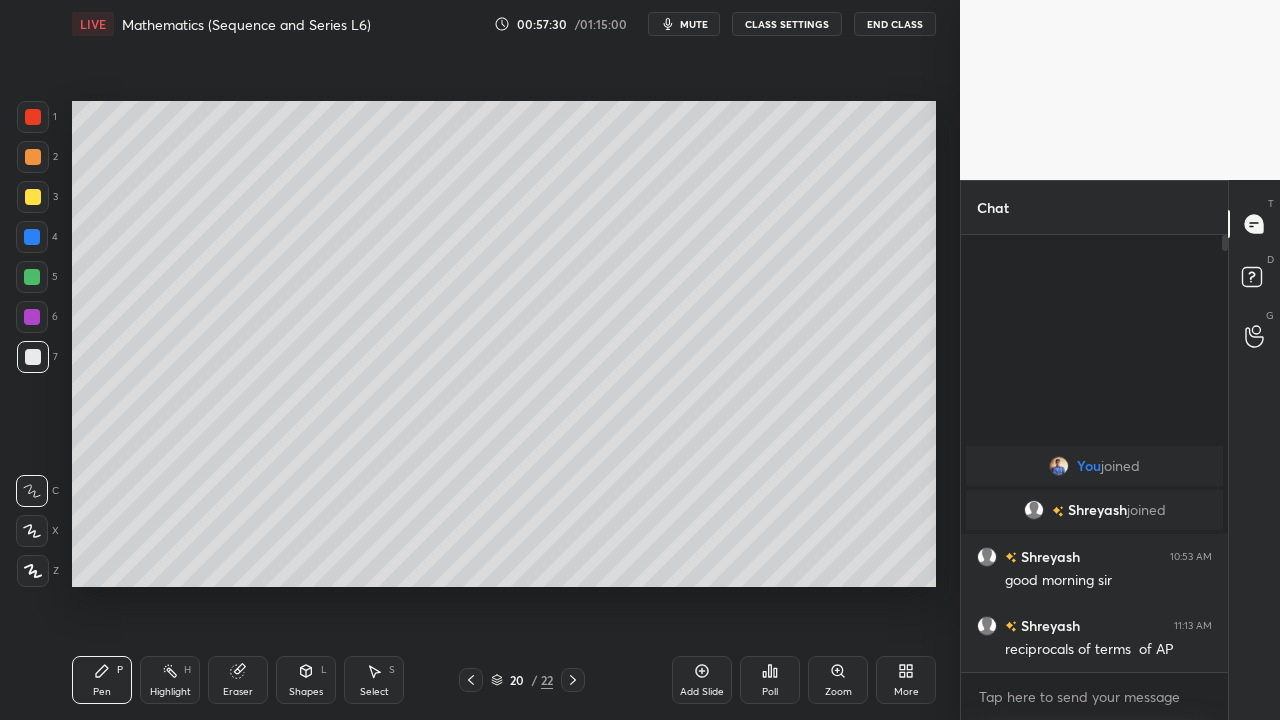 click 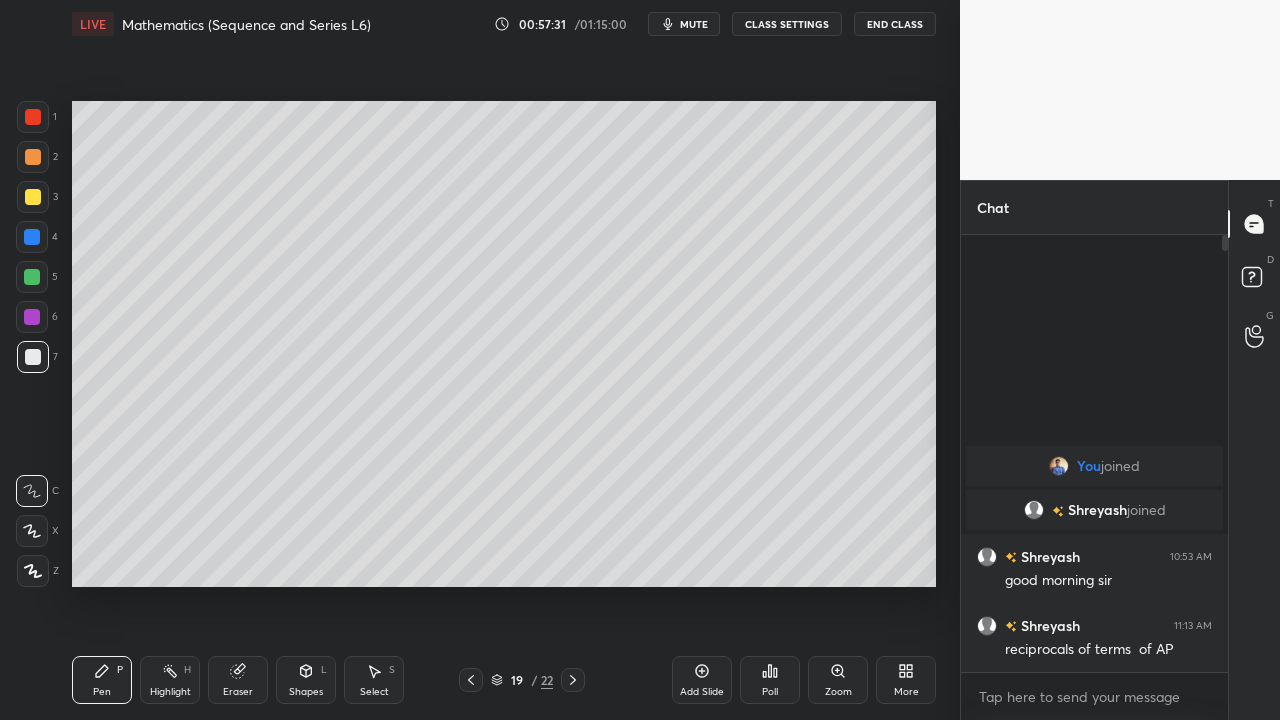 click 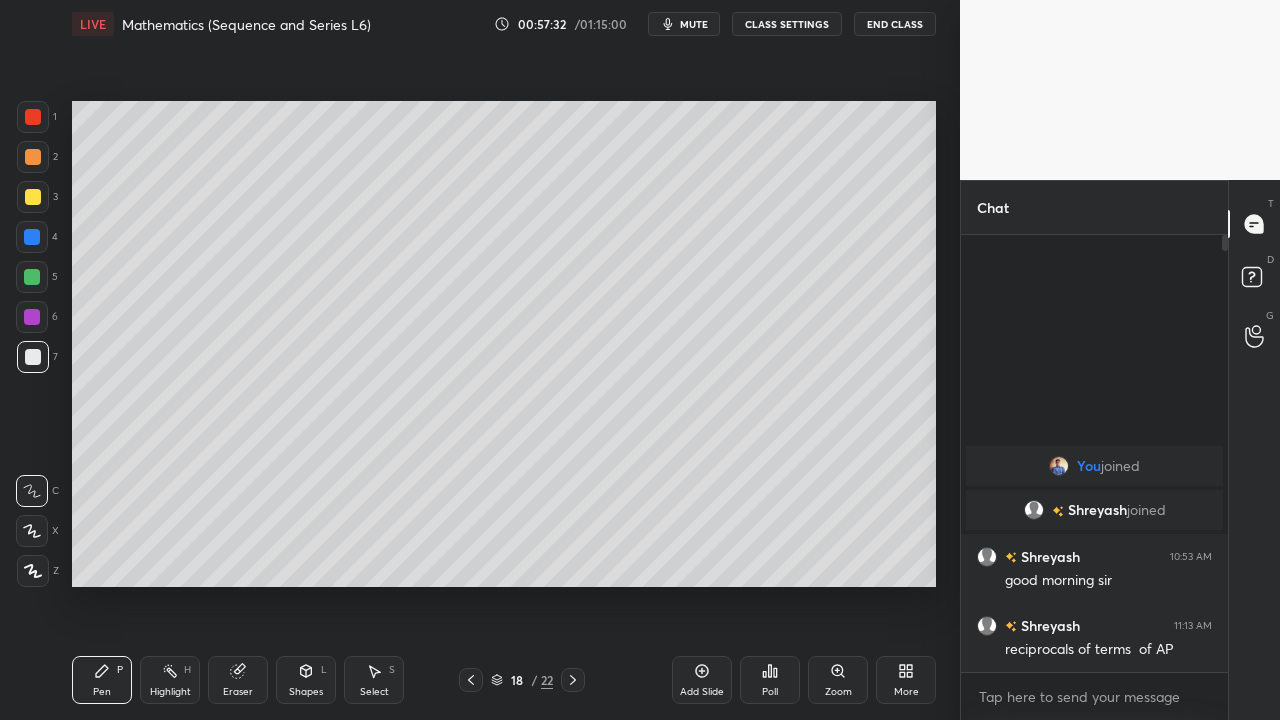 click 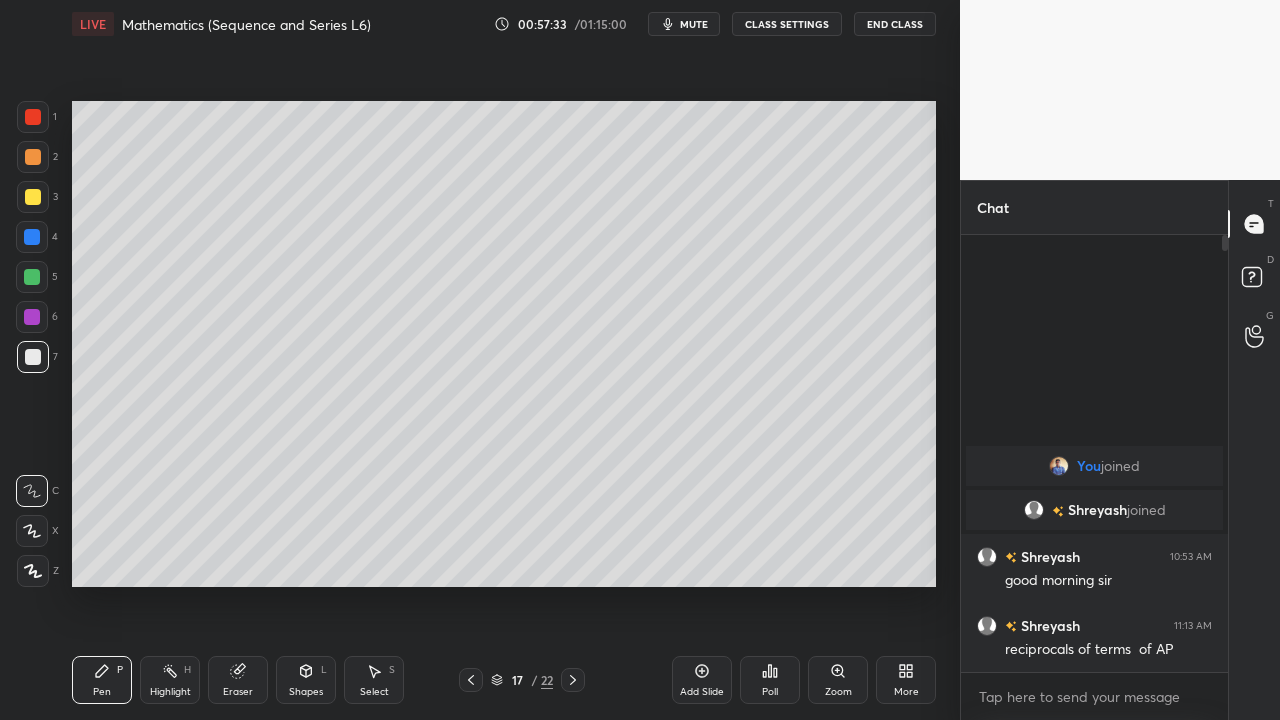click 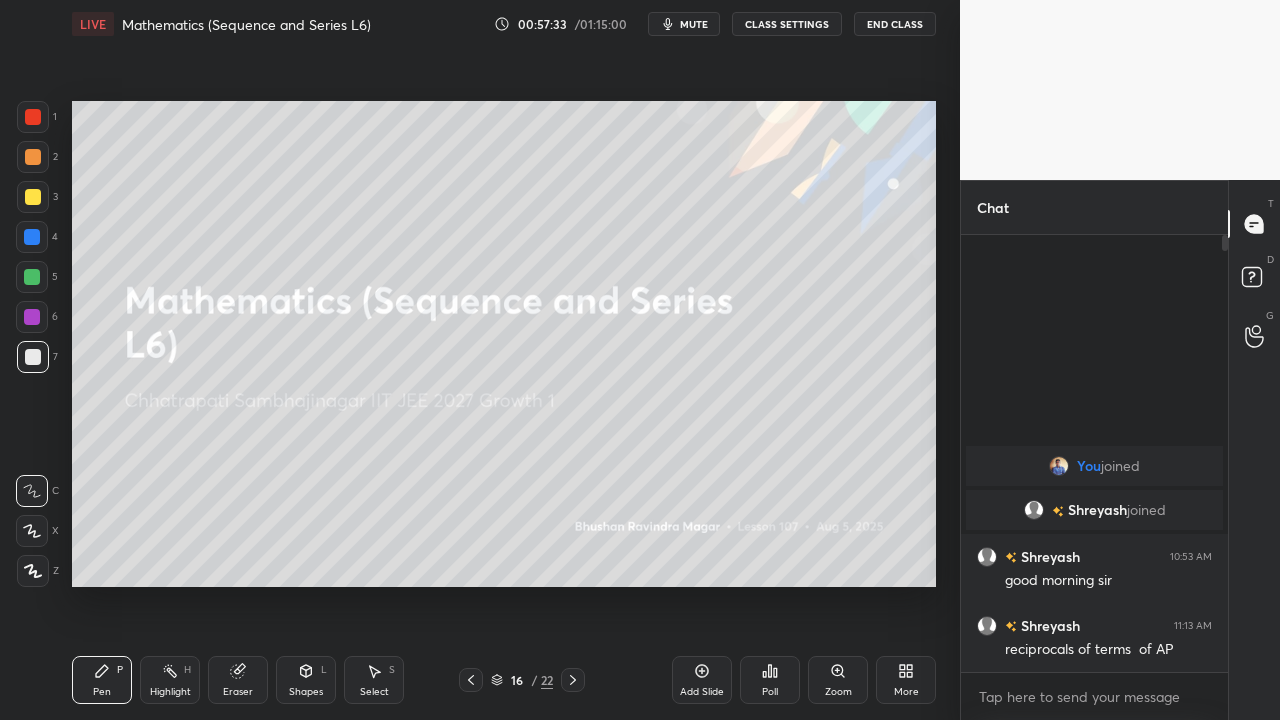 click 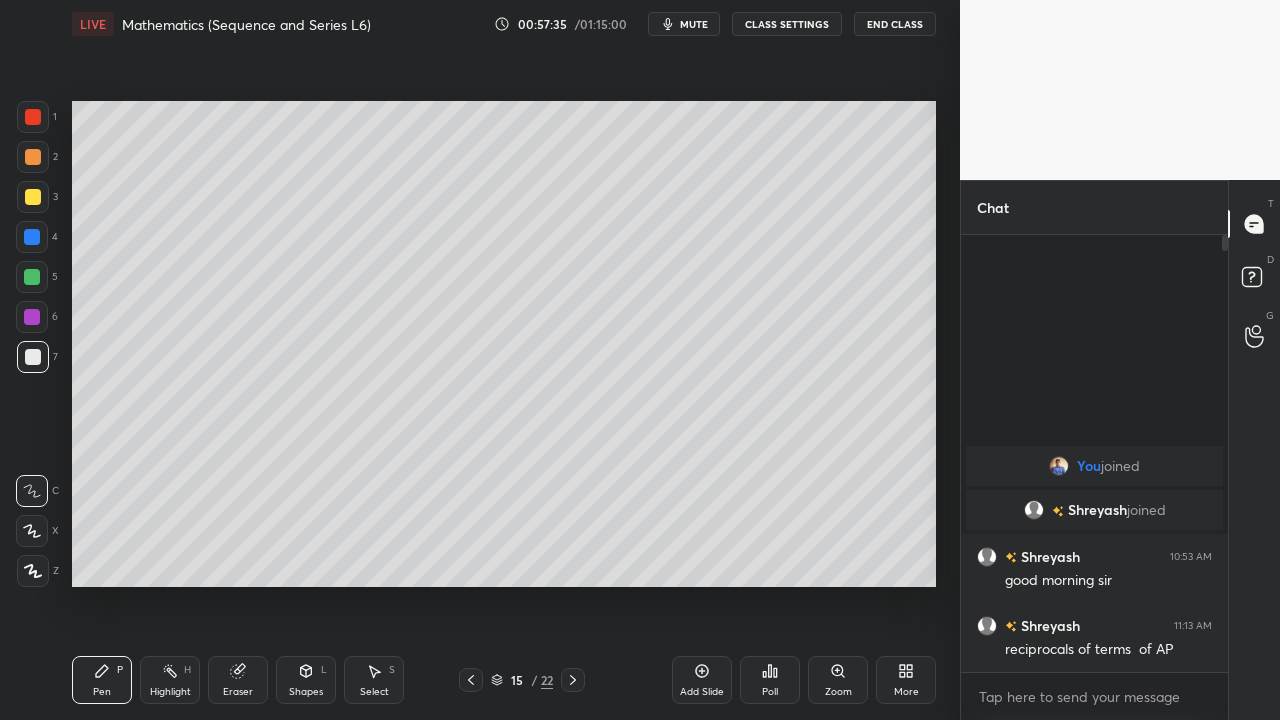 click at bounding box center [471, 680] 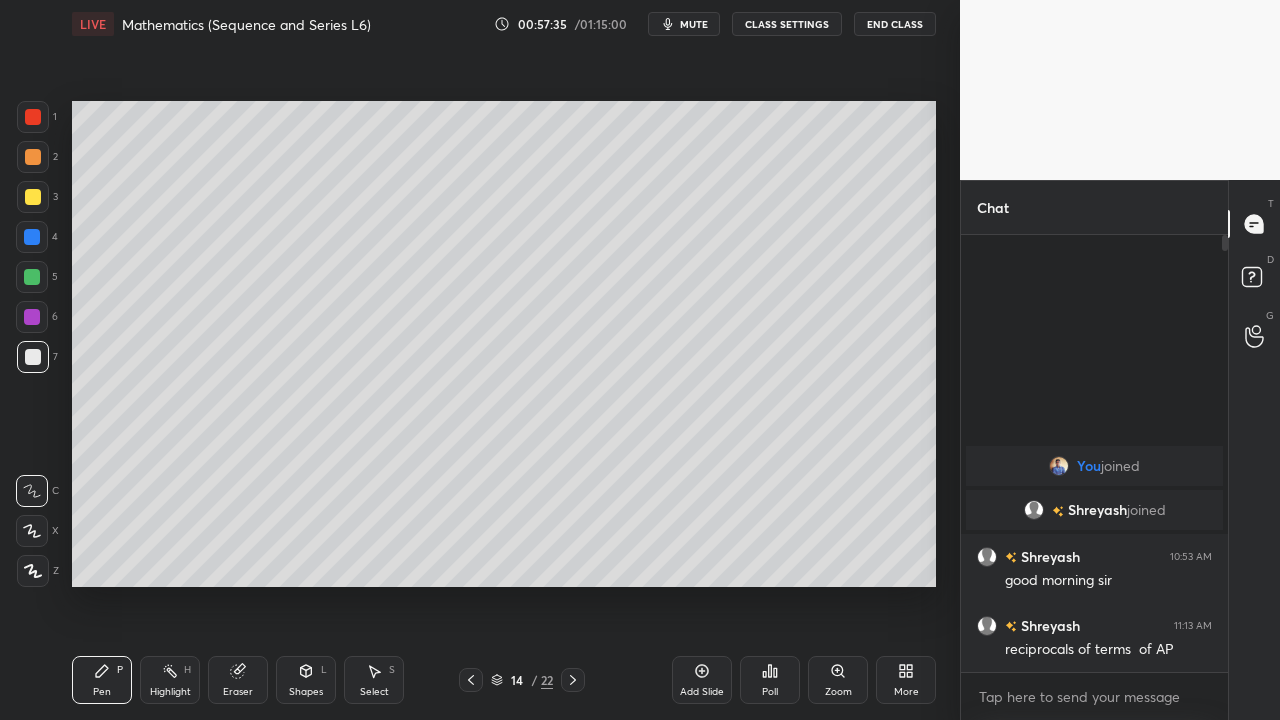 click 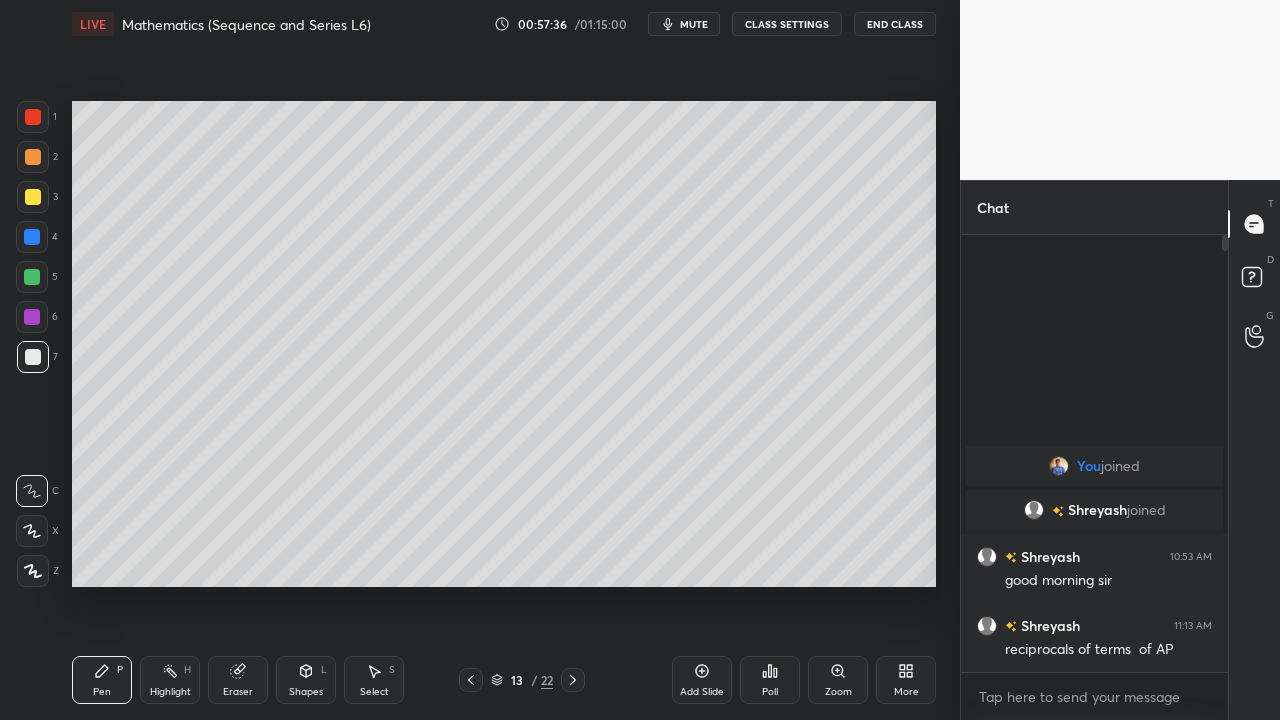 click 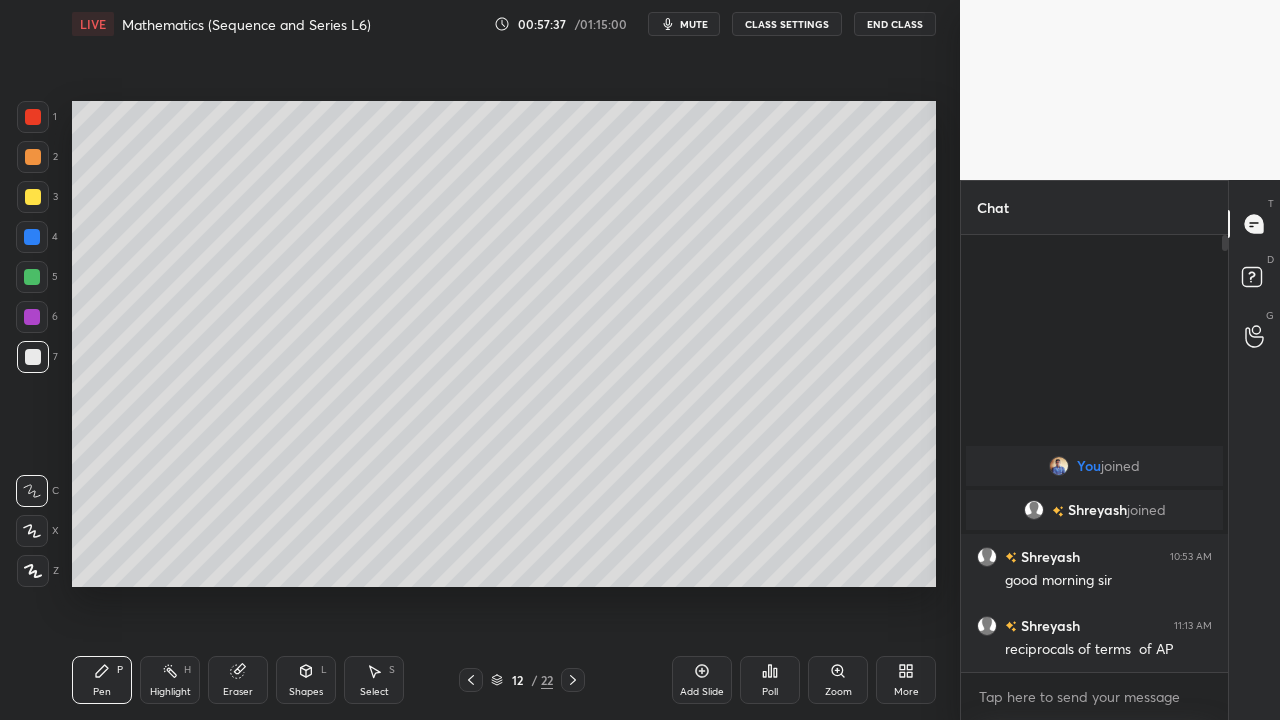 click 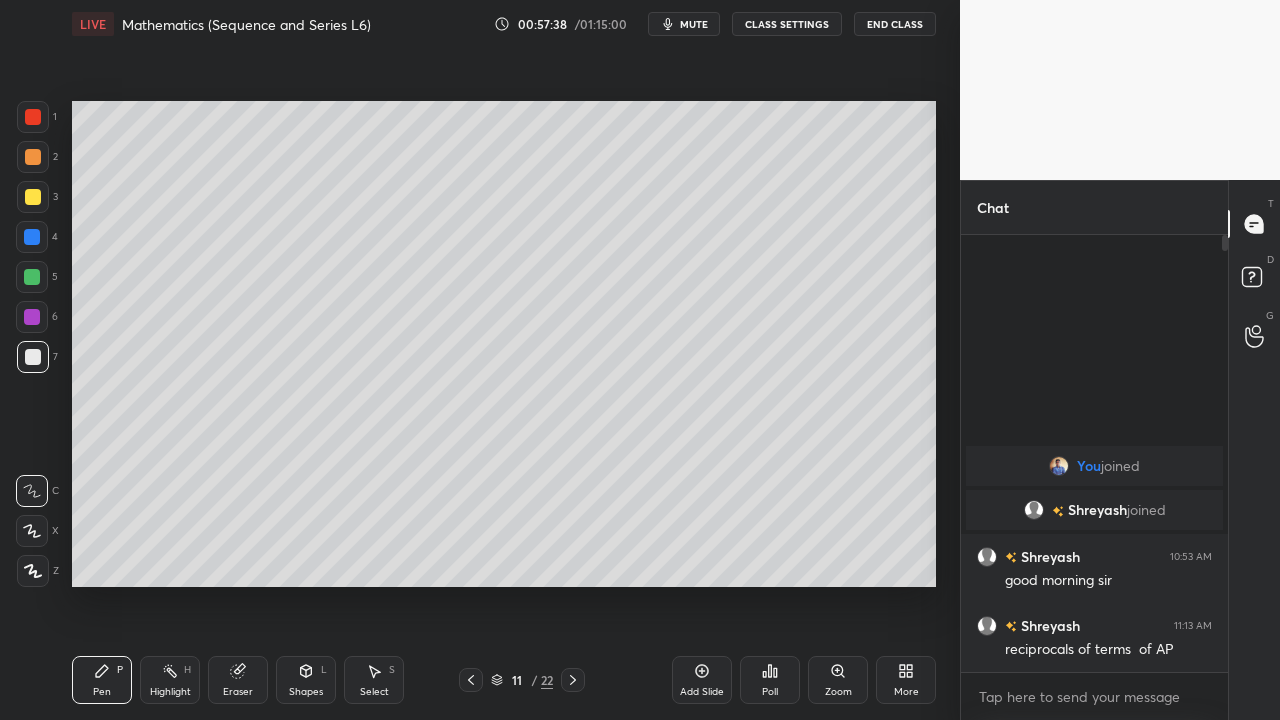 click 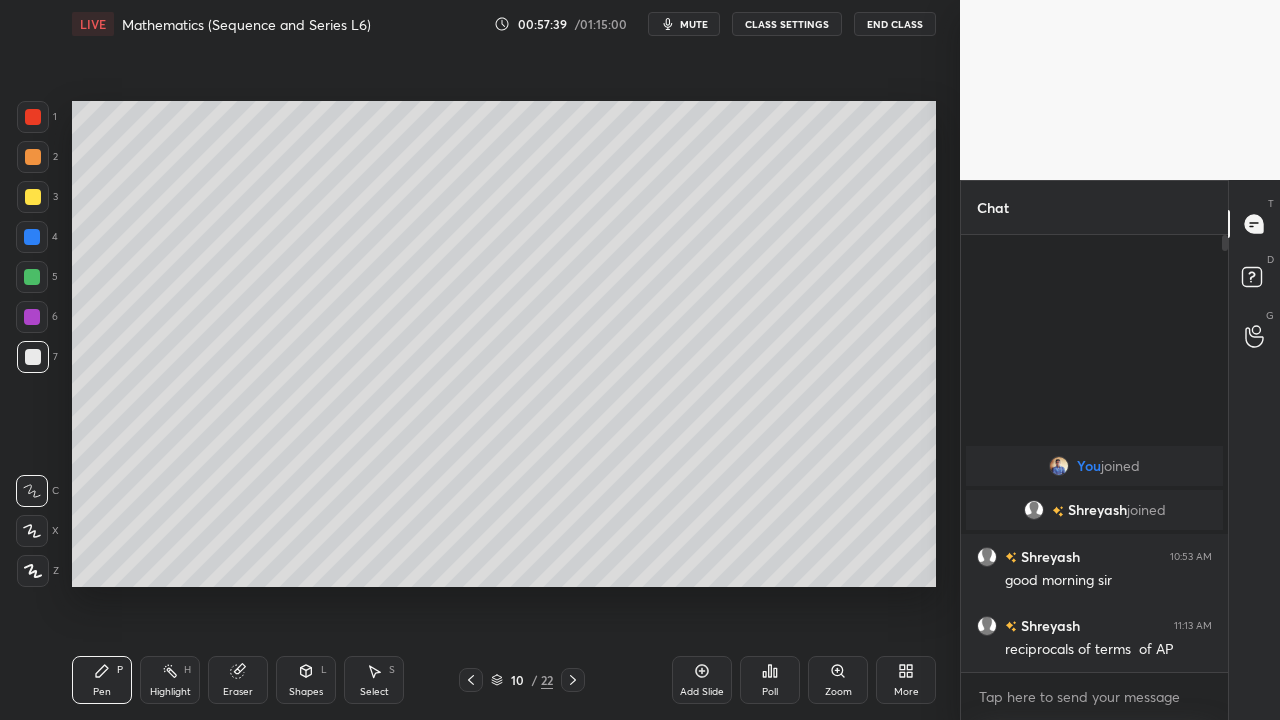 click 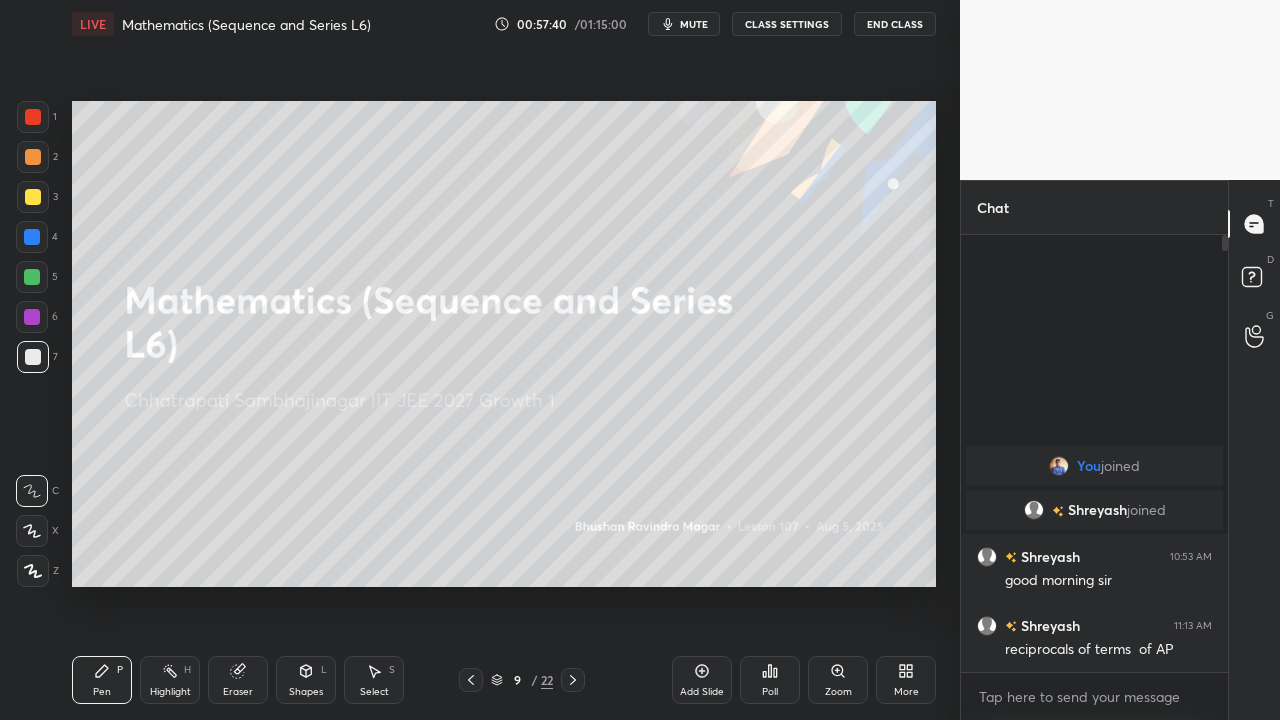 click 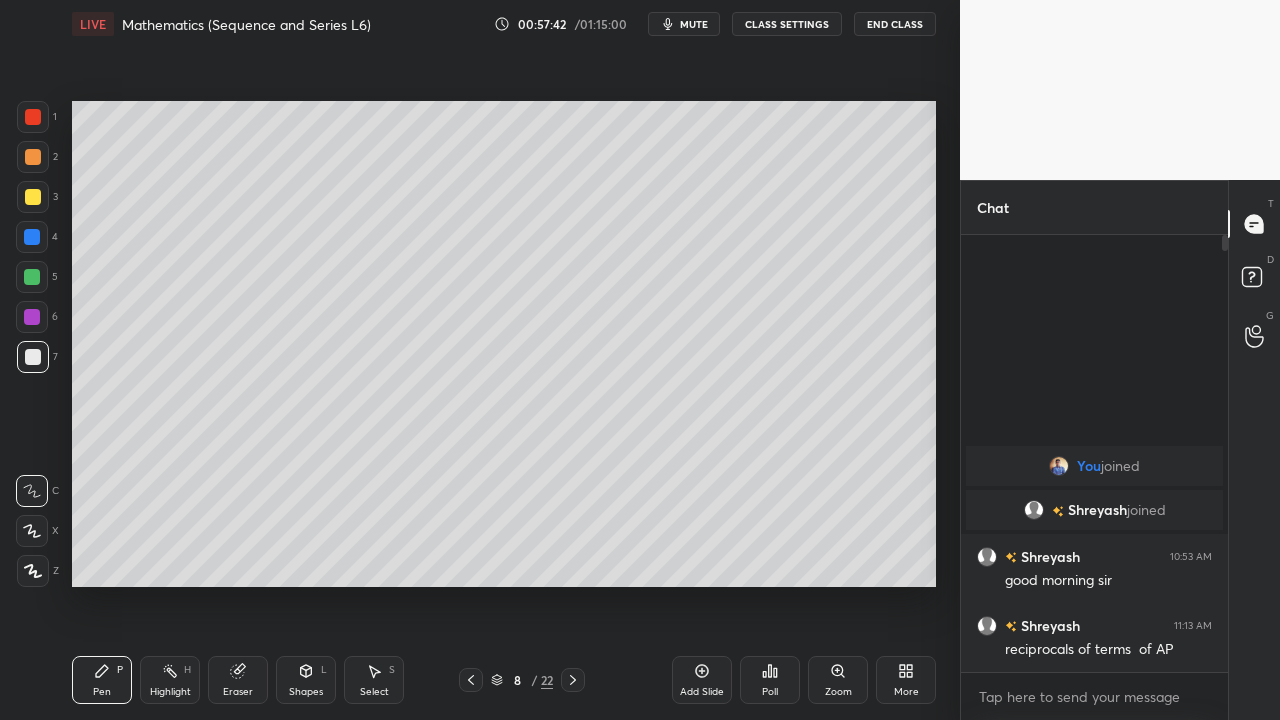 click 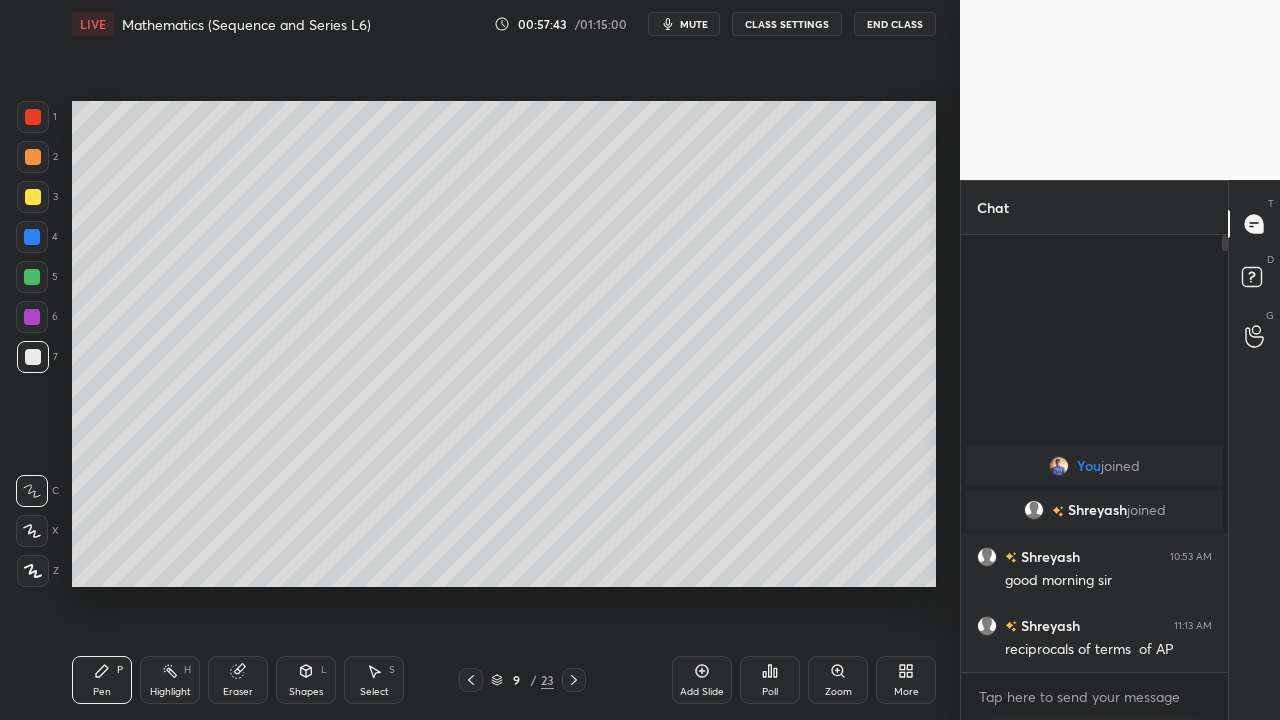 click at bounding box center (471, 680) 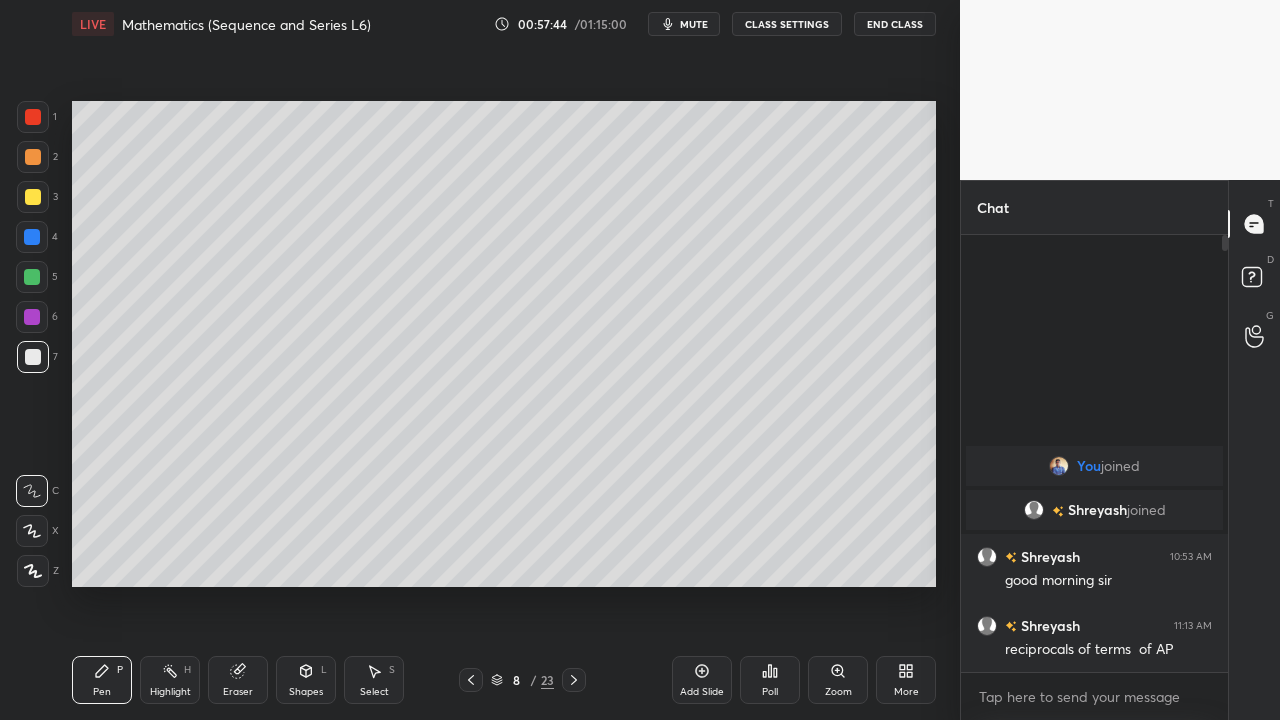 click on "Select S" at bounding box center (374, 680) 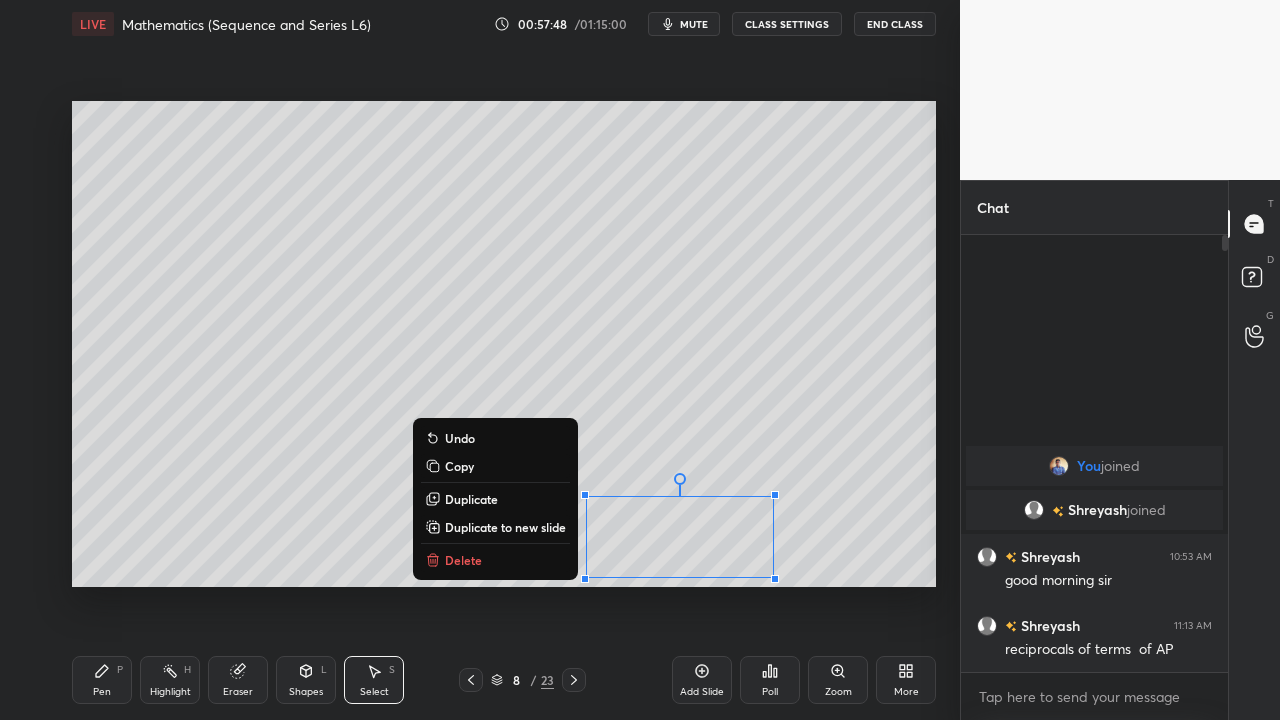 click on "Copy" at bounding box center [459, 466] 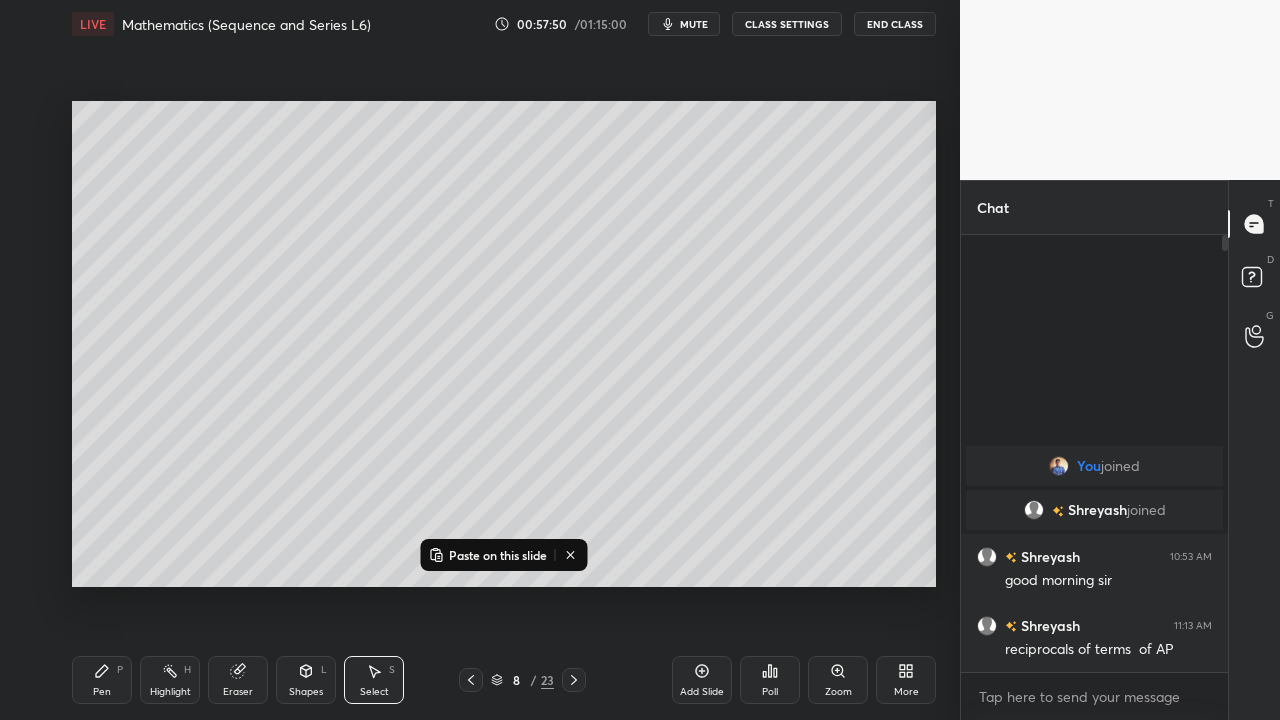 click 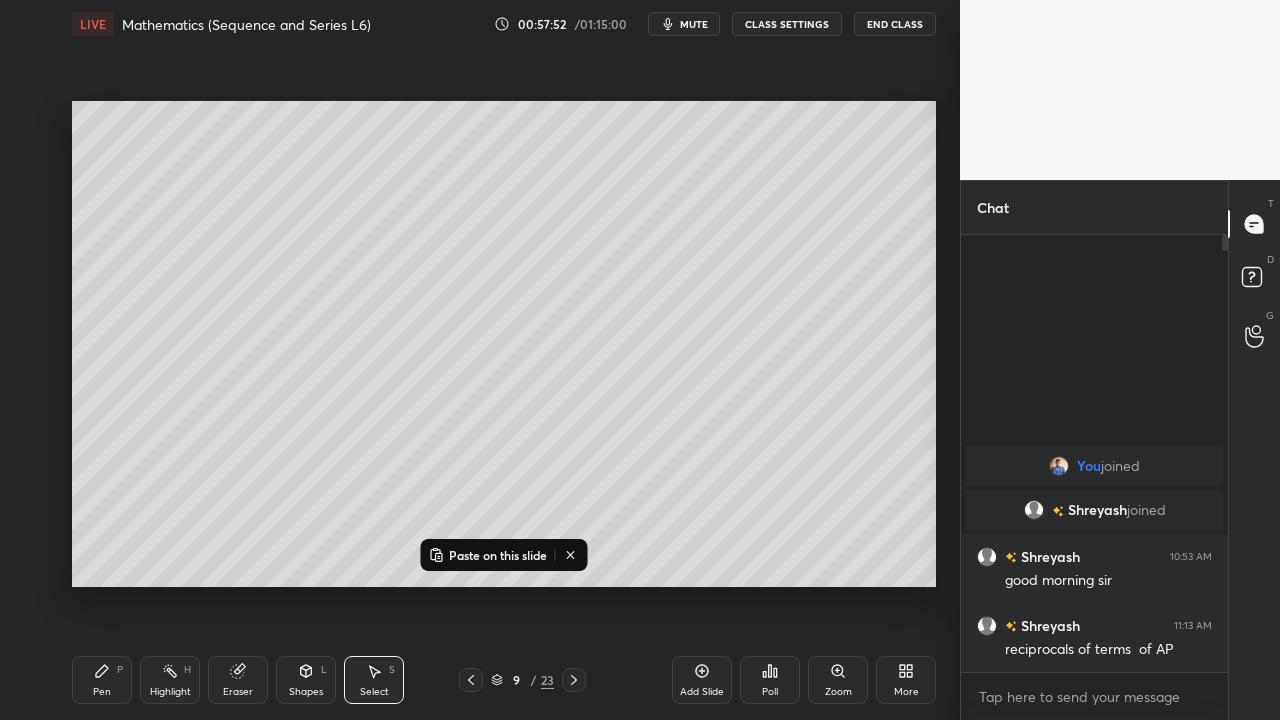 click on "Paste on this slide" at bounding box center (498, 555) 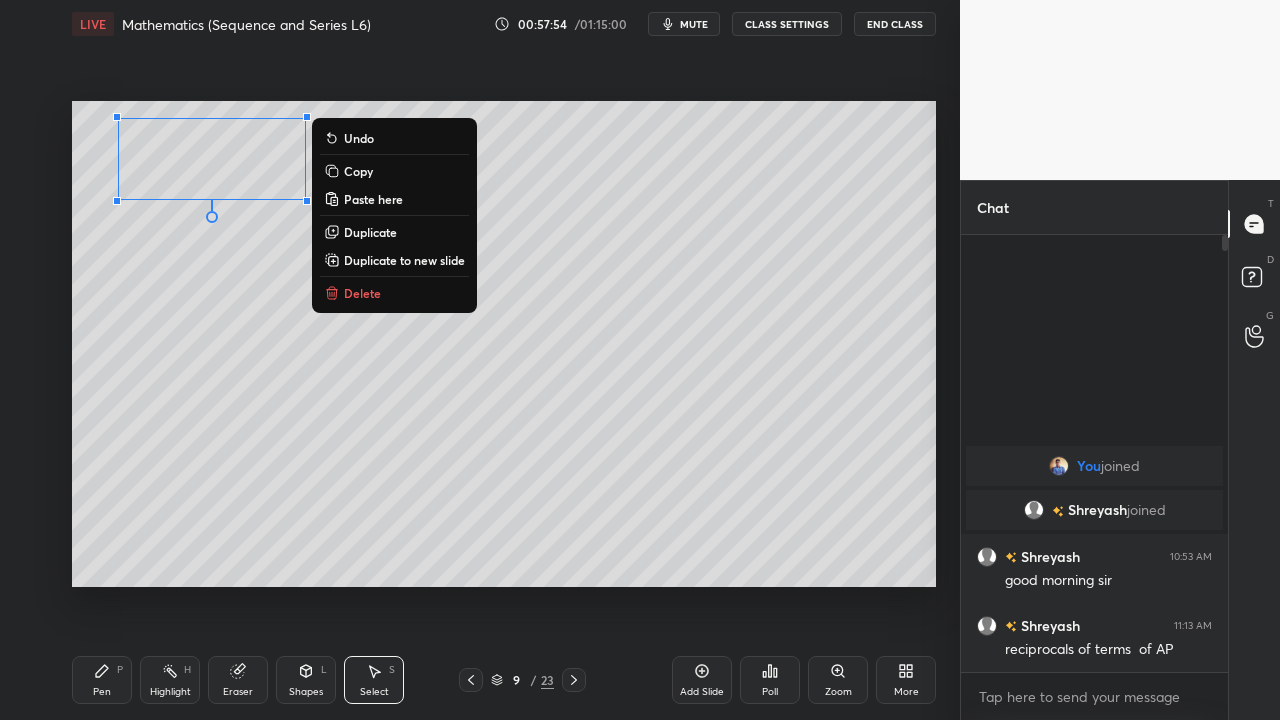 click on "0 ° Undo Copy Paste here Duplicate Duplicate to new slide Delete" at bounding box center [504, 344] 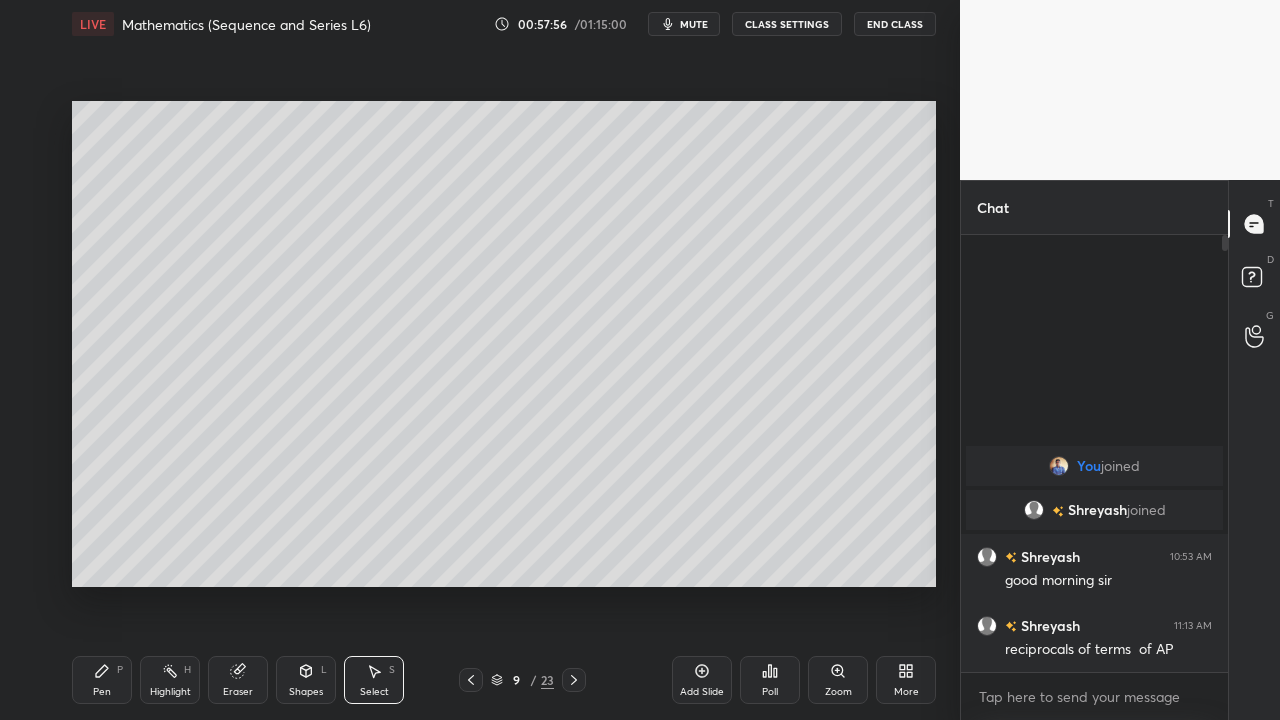 click on "Eraser" at bounding box center (238, 692) 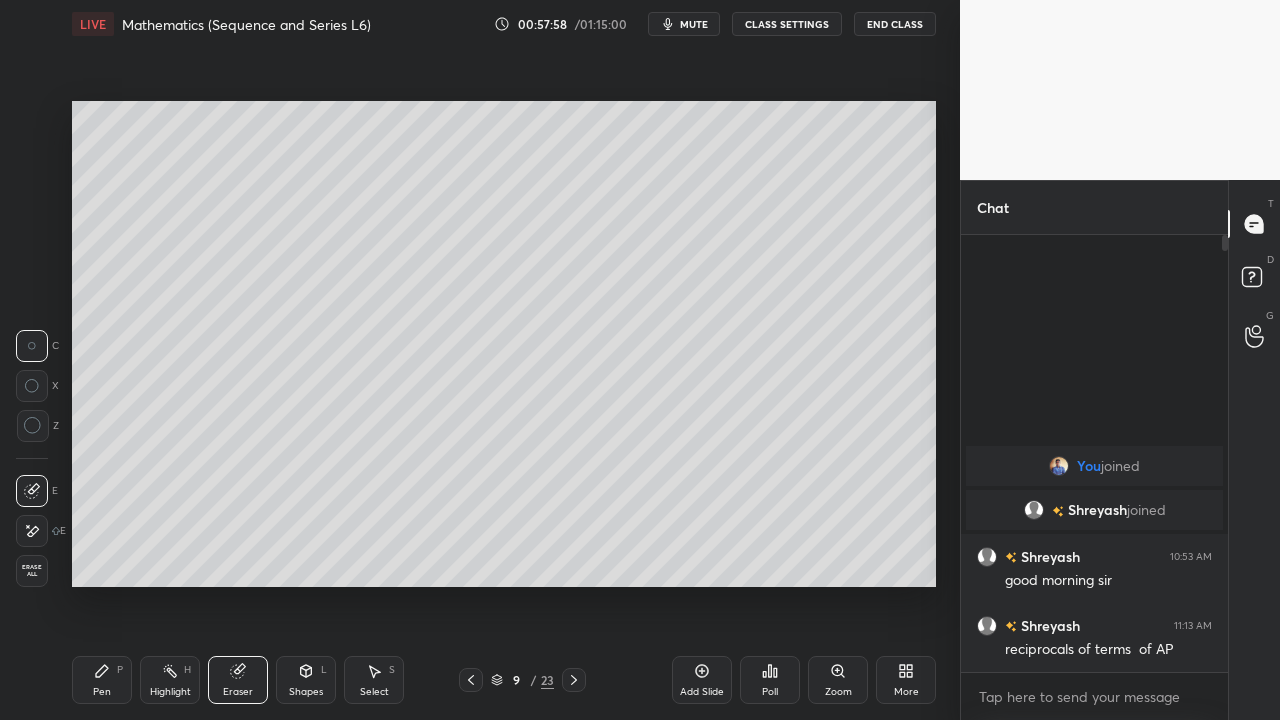 click on "Pen P" at bounding box center (102, 680) 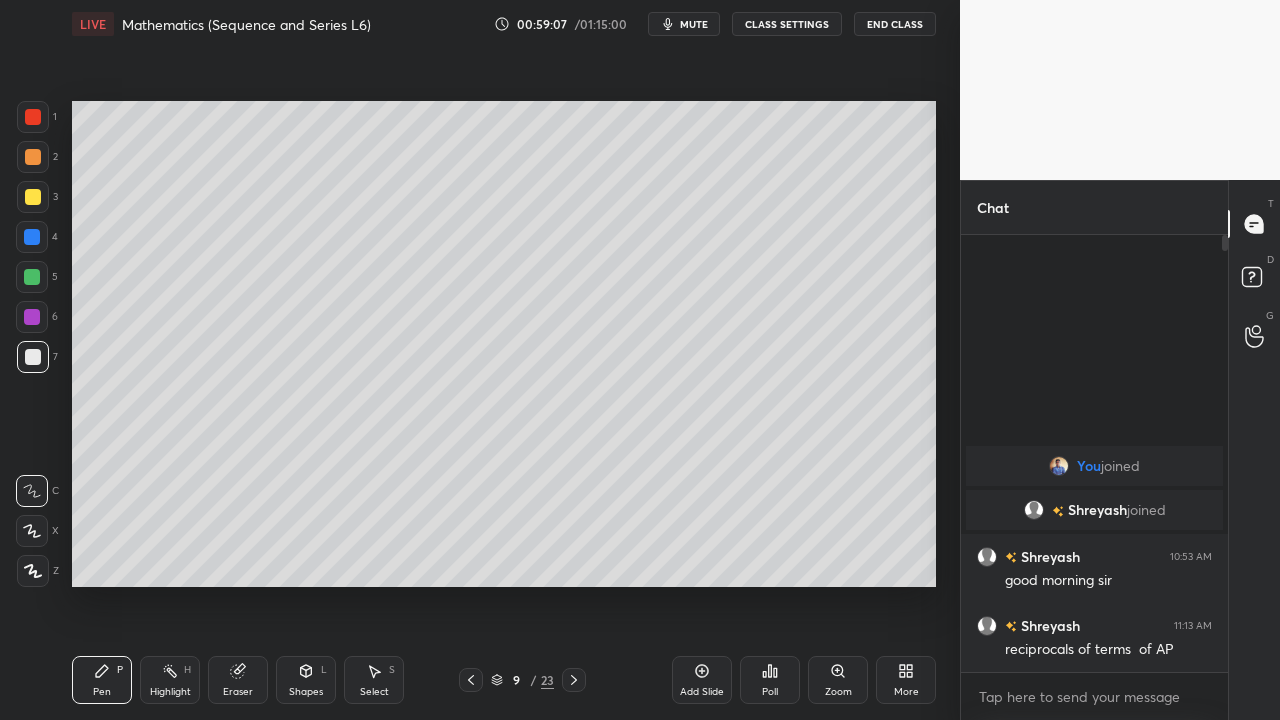 click 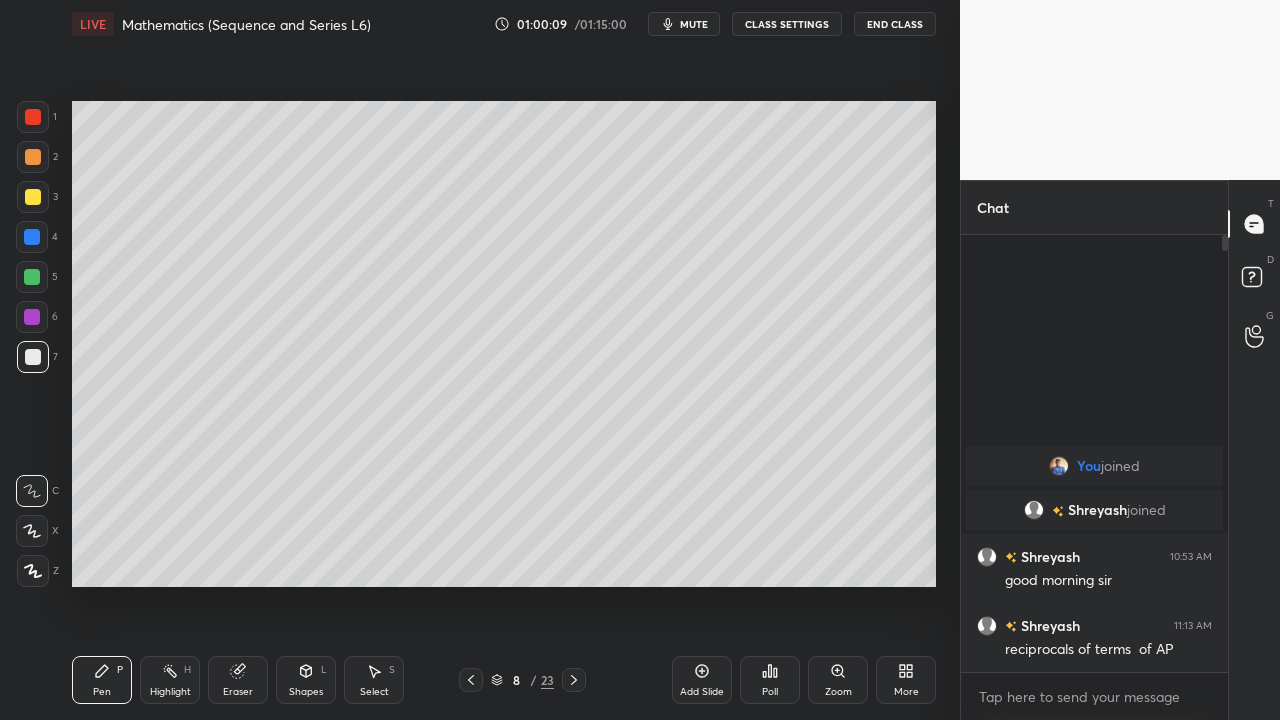 click on "Eraser" at bounding box center [238, 680] 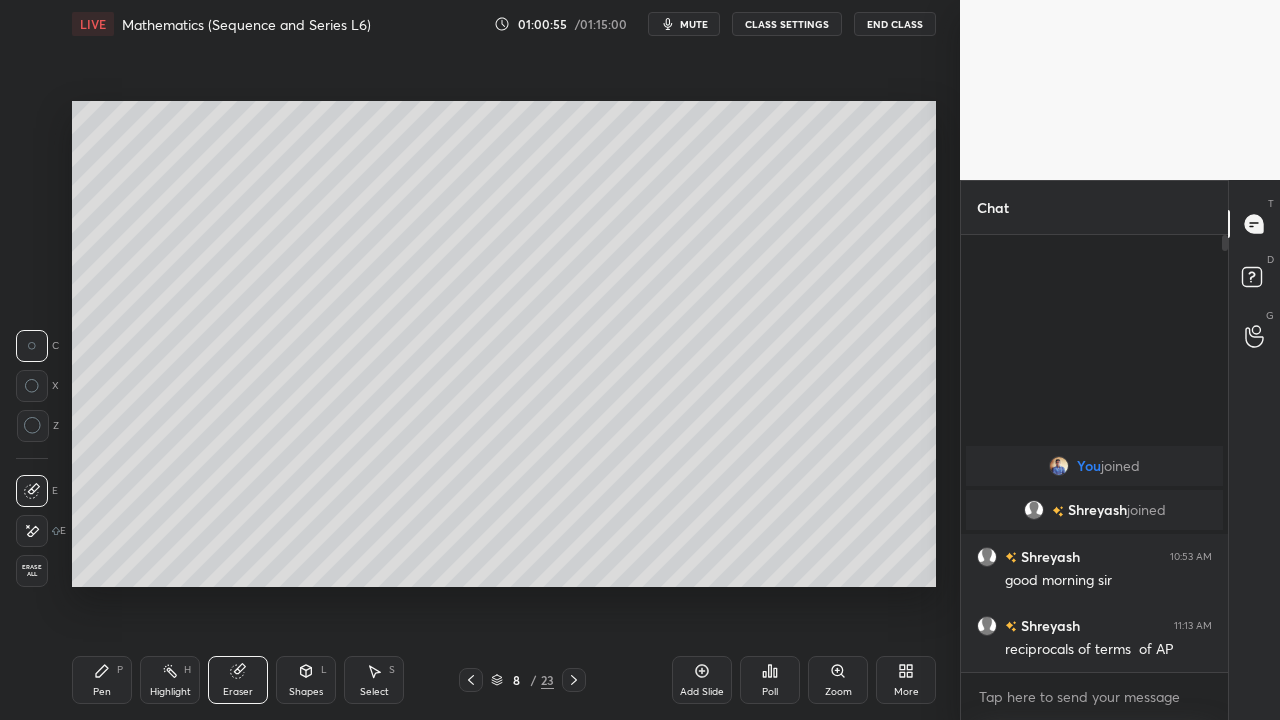 click 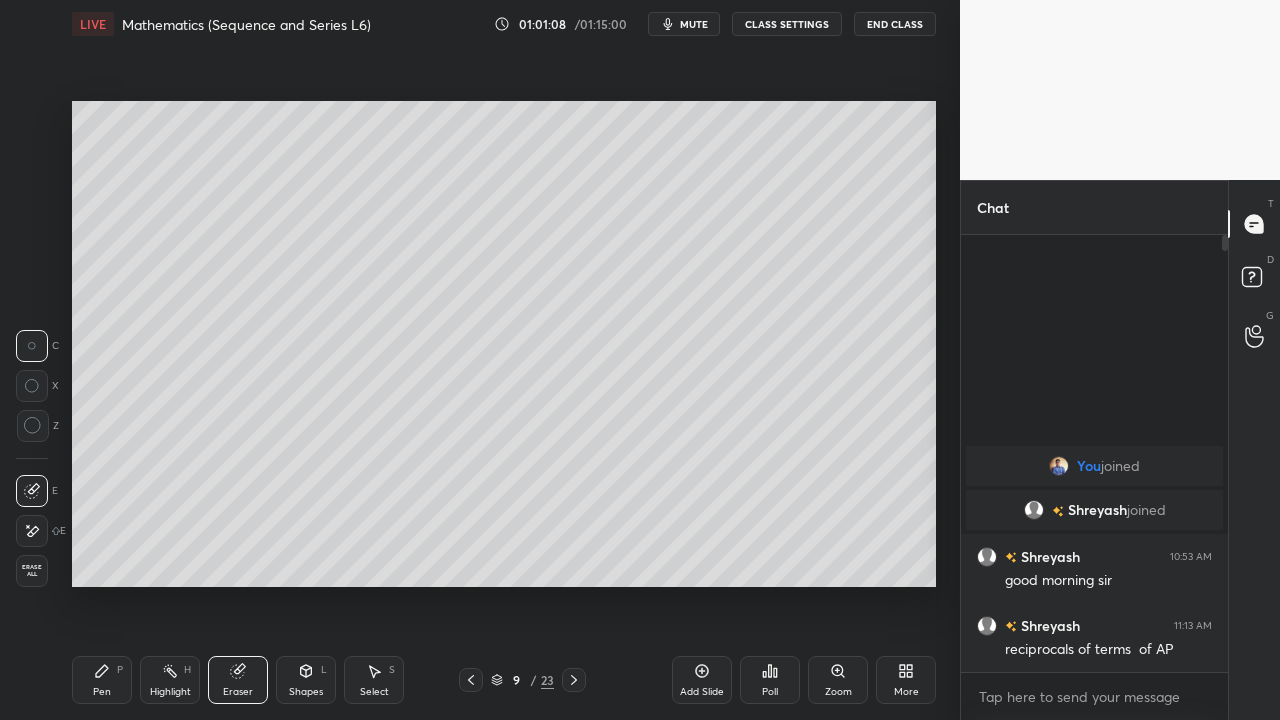 click on "Pen" at bounding box center (102, 692) 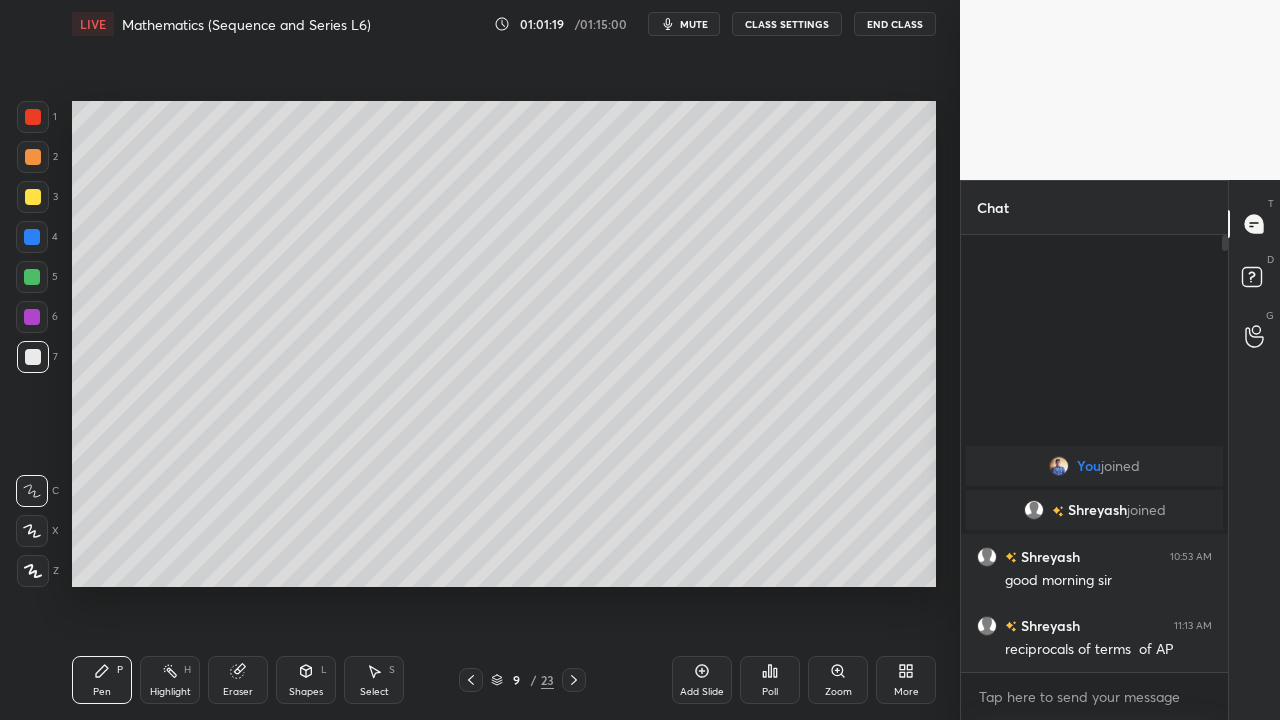 click 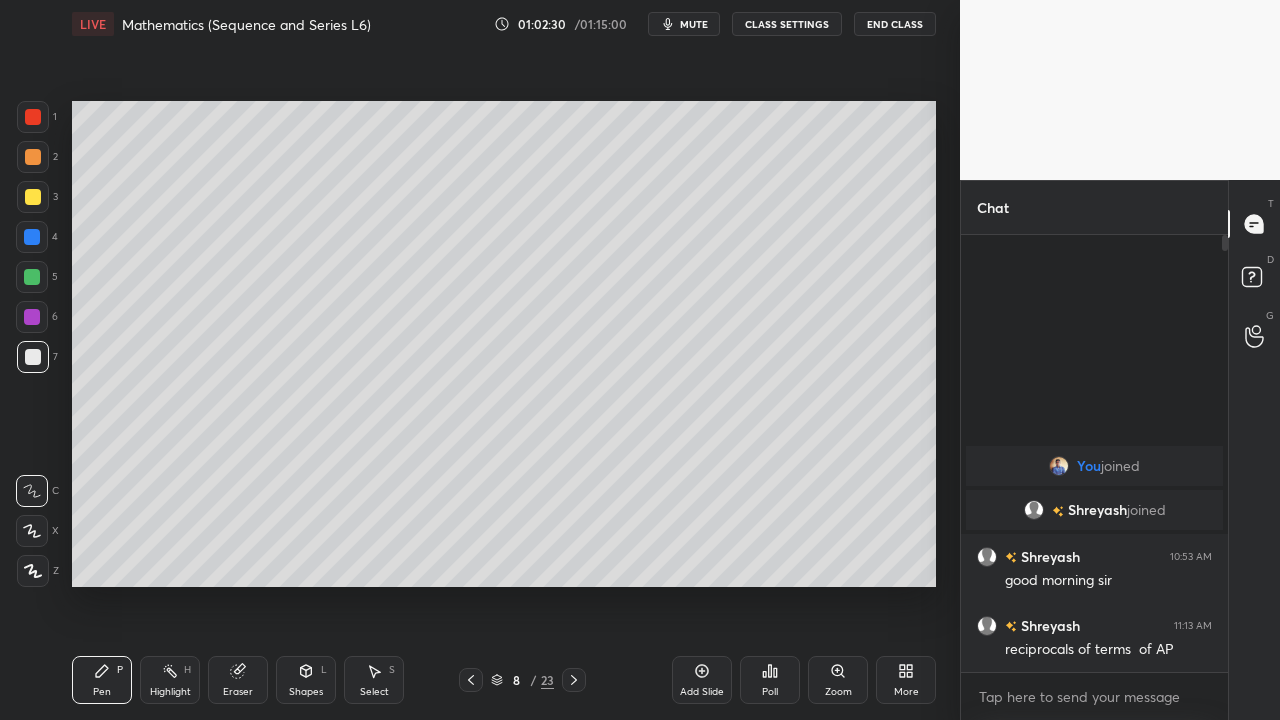 click on "Eraser" at bounding box center (238, 680) 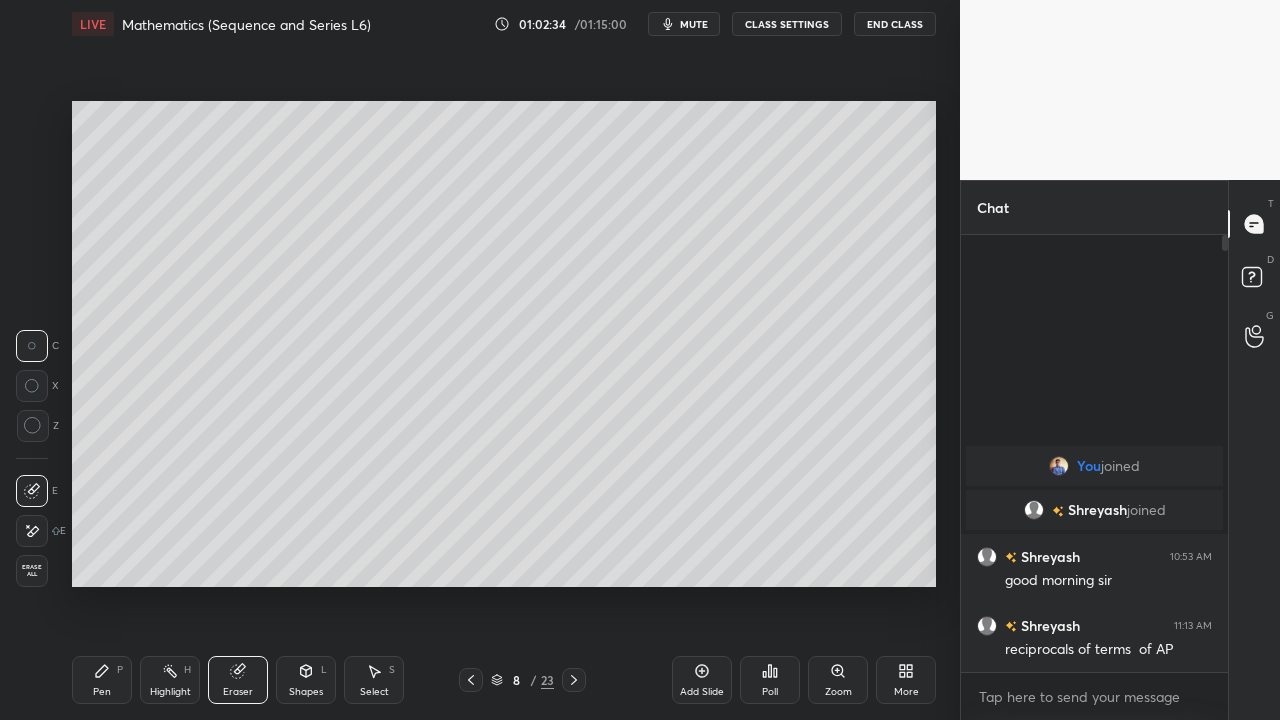 click 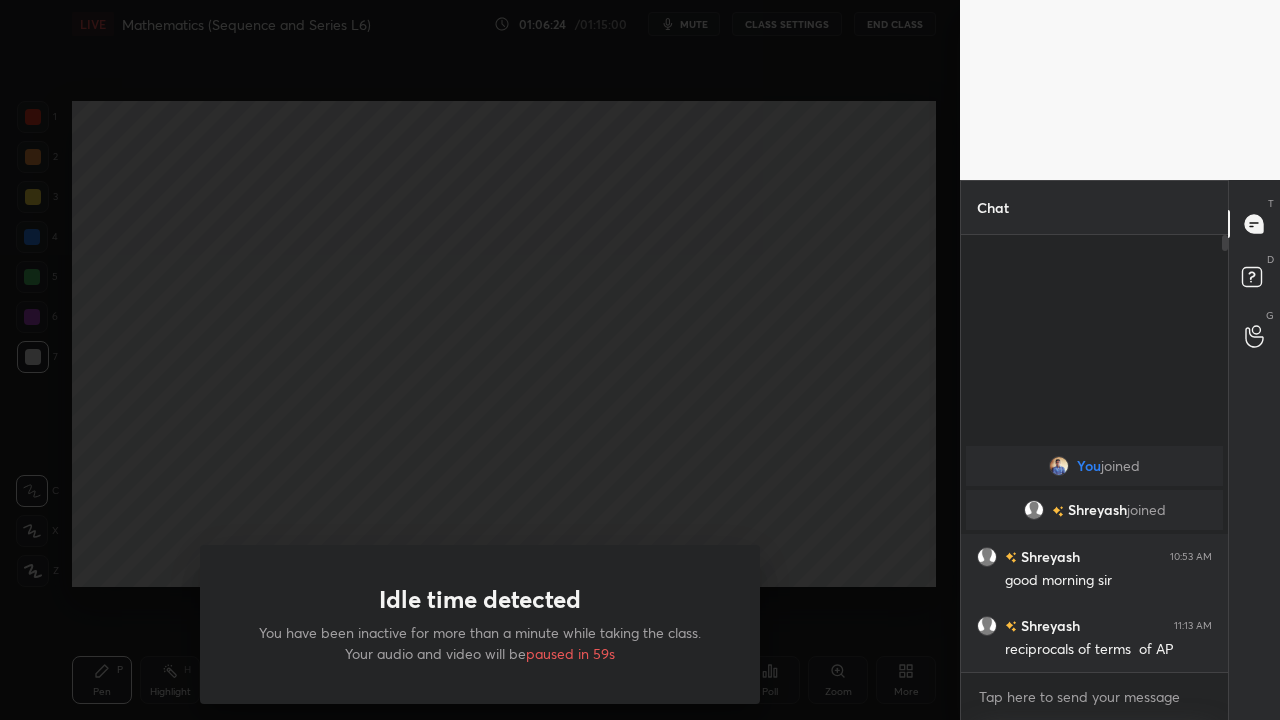 click on "Idle time detected You have been inactive for more than a minute while taking the class. Your audio and video will be  paused in 59s" at bounding box center (480, 360) 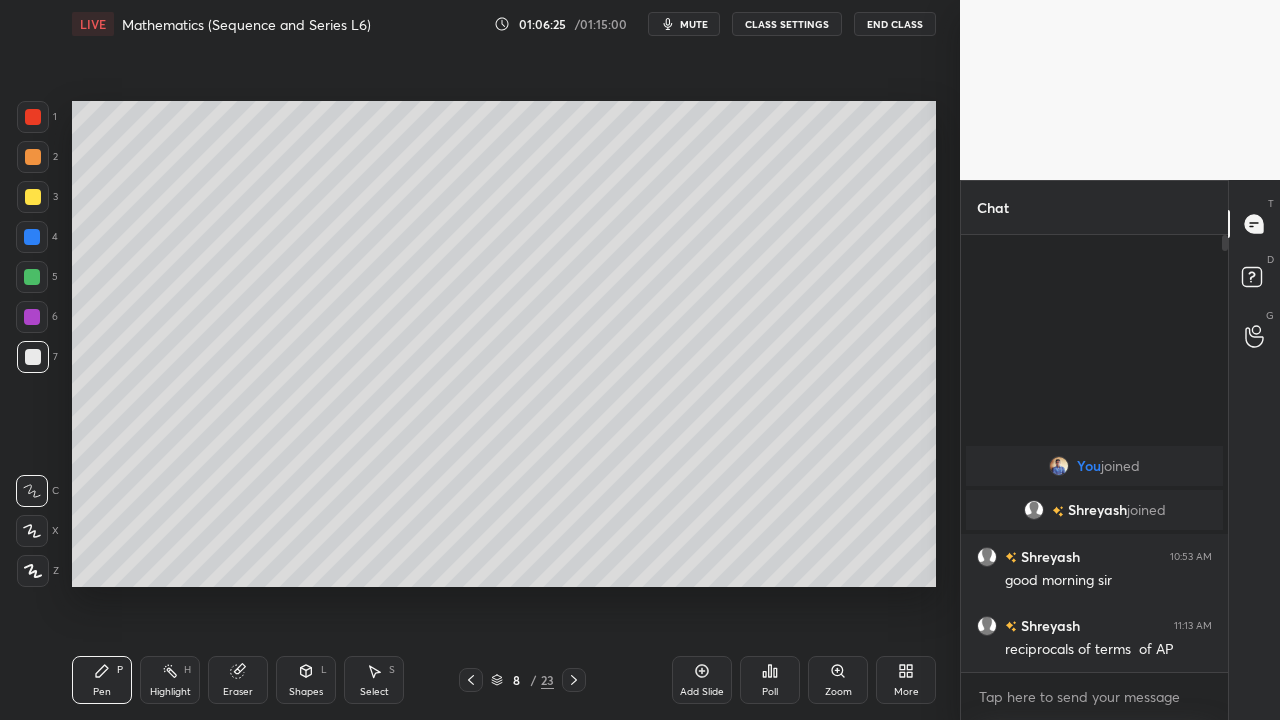 click at bounding box center (574, 680) 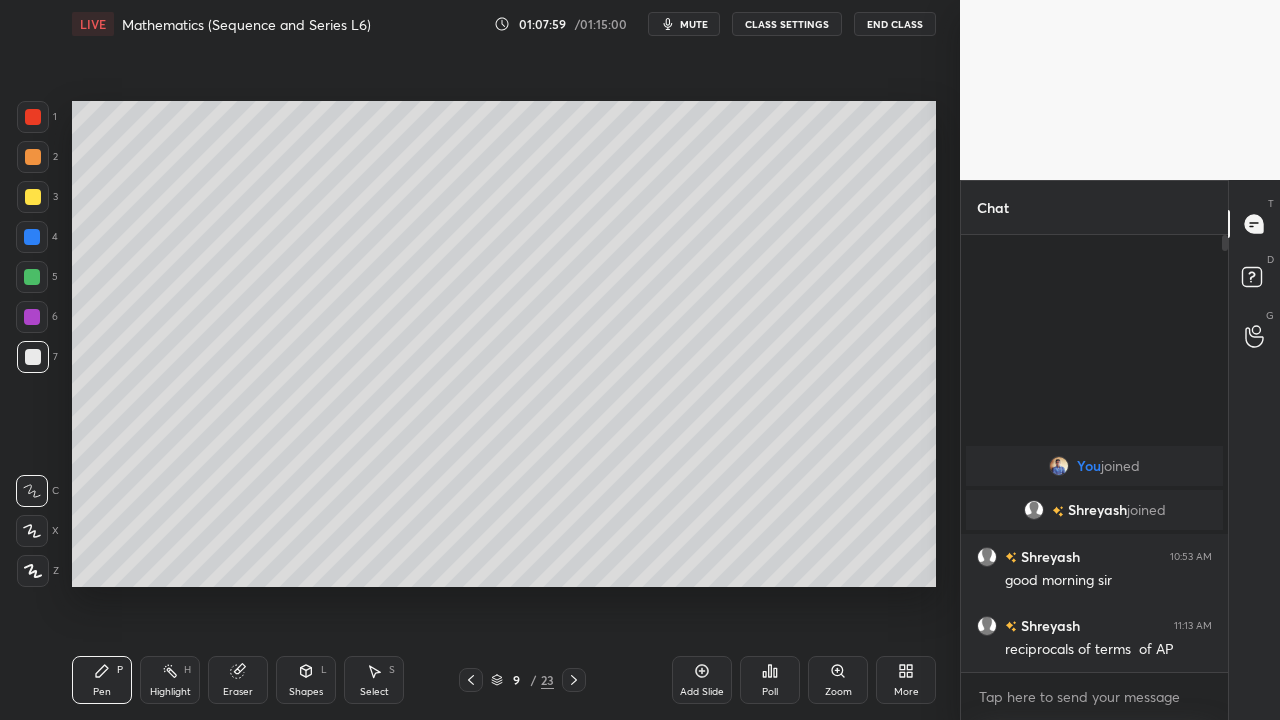 click on "End Class" at bounding box center [895, 24] 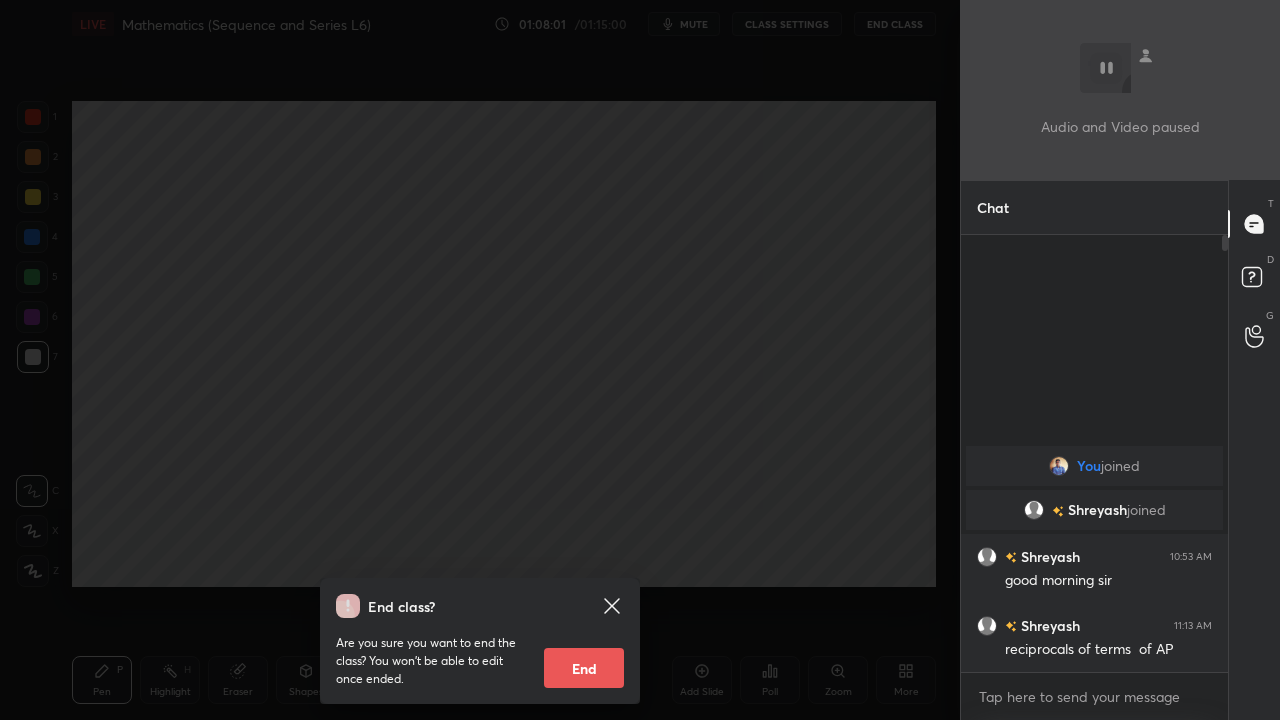 click on "End" at bounding box center [584, 668] 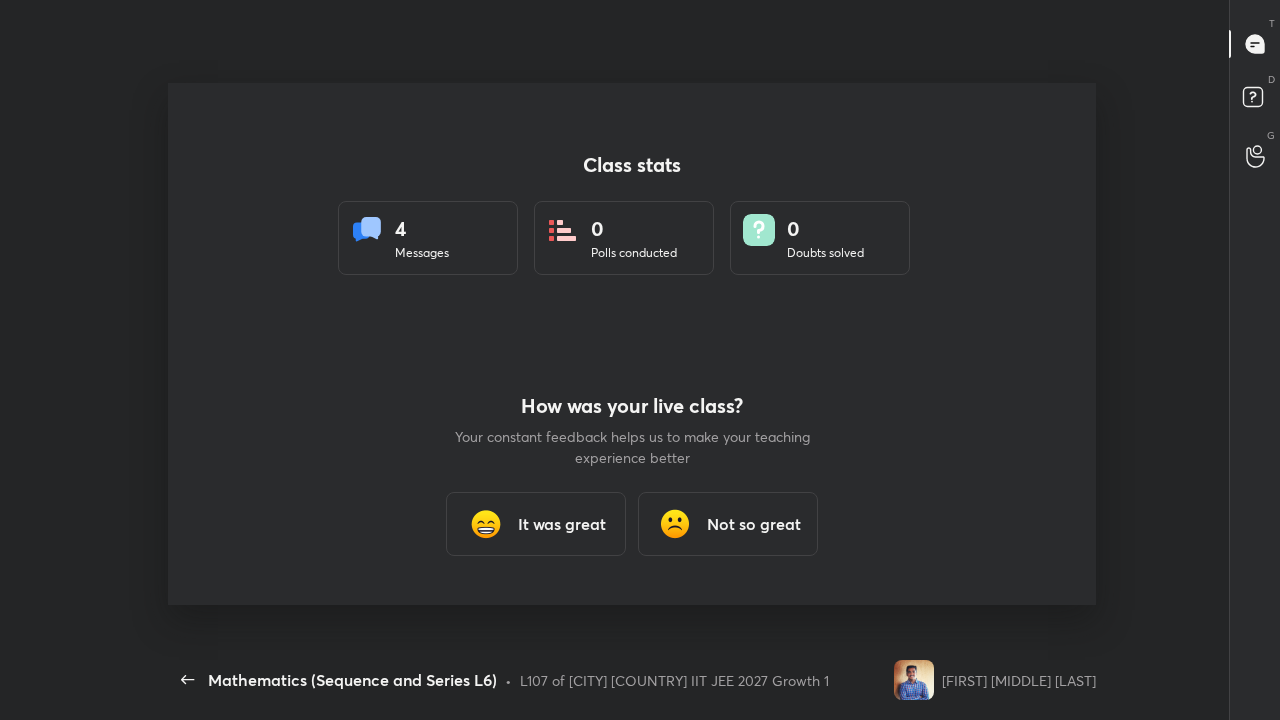 scroll, scrollTop: 99408, scrollLeft: 99038, axis: both 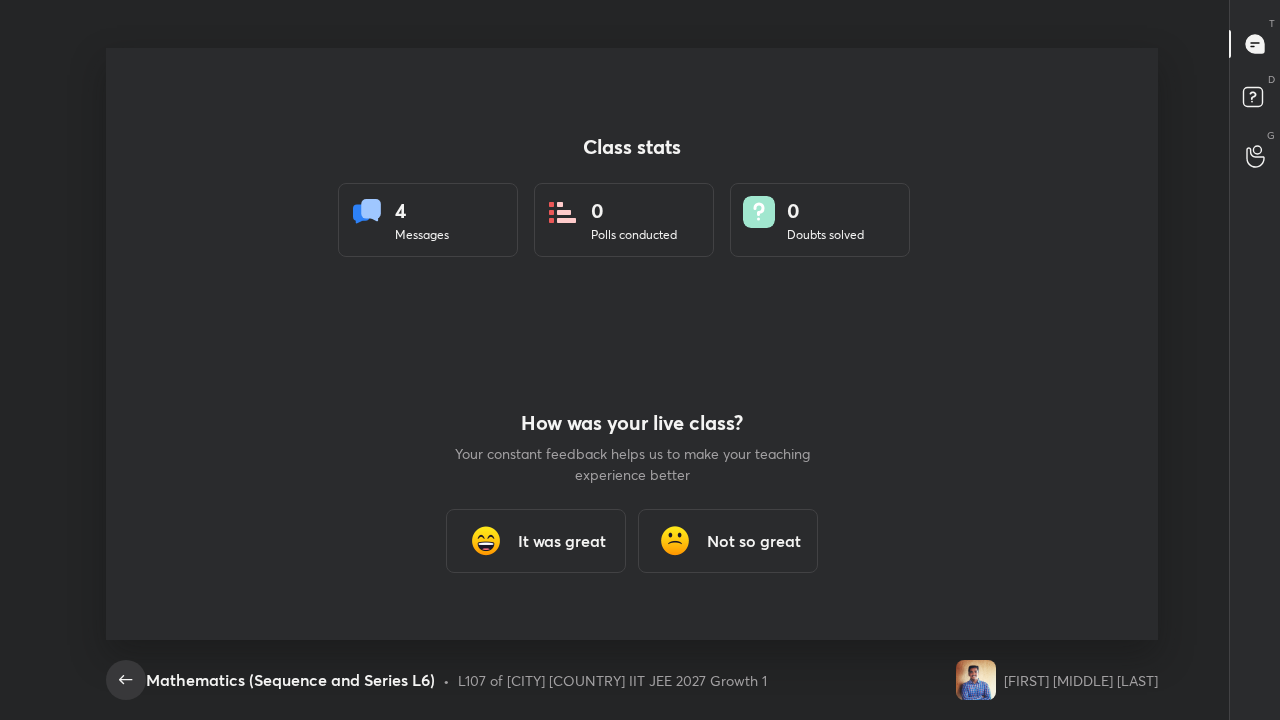 click 